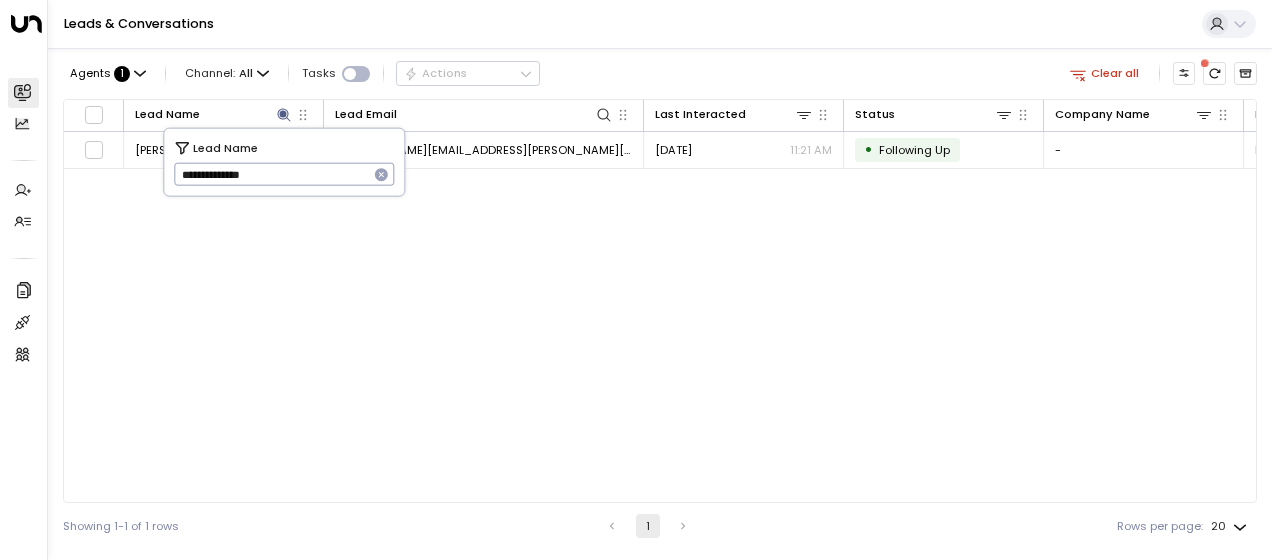 scroll, scrollTop: 0, scrollLeft: 0, axis: both 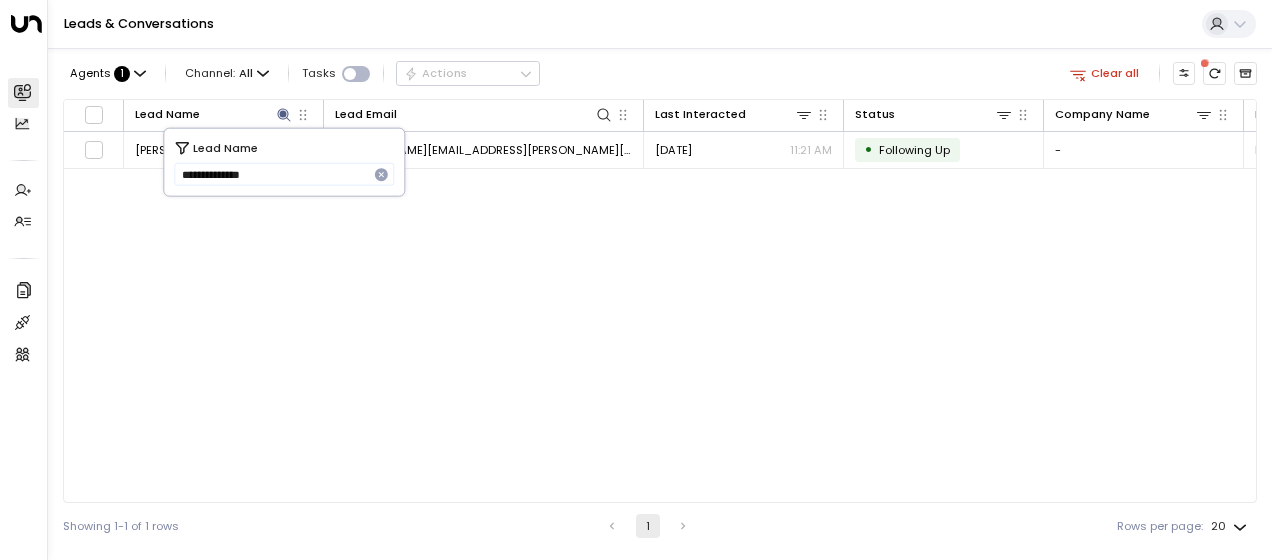 click on "Lead Name" at bounding box center [225, 147] 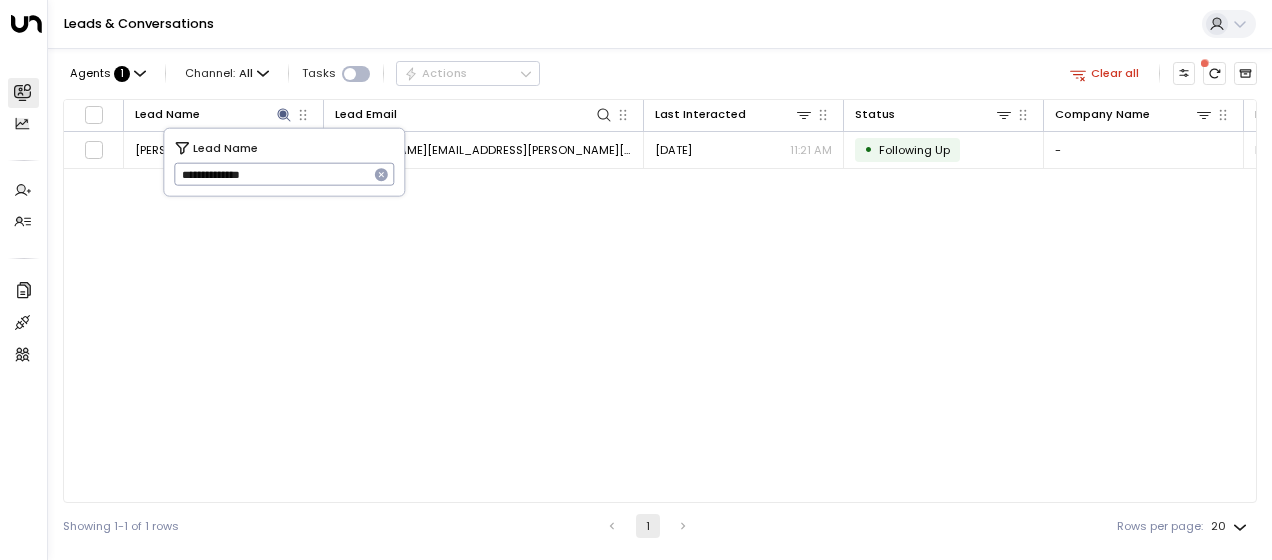 click on "**********" at bounding box center (271, 174) 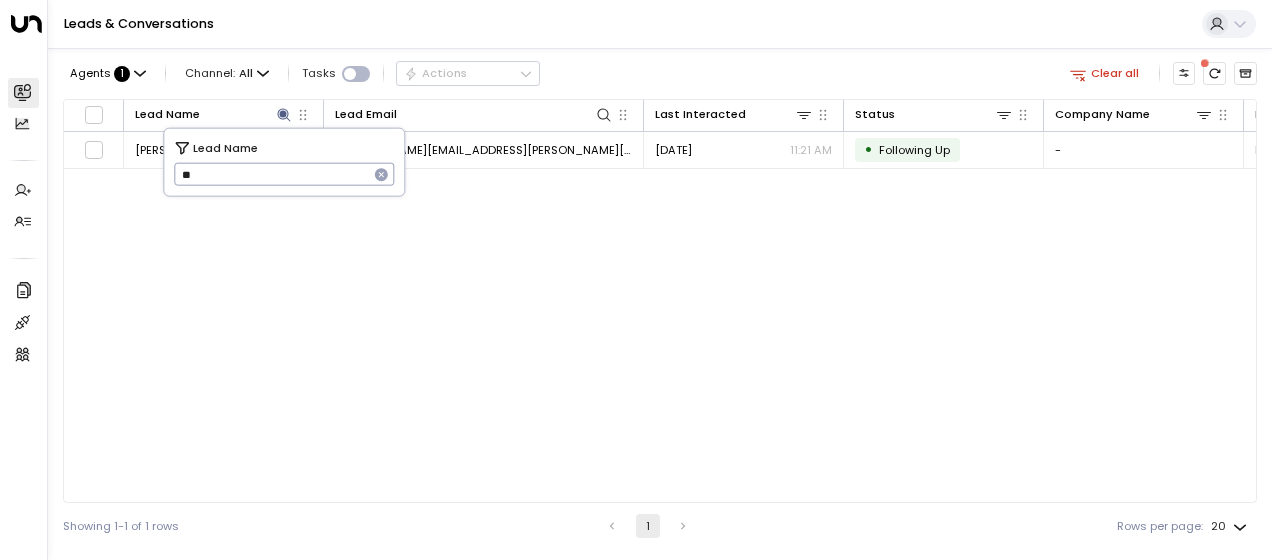 type on "*" 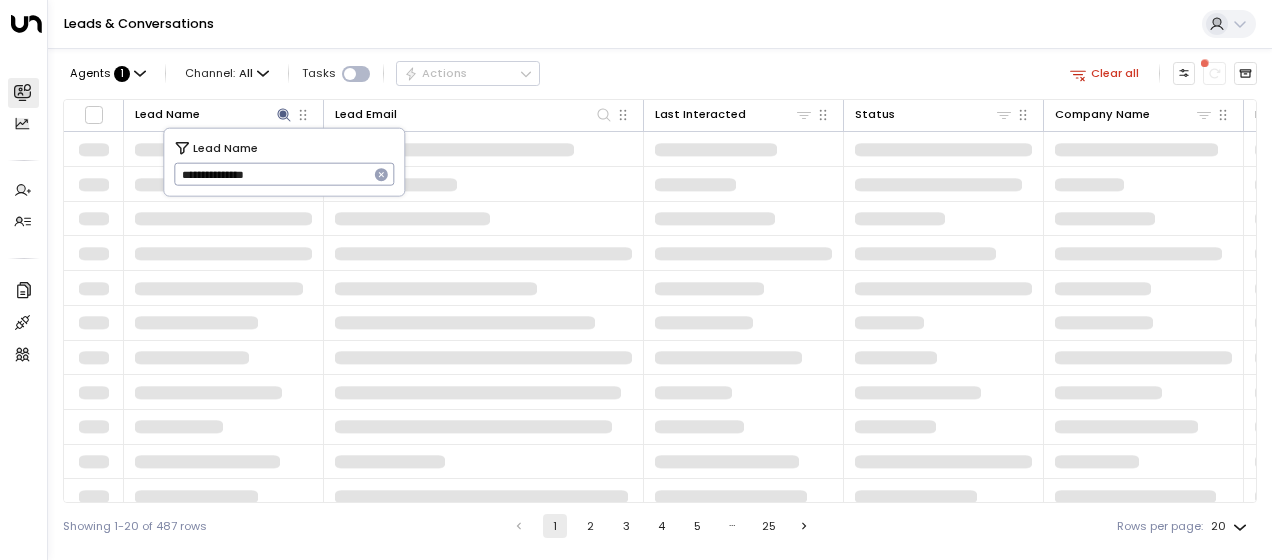type on "**********" 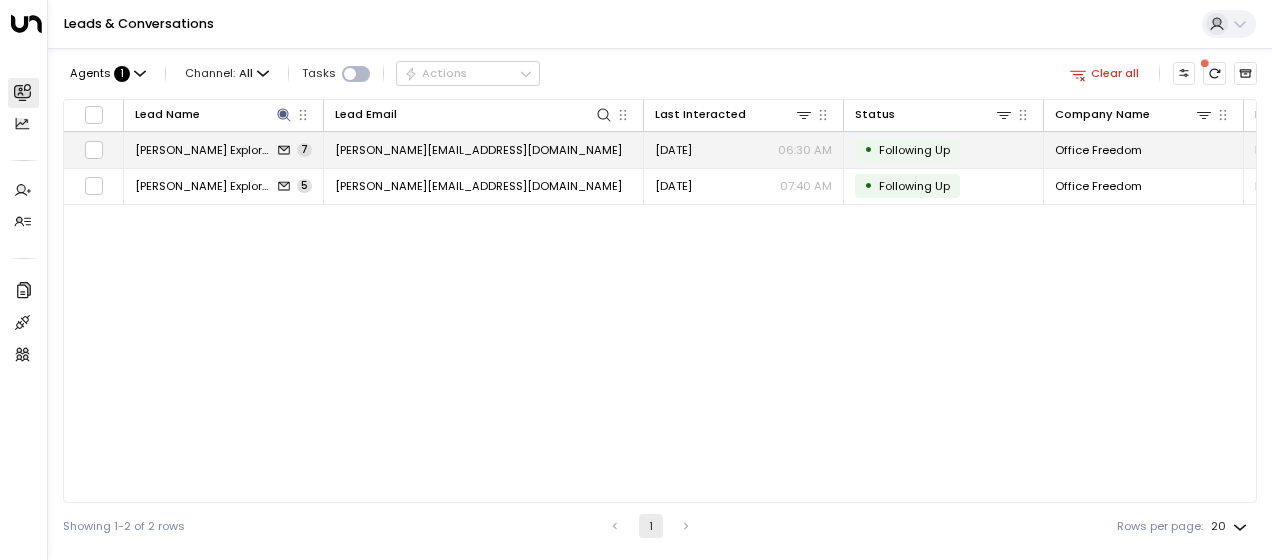 click on "dylan@officefreedom.com" at bounding box center [478, 150] 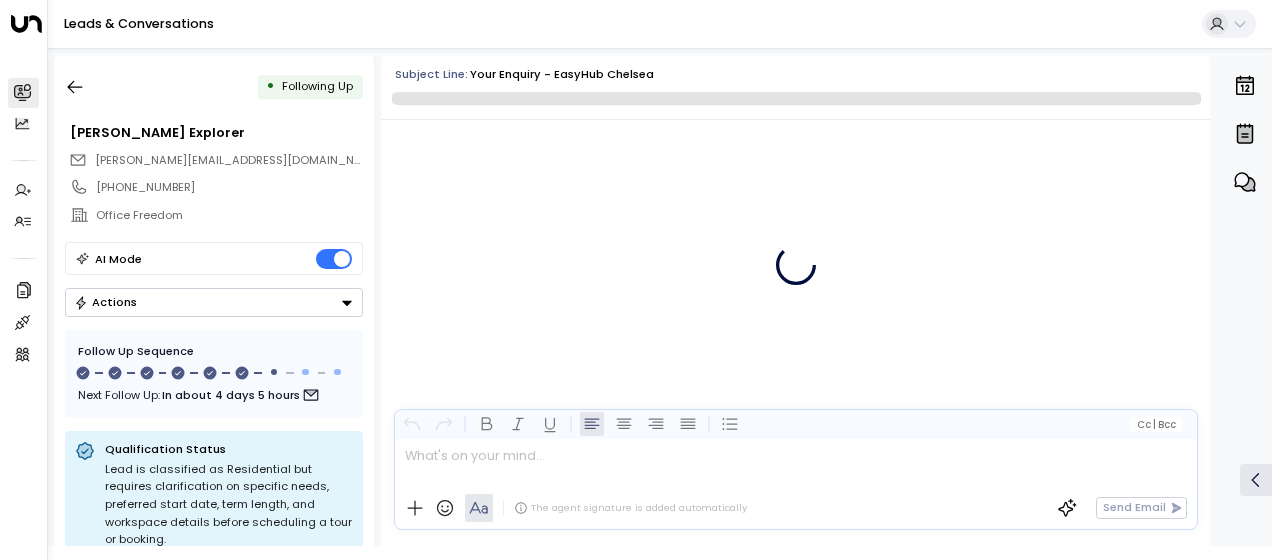 scroll, scrollTop: 4771, scrollLeft: 0, axis: vertical 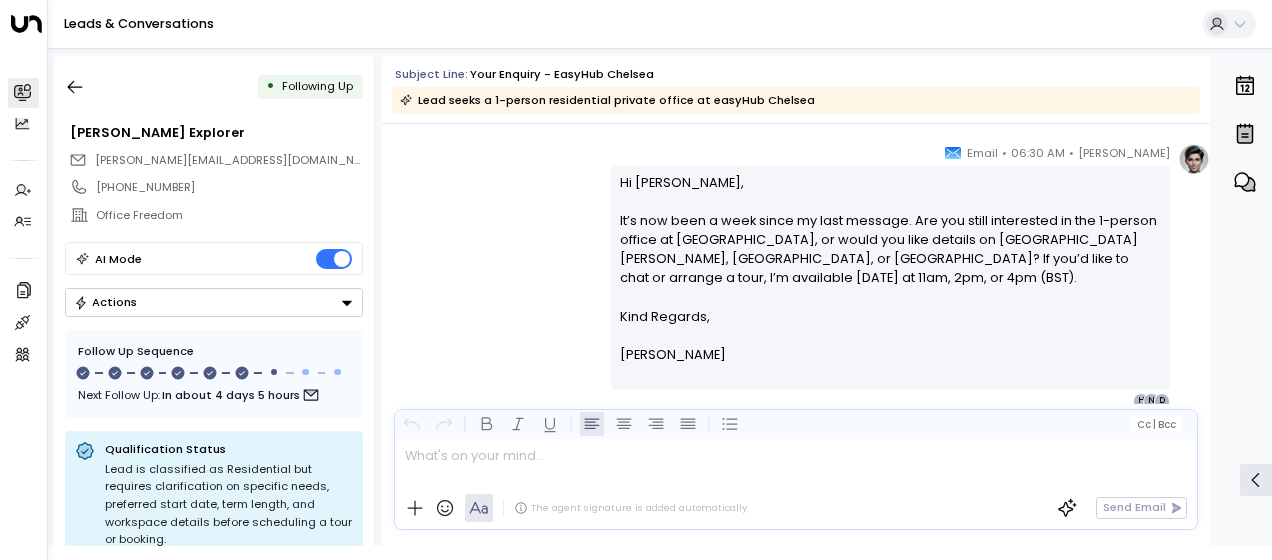 drag, startPoint x: 613, startPoint y: 178, endPoint x: 700, endPoint y: 356, distance: 198.1237 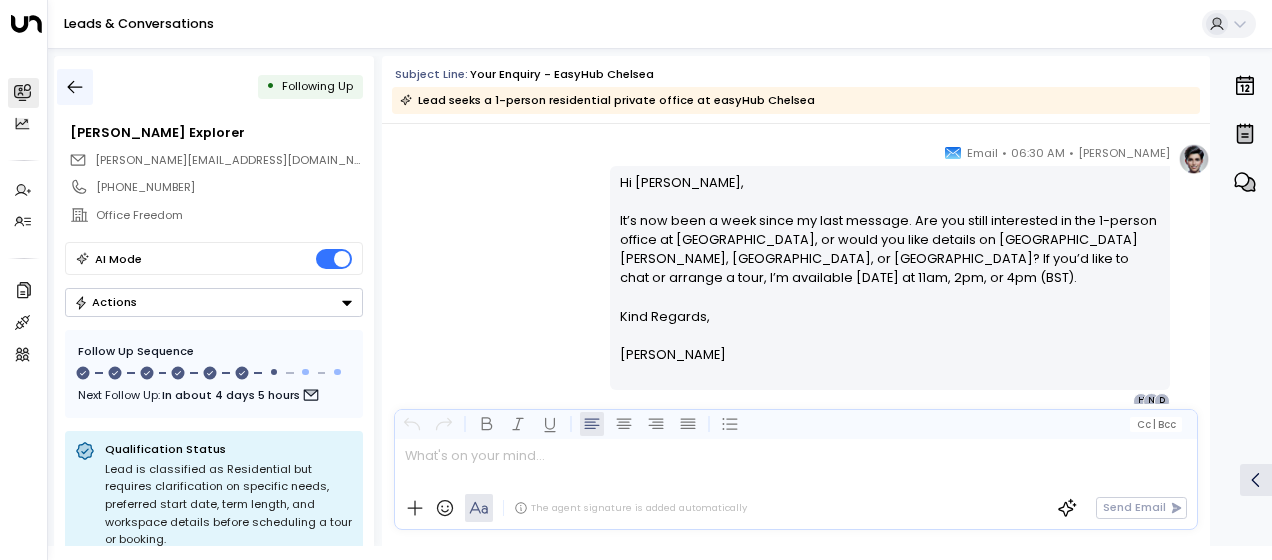 click 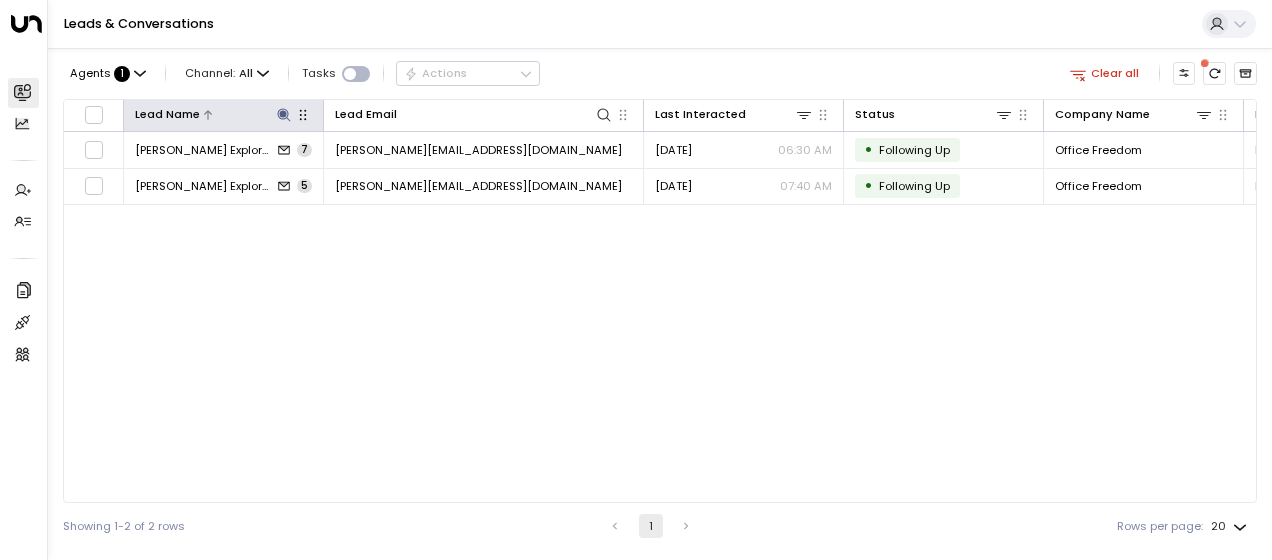 click 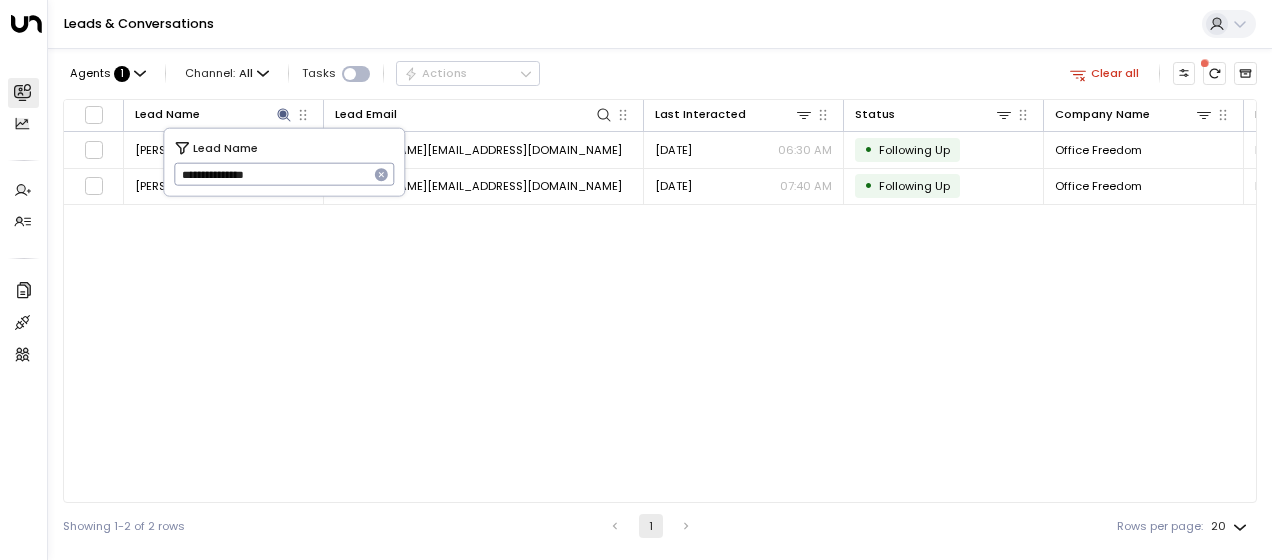 click on "**********" at bounding box center [271, 174] 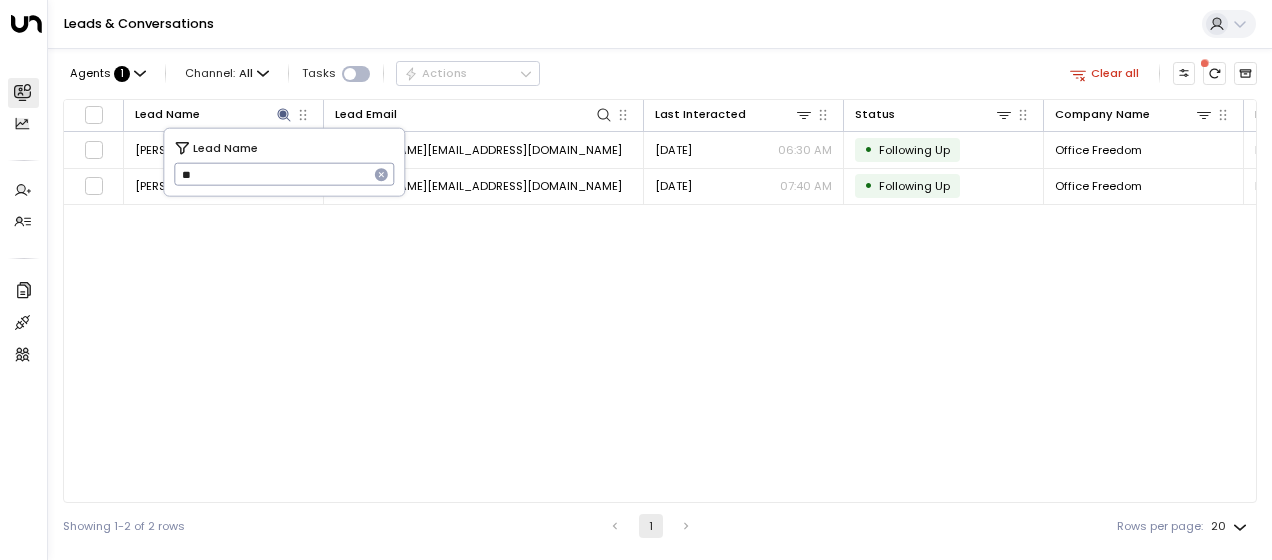 type on "*" 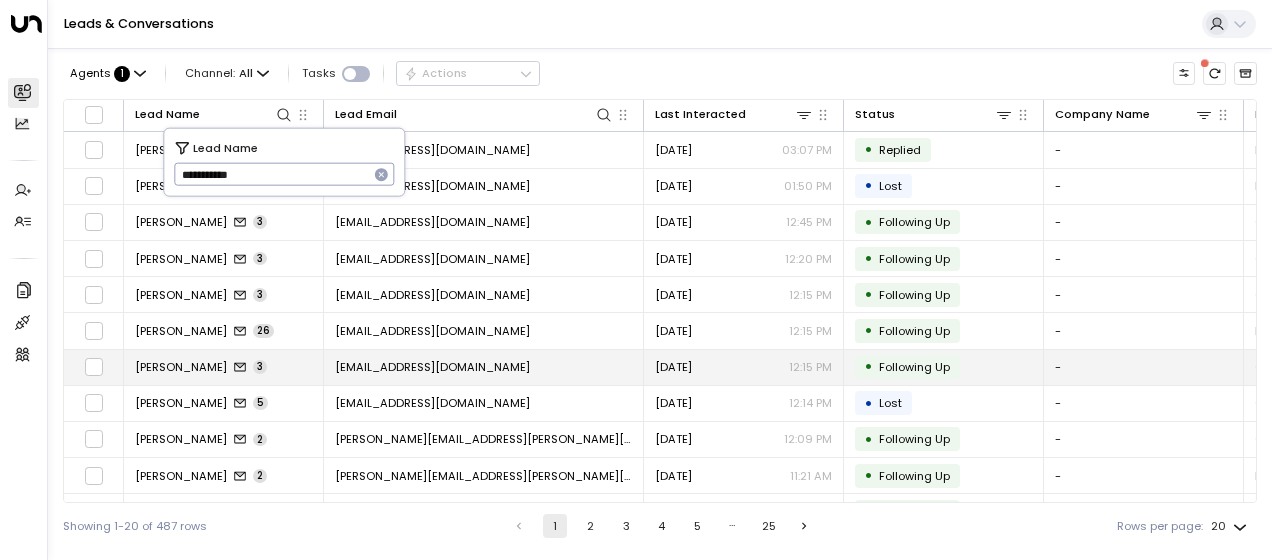 type on "**********" 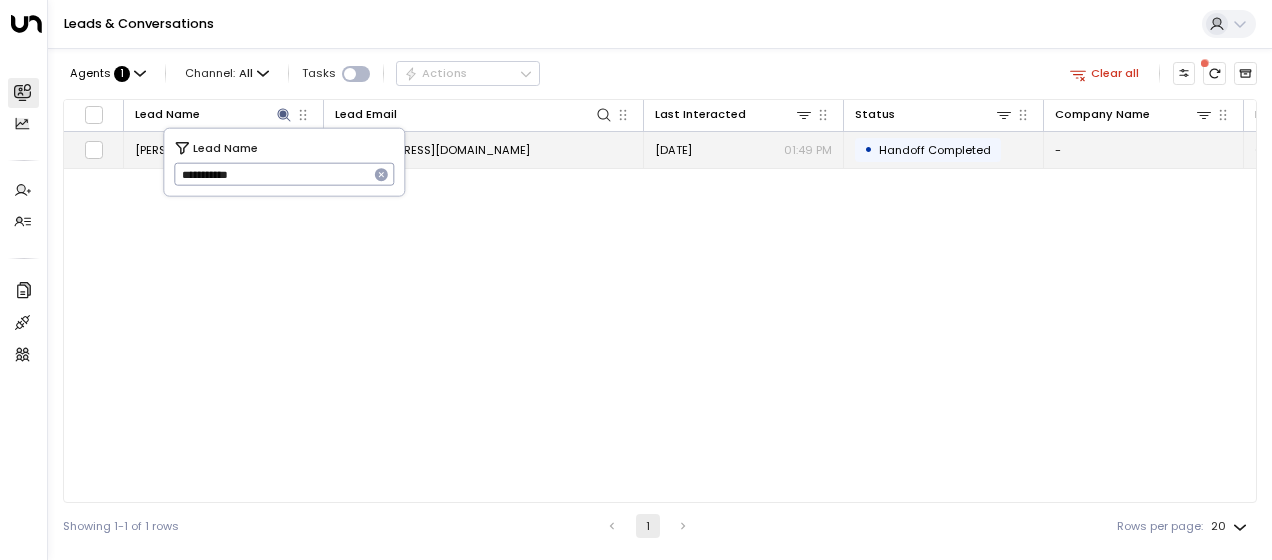 click on "imra@claritycommunity.io" at bounding box center [432, 150] 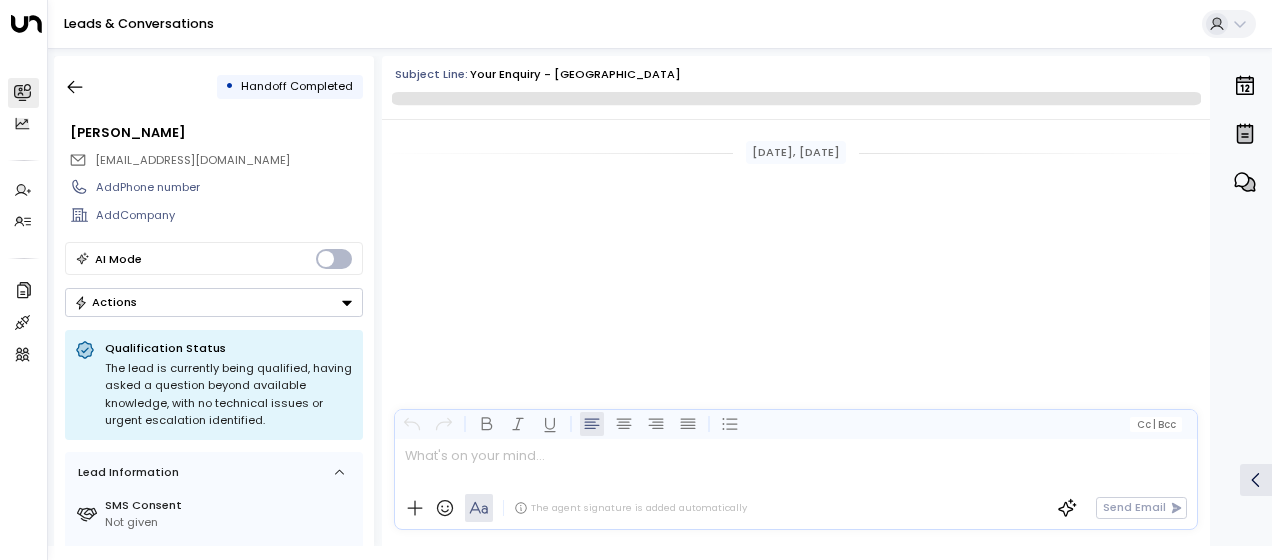 scroll, scrollTop: 2540, scrollLeft: 0, axis: vertical 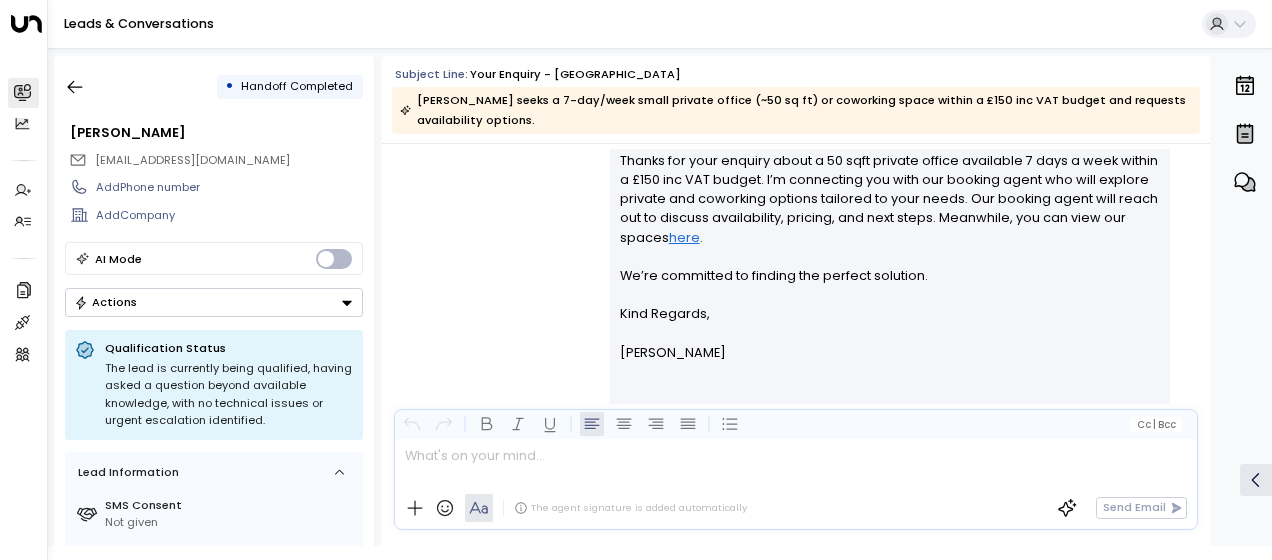 click on "Olivia Smith • 01:49 PM • Email Hi Imran, Thanks for your enquiry about a 50 sqft private office available 7 days a week within a £150 inc VAT budget. I’m connecting you with our booking agent who will explore private and coworking options tailored to your needs. Our booking agent will reach out to discuss availability, pricing, and next steps. Meanwhile, you can view our spaces  here . We’re committed to finding the perfect solution. Kind Regards, Olivia Smith ________________________________________________________________________________________________________________________________________________________________________________________________________uniti_thread_id_9befb7ff-1257-4a68-a9c7-ff9f2a74969a O I N H" at bounding box center [796, 264] 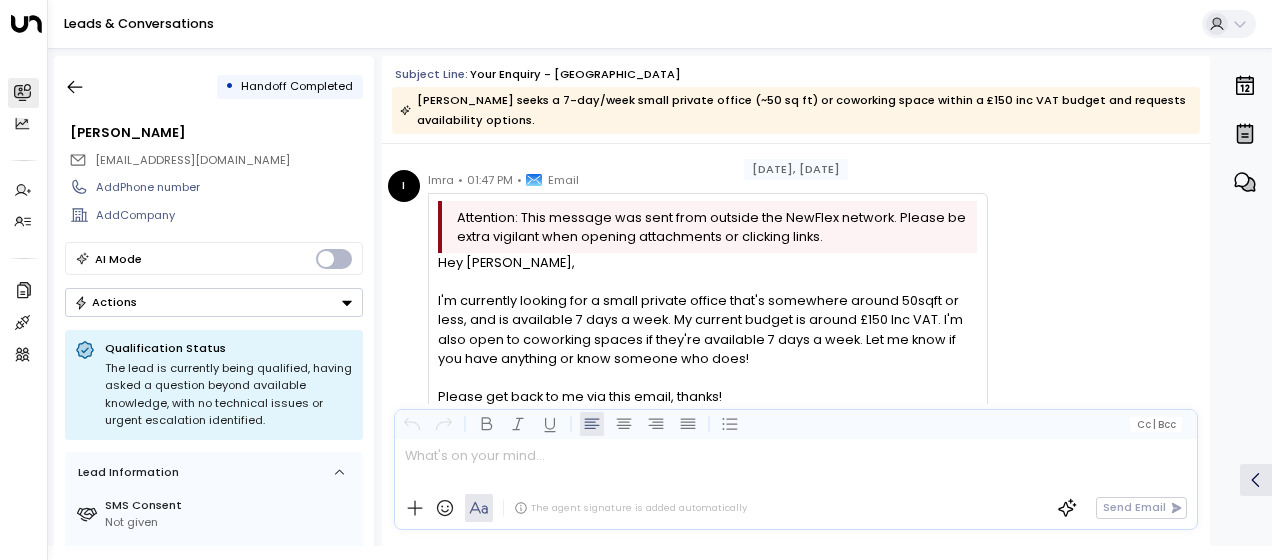 scroll, scrollTop: 1452, scrollLeft: 0, axis: vertical 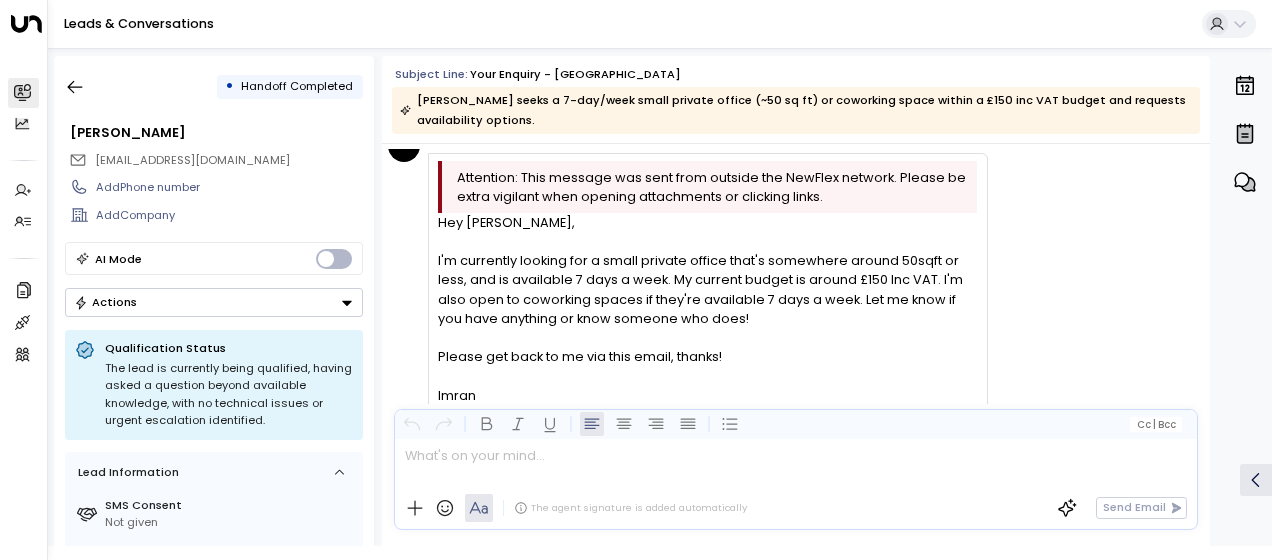 drag, startPoint x: 440, startPoint y: 216, endPoint x: 501, endPoint y: 388, distance: 182.49658 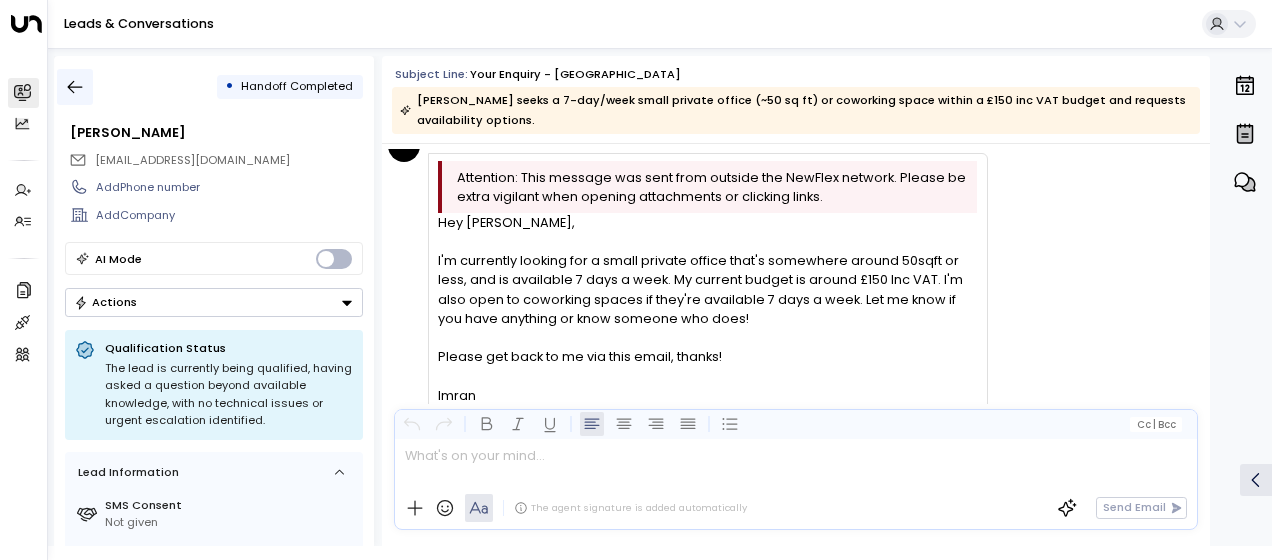 click 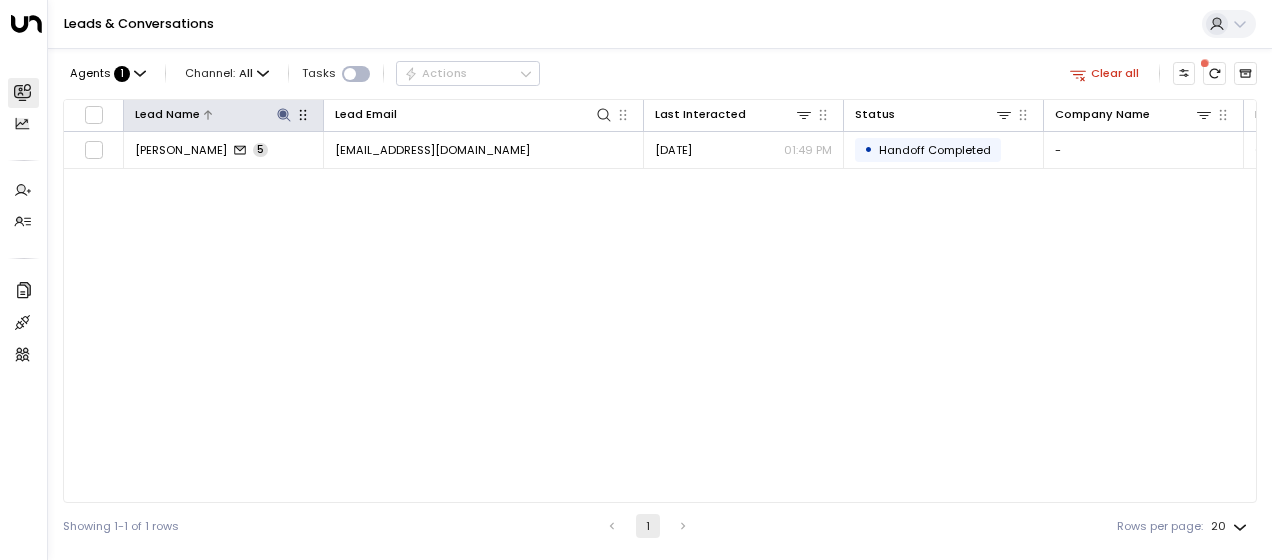 click 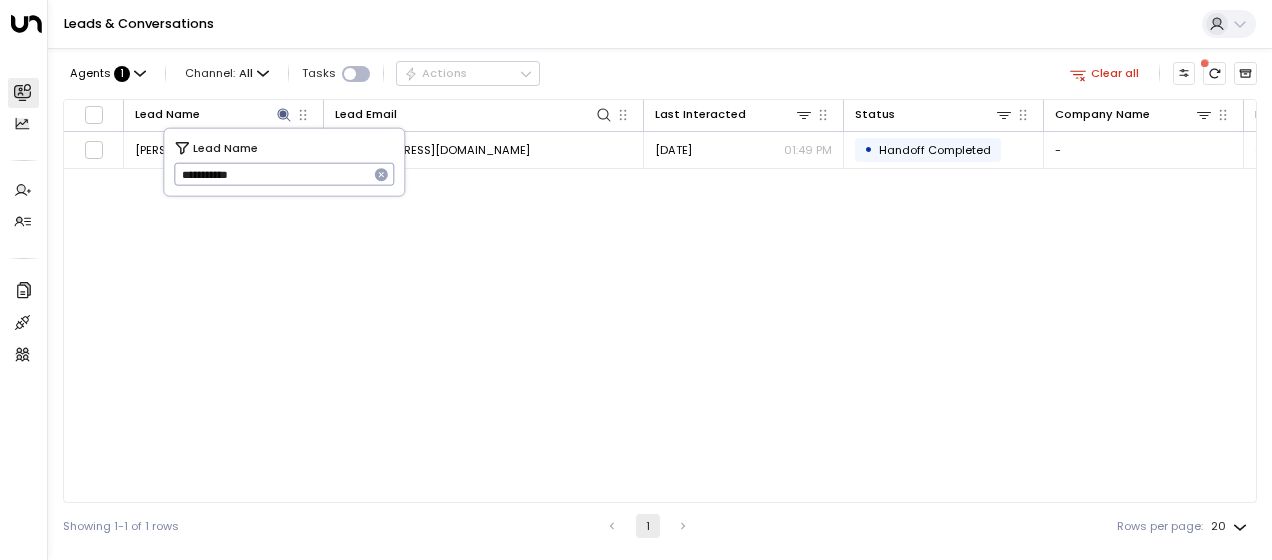 click on "**********" at bounding box center [271, 174] 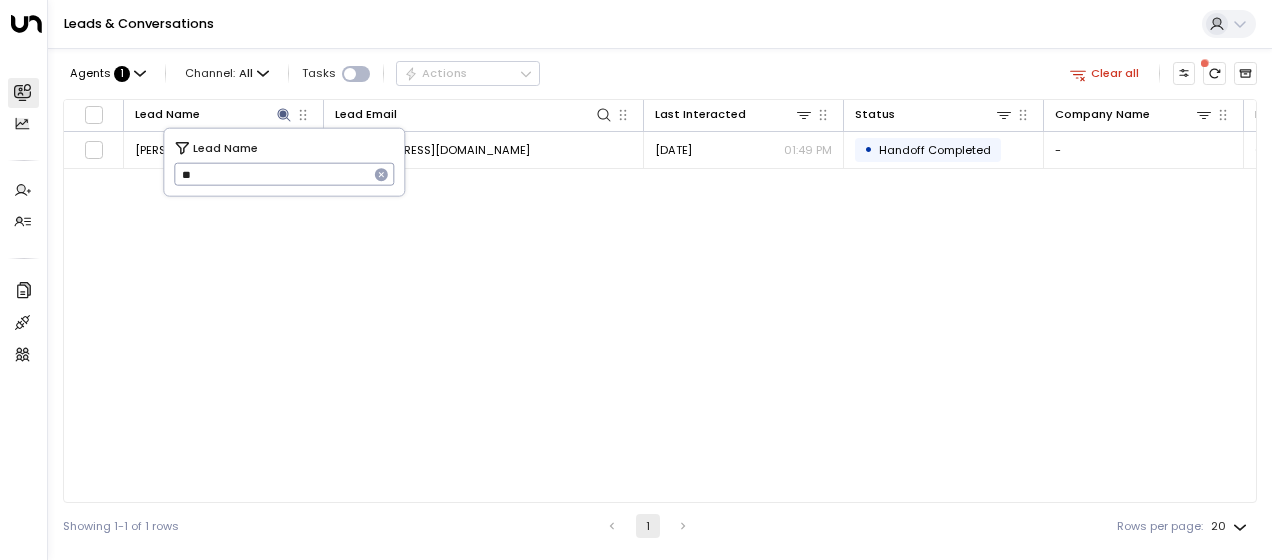 type on "*" 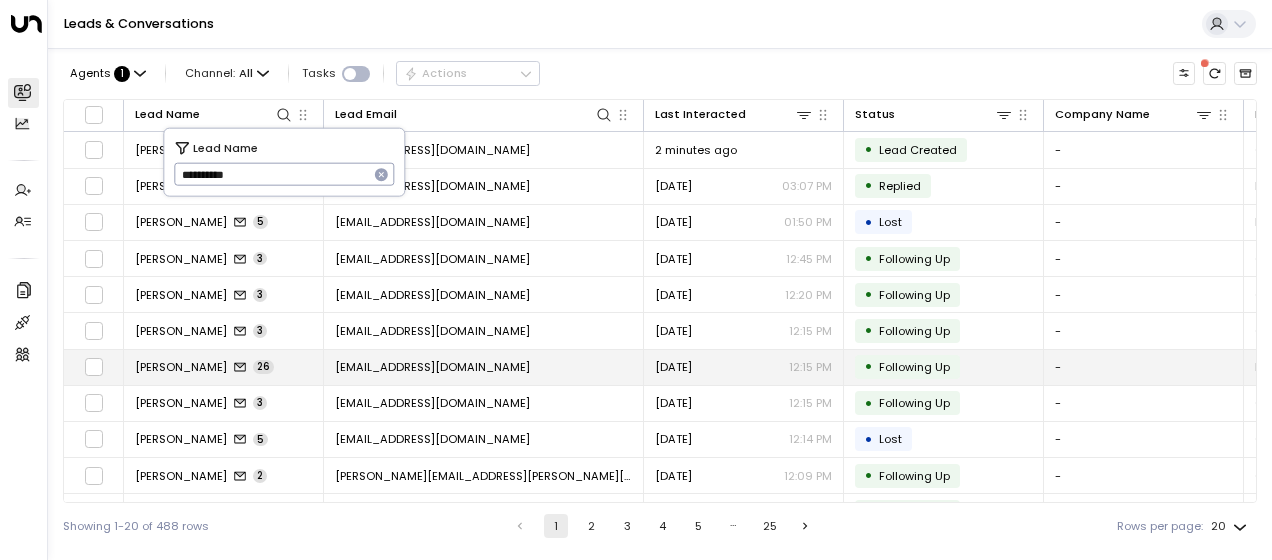 type on "**********" 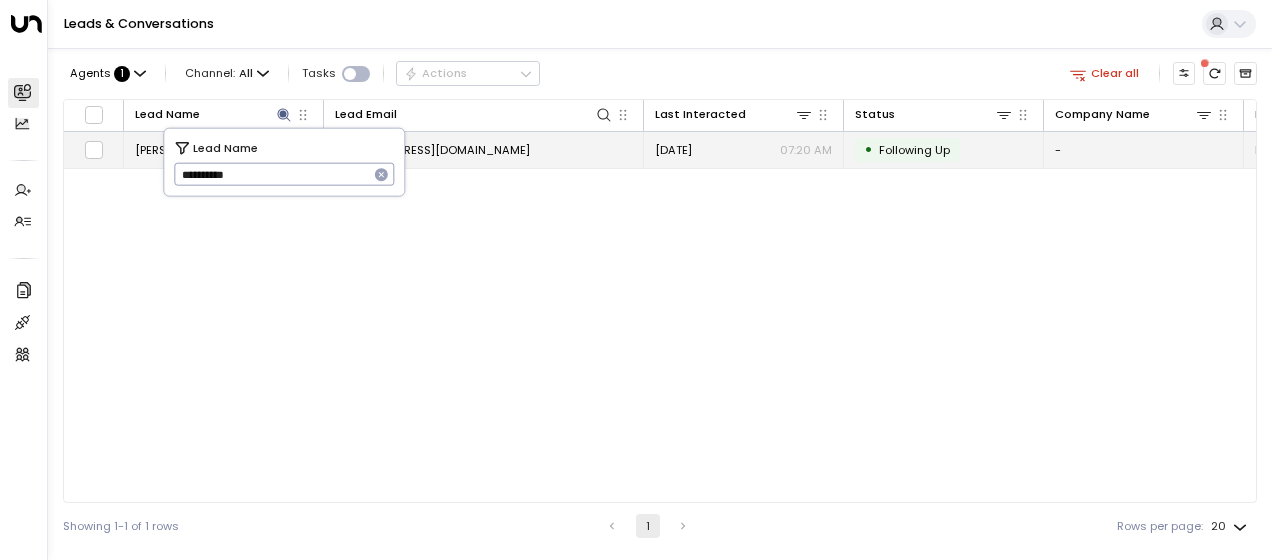 click on "paulsigel.psychology@gmail.com" at bounding box center [432, 150] 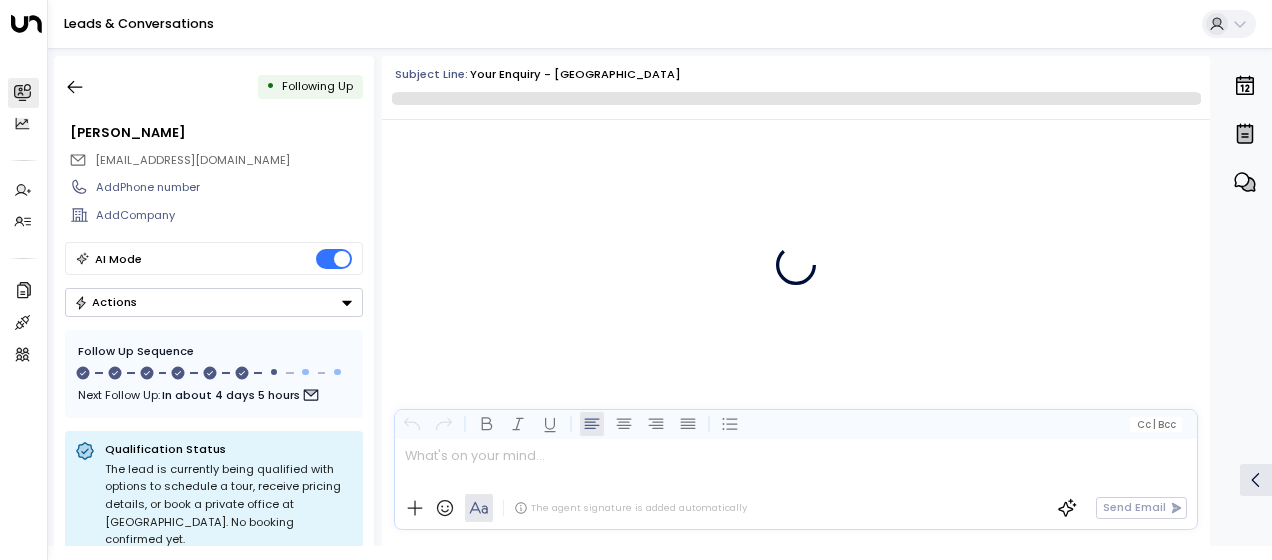 scroll, scrollTop: 5348, scrollLeft: 0, axis: vertical 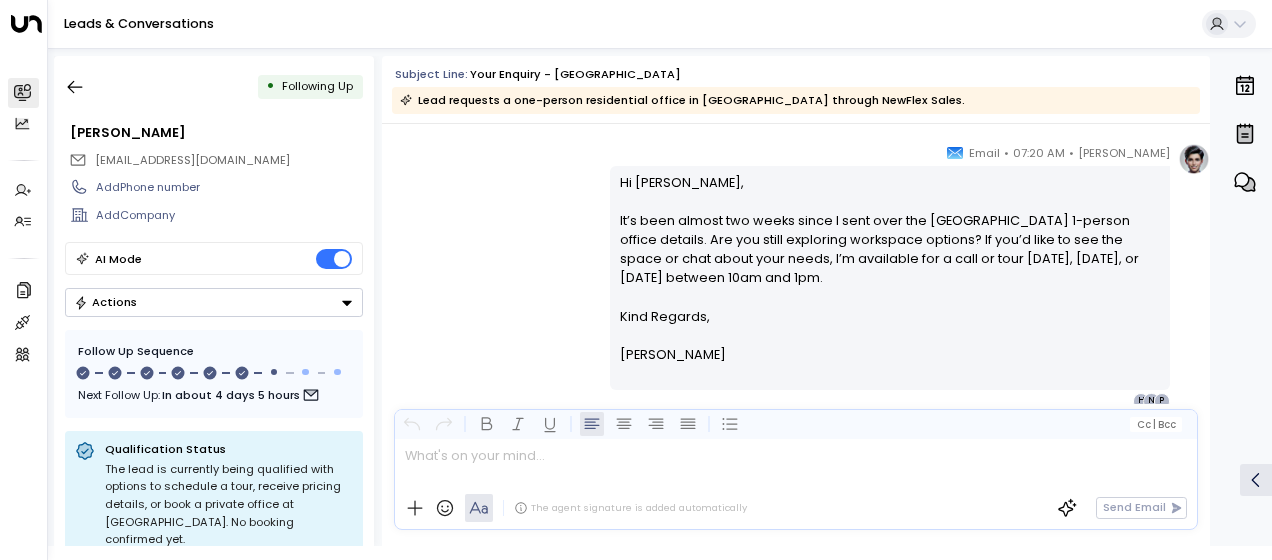 drag, startPoint x: 614, startPoint y: 172, endPoint x: 700, endPoint y: 358, distance: 204.9195 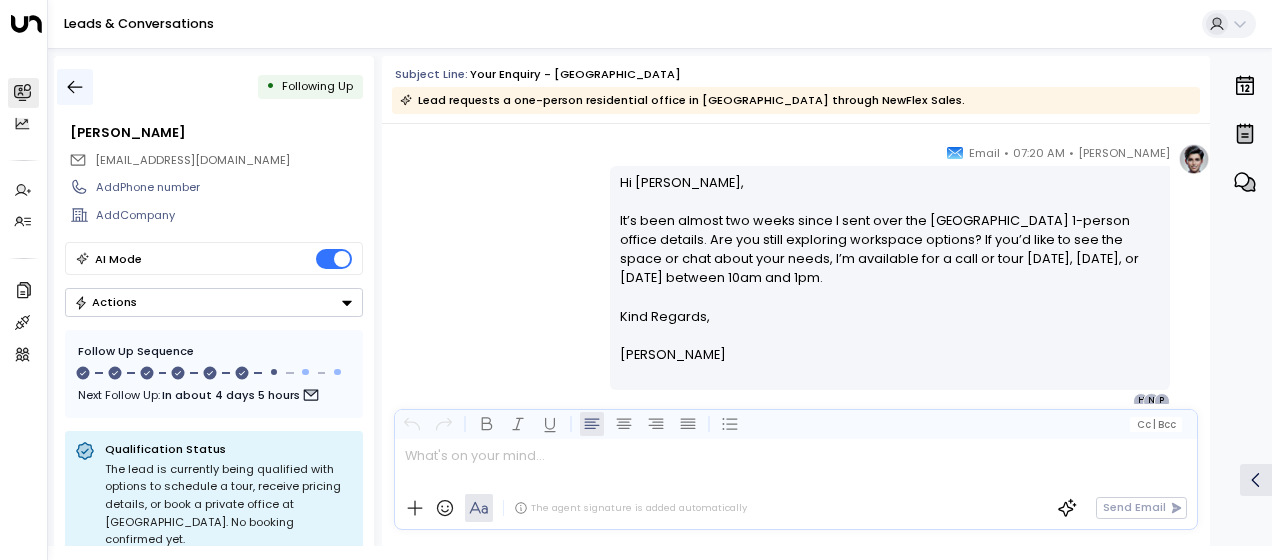 click 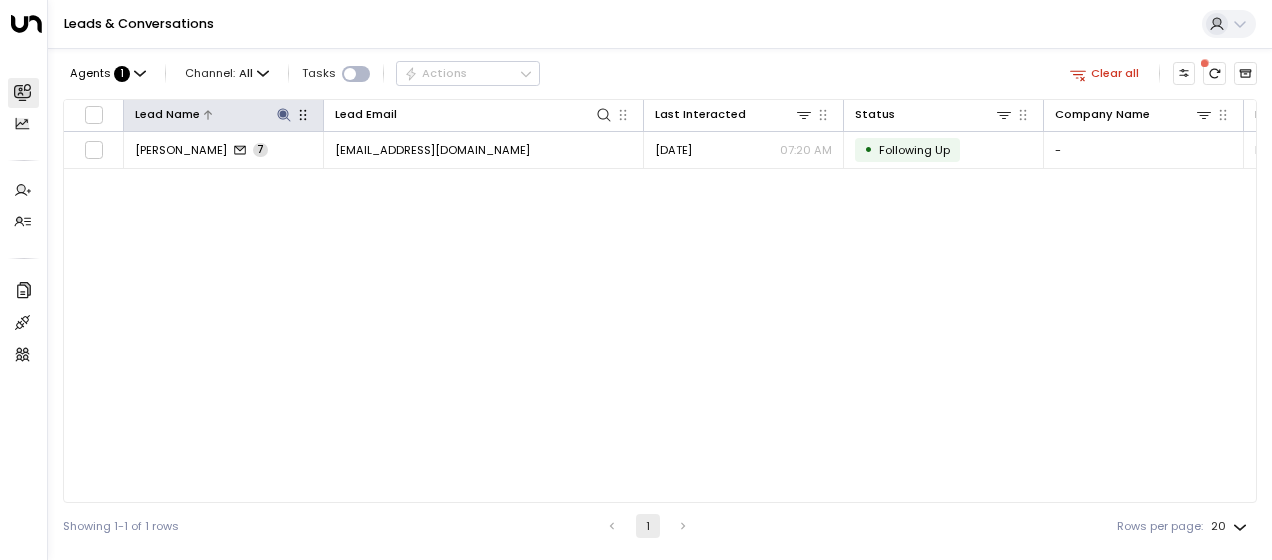 click 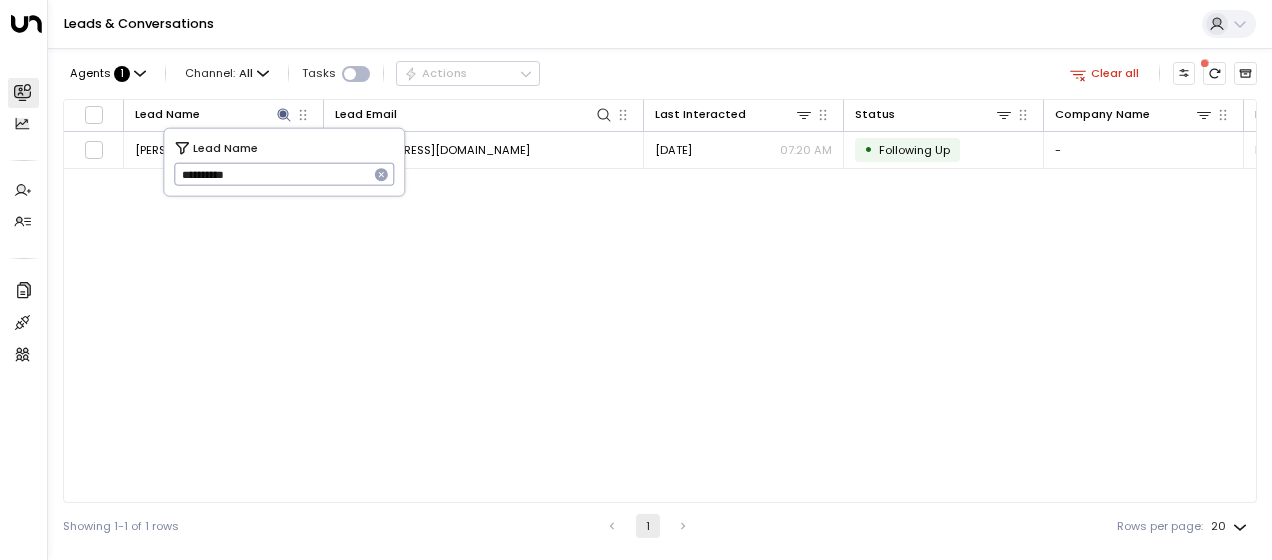 click on "**********" at bounding box center [271, 174] 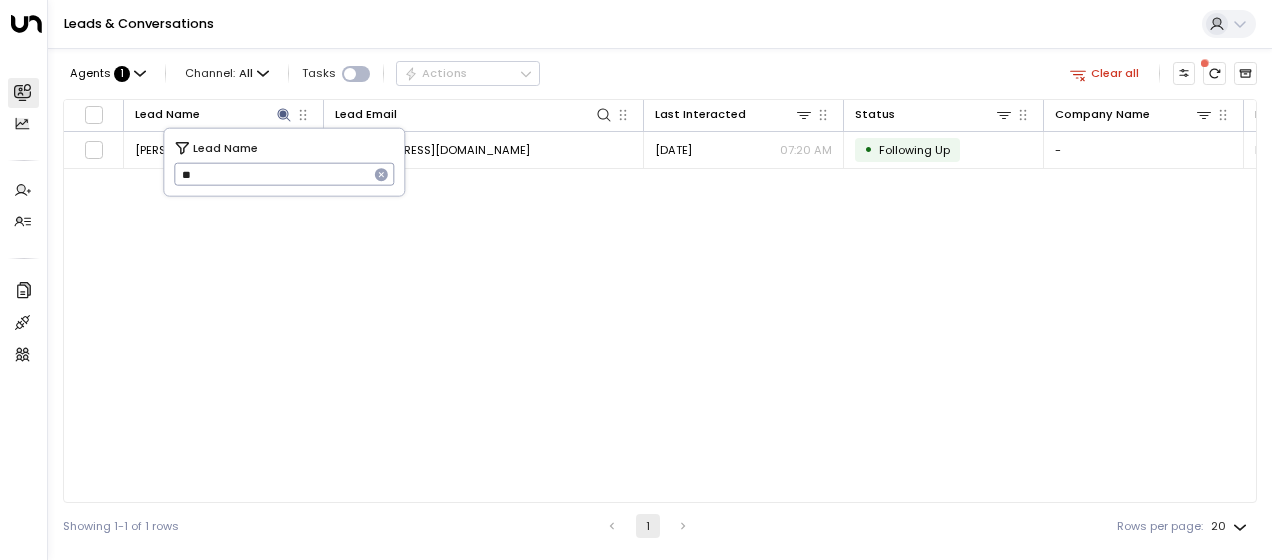 type on "*" 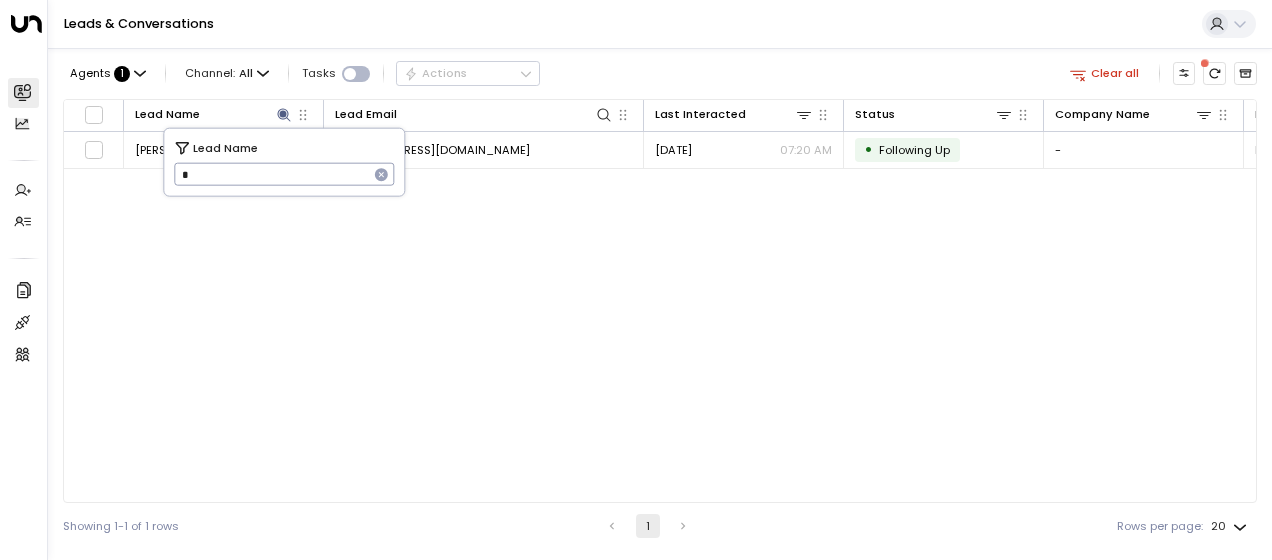 type 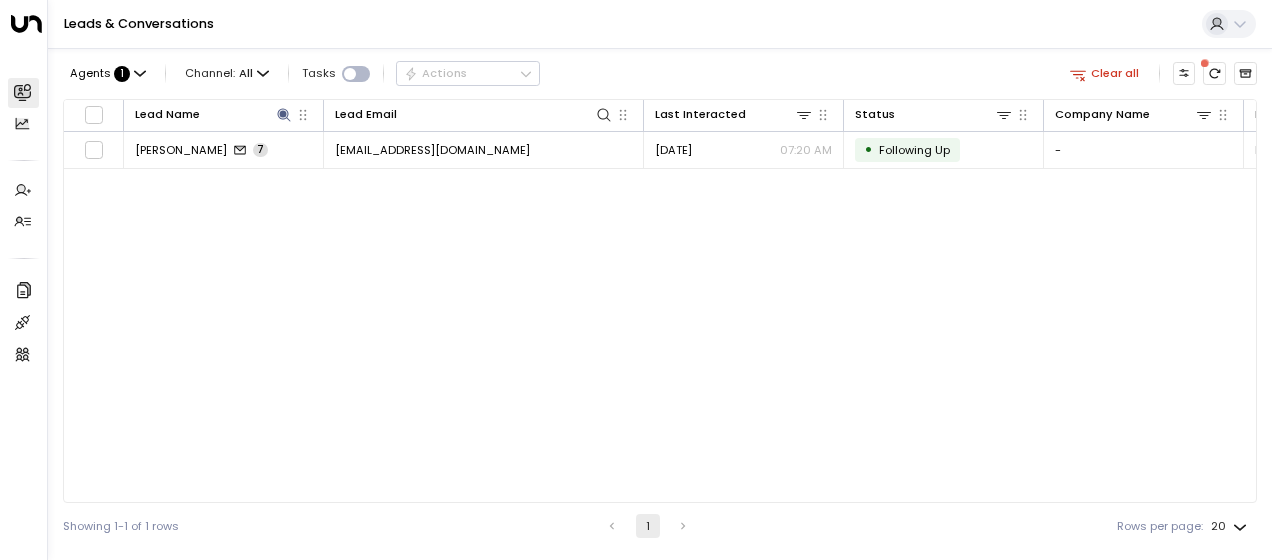 click on "Leads & Conversations" at bounding box center (660, 24) 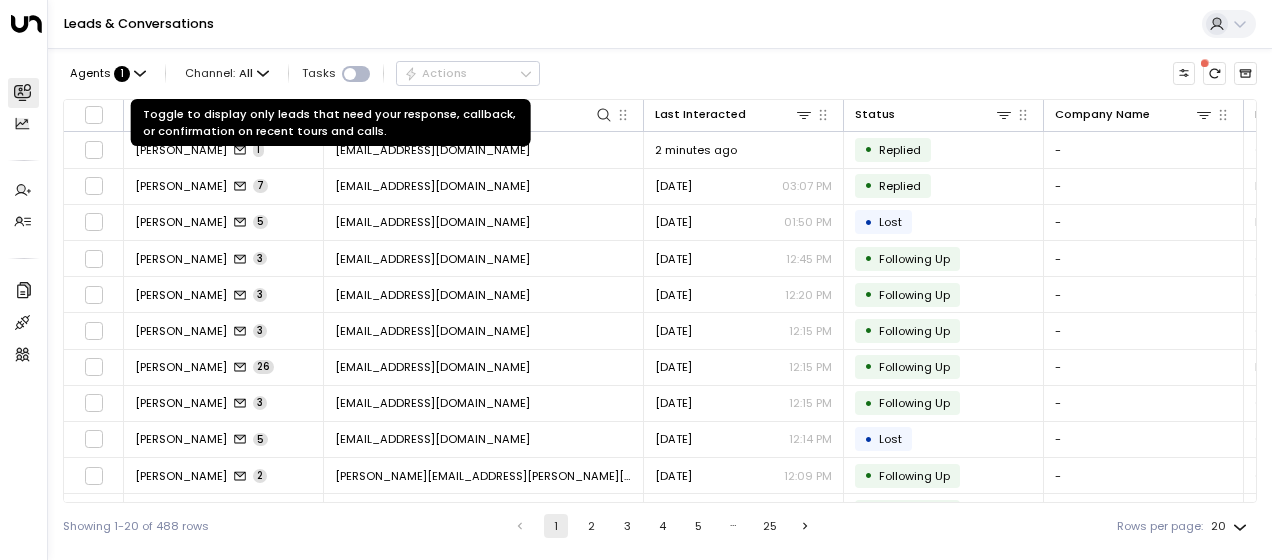 click on "Tasks" at bounding box center (319, 73) 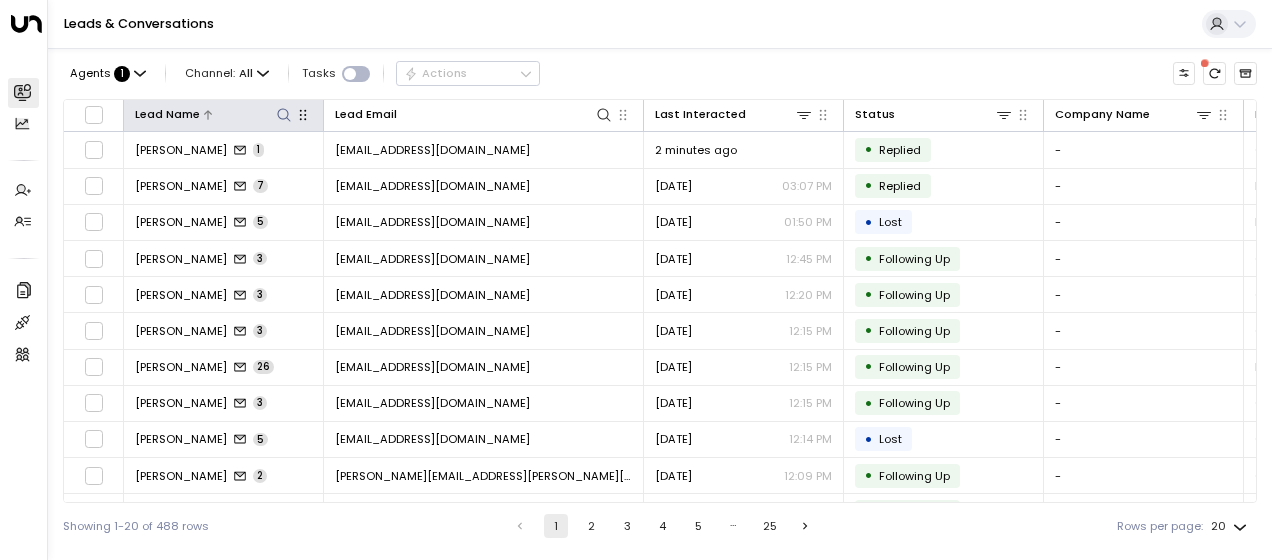 click 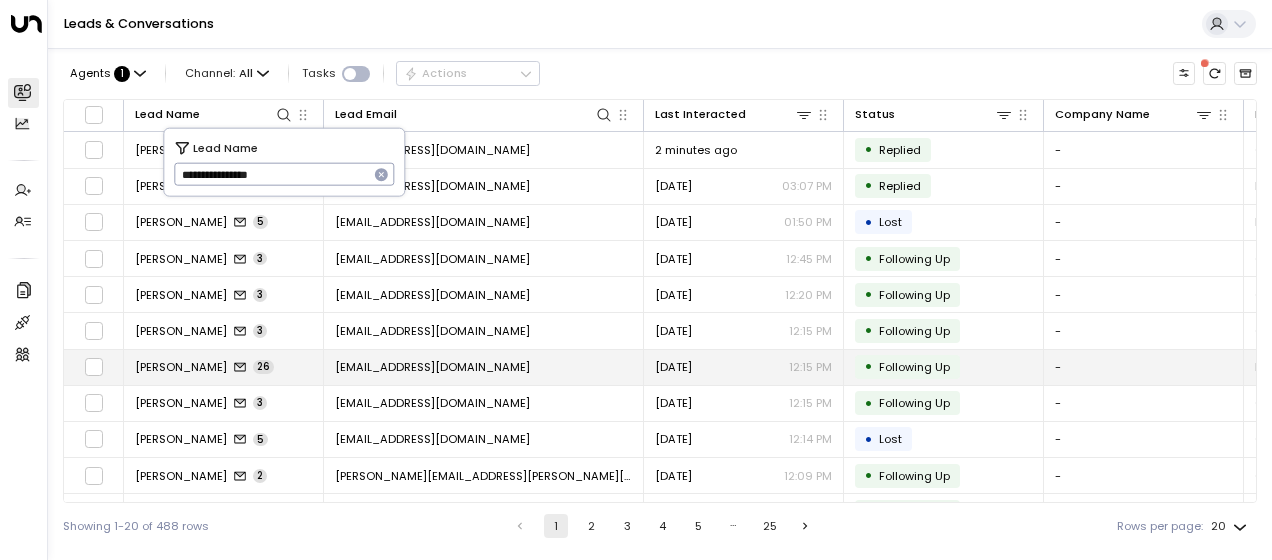 type on "**********" 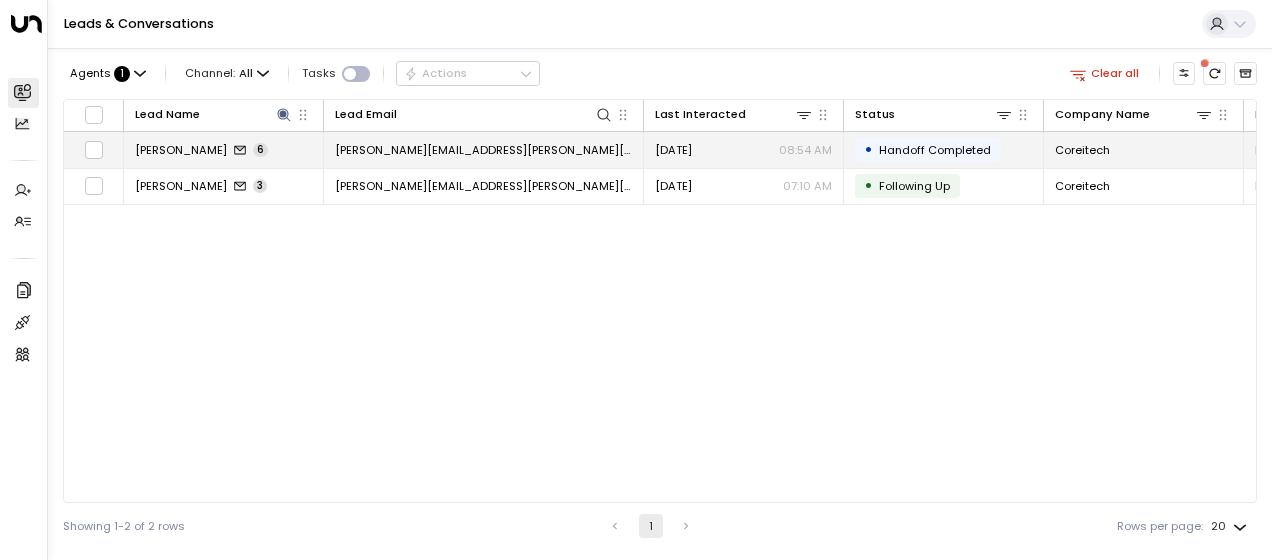 click on "alex.postiglione@coreitech.co.uk" at bounding box center (483, 150) 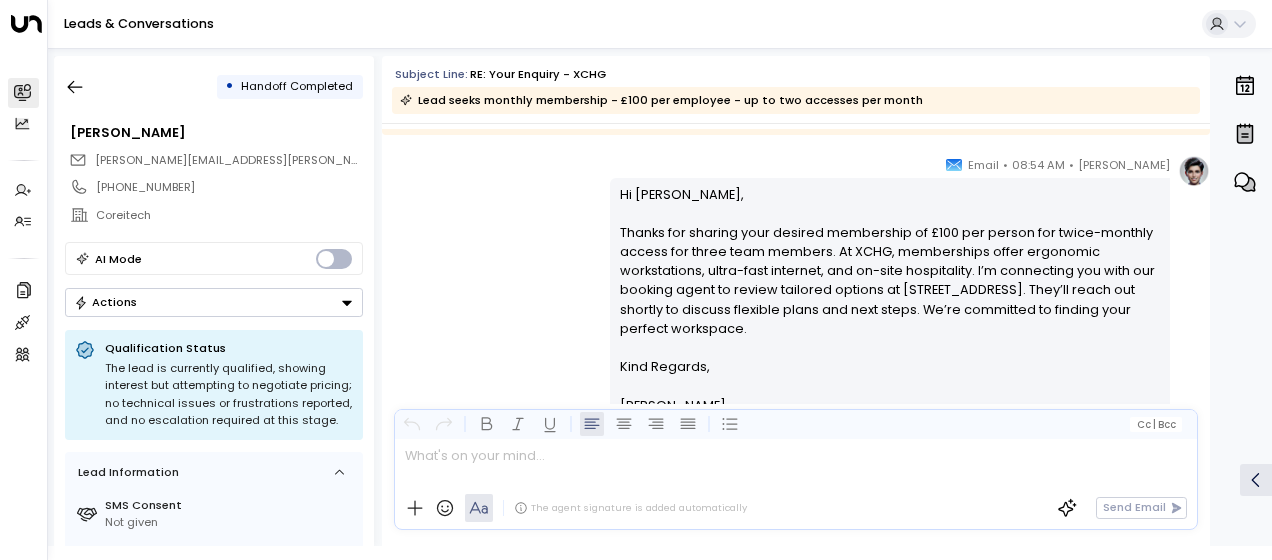 click on "Olivia Smith • 08:54 AM • Email Hi Alex, Thanks for sharing your desired membership of £100 per person for twice-monthly access for three team members. At XCHG, memberships offer ergonomic workstations, ultra-fast internet, and on-site hospitality. I’m connecting you with our booking agent to review tailored options at 22 Bishopsgate. They’ll reach out shortly to discuss flexible plans and next steps. We’re committed to finding your perfect workspace. Kind Regards, Olivia Smith ________________________________________________________________________________________________________________________________________________________________________________________________________uniti_thread_id_243067f1-4cfb-4fc4-bfb4-10bd5d662f9e O A N H" at bounding box center (796, 326) 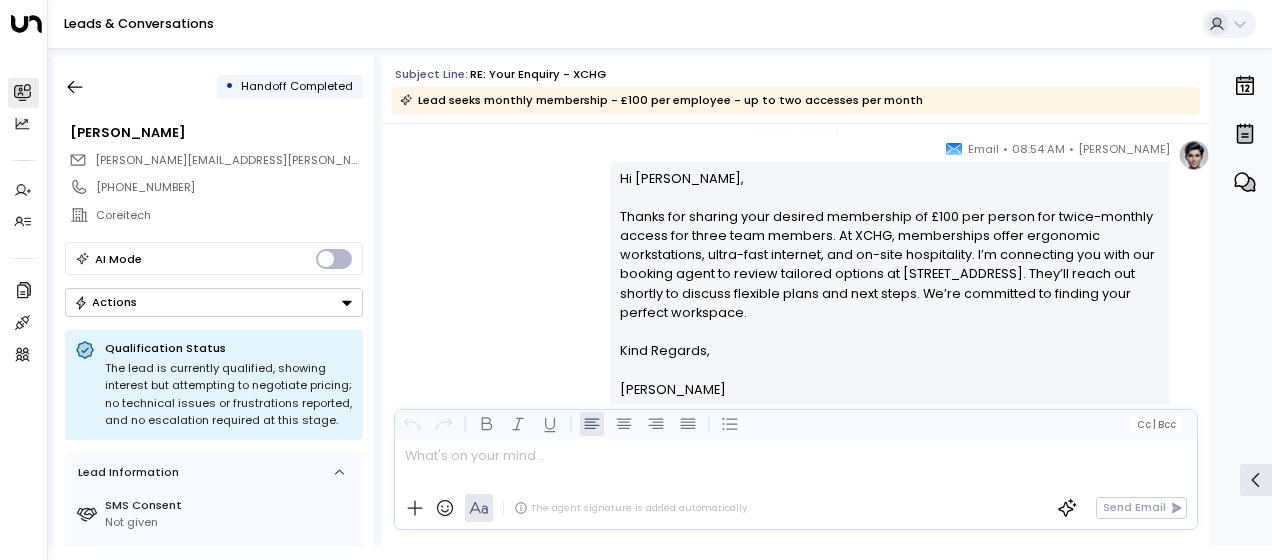 drag, startPoint x: 362, startPoint y: 2, endPoint x: 474, endPoint y: 214, distance: 239.76656 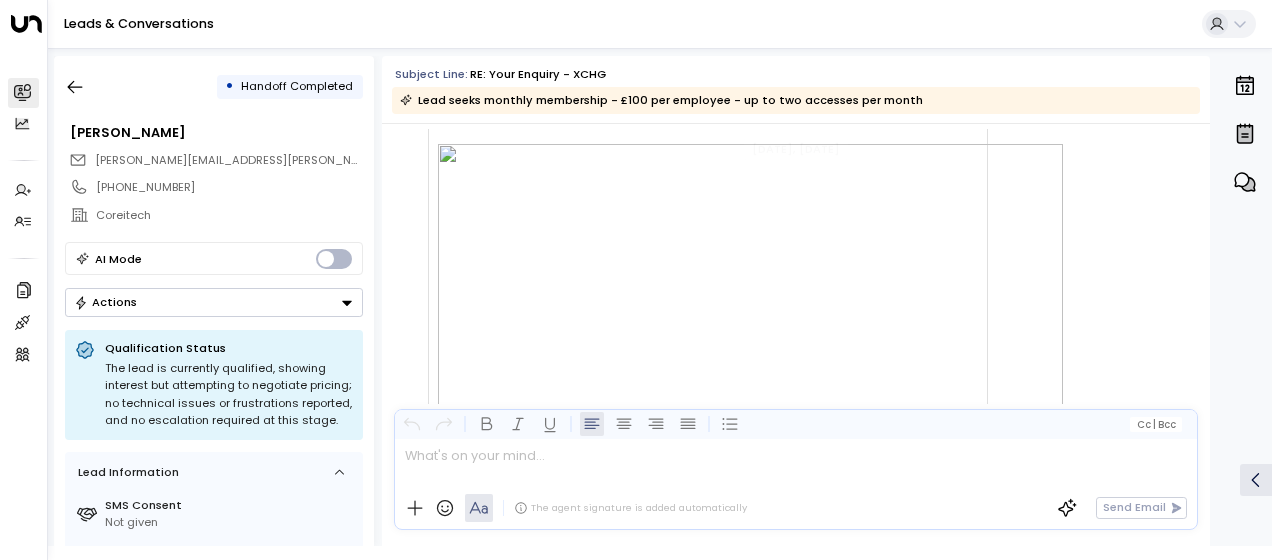 scroll, scrollTop: 3143, scrollLeft: 0, axis: vertical 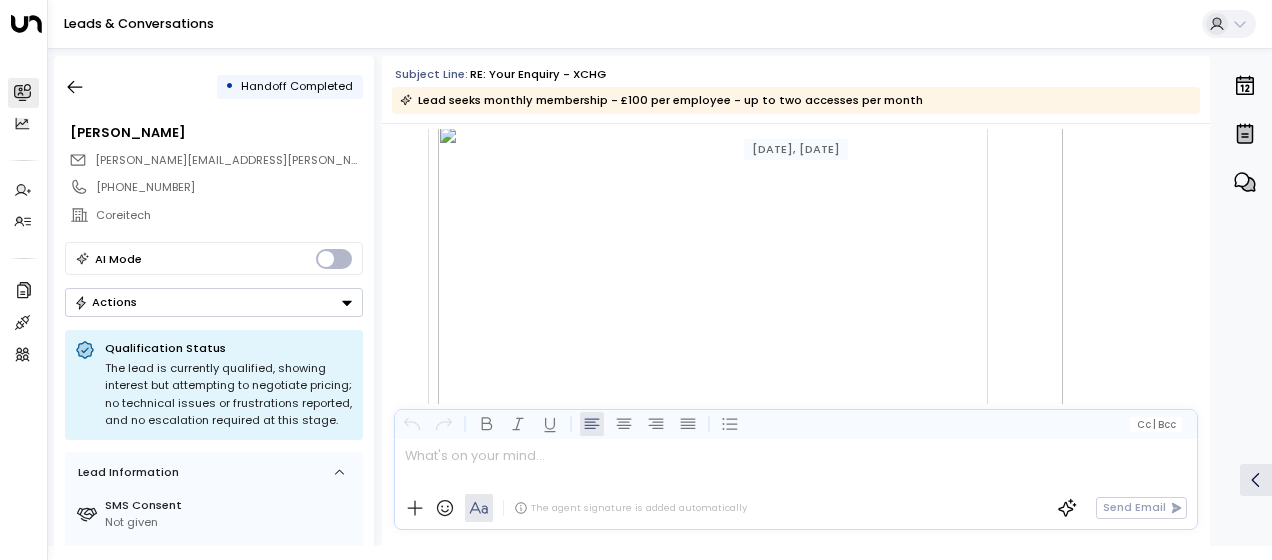 click at bounding box center (750, 281) 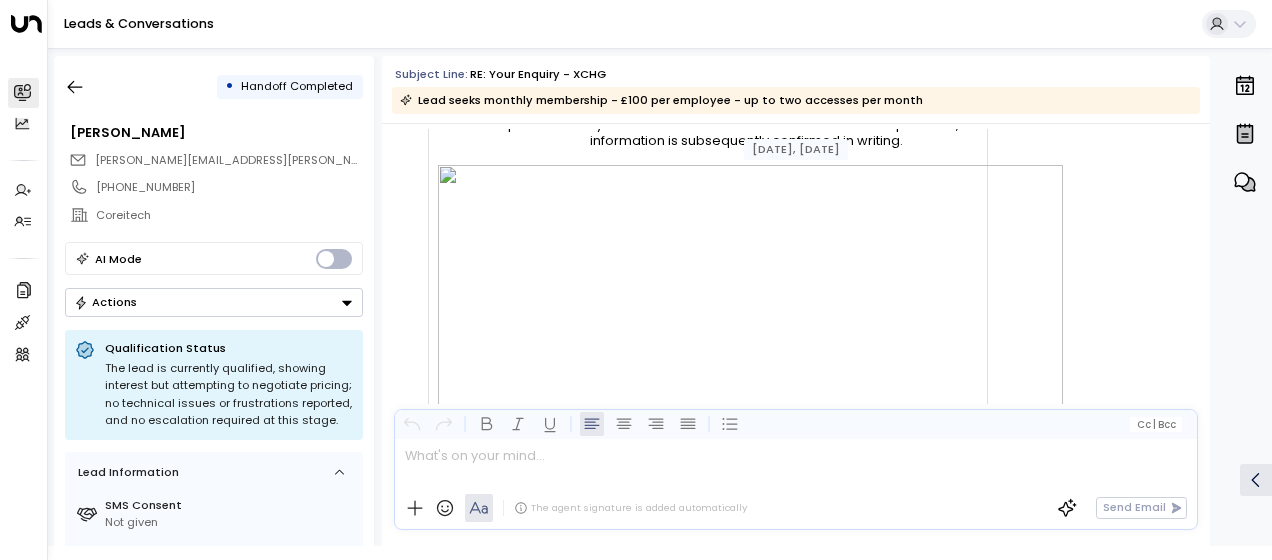 click at bounding box center (750, 321) 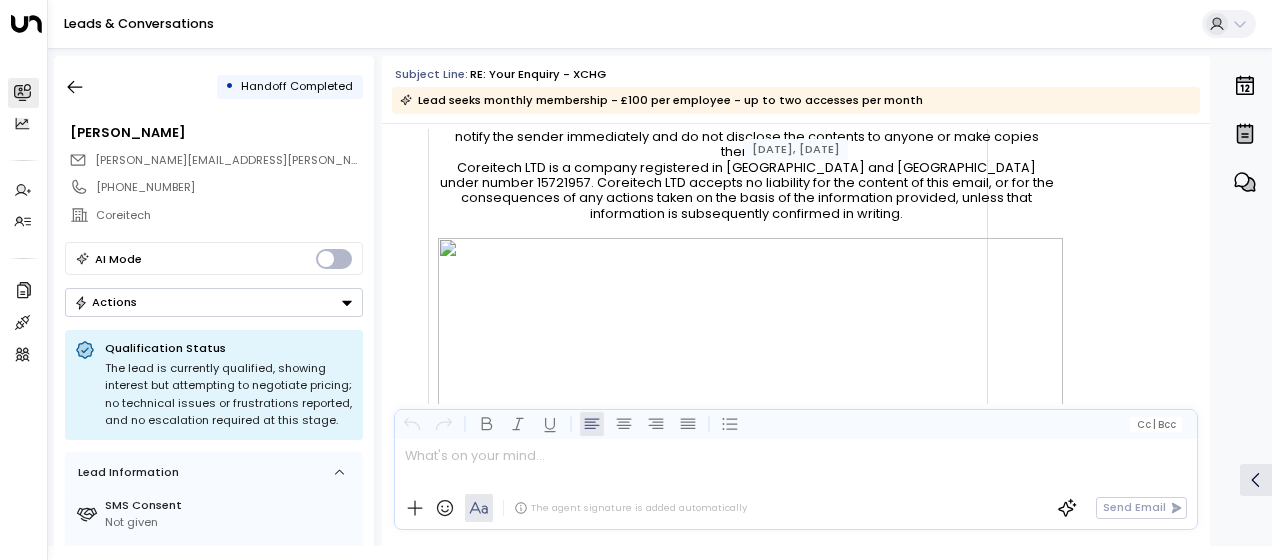 click on "Kind regards, Alex Postiglione Director, Coreitech Main Line :  0203 834 9728 | Direct Line: 0203 574 9042 Mobile:  07442 366032 |   Website :  www.coreitech.co.uk Email :  alex.postiglione@coreitech.co.uk Address :  Coreitech LTD, 85 Great Portland Street, First Floor, London, W1W 7LT Book a meeting slot with Alex  https://calendly.com/alex-postiglione-coreitech Please consider the environment before printing this e-mail! IMPORTANT: The contents of this email and any attachments are confidential. They are intended for the named recipient(s) only. If you have received this email by mistake, please notify the sender immediately and do not disclose the contents to anyone or make copies thereof. Coreitech LTD is a company registered in England and Wales under number 15721957. Coreitech LTD accepts no liability for the content of this email, or for the consequences of any actions taken on the basis of the information provided, unless that information is subsequently confirmed in writing." at bounding box center [750, 57] 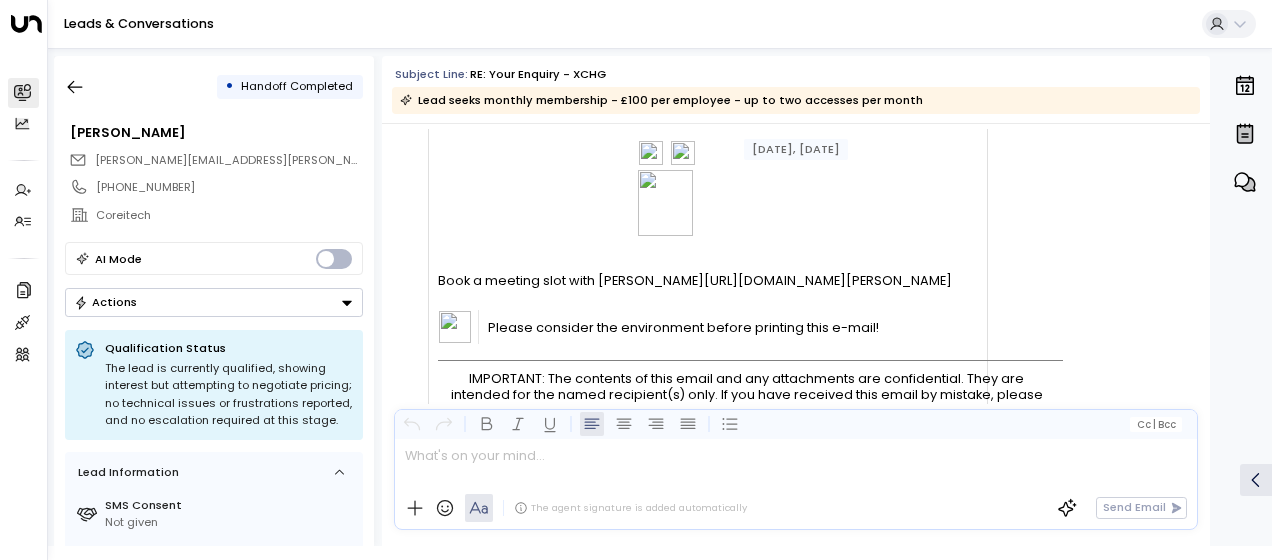 click on "Kind regards, Alex Postiglione Director, Coreitech Main Line :  0203 834 9728 | Direct Line: 0203 574 9042 Mobile:  07442 366032 |   Website :  www.coreitech.co.uk Email :  alex.postiglione@coreitech.co.uk Address :  Coreitech LTD, 85 Great Portland Street, First Floor, London, W1W 7LT Book a meeting slot with Alex  https://calendly.com/alex-postiglione-coreitech Please consider the environment before printing this e-mail! IMPORTANT: The contents of this email and any attachments are confidential. They are intended for the named recipient(s) only. If you have received this email by mistake, please notify the sender immediately and do not disclose the contents to anyone or make copies thereof. Coreitech LTD is a company registered in England and Wales under number 15721957. Coreitech LTD accepts no liability for the content of this email, or for the consequences of any actions taken on the basis of the information provided, unless that information is subsequently confirmed in writing." at bounding box center (750, 330) 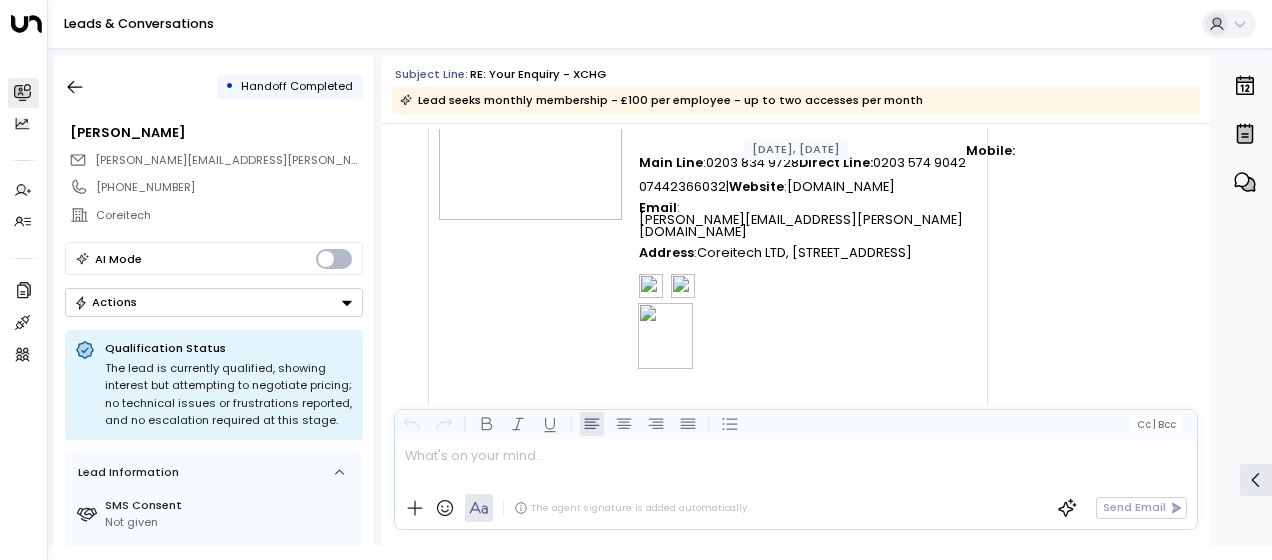 scroll, scrollTop: 2583, scrollLeft: 0, axis: vertical 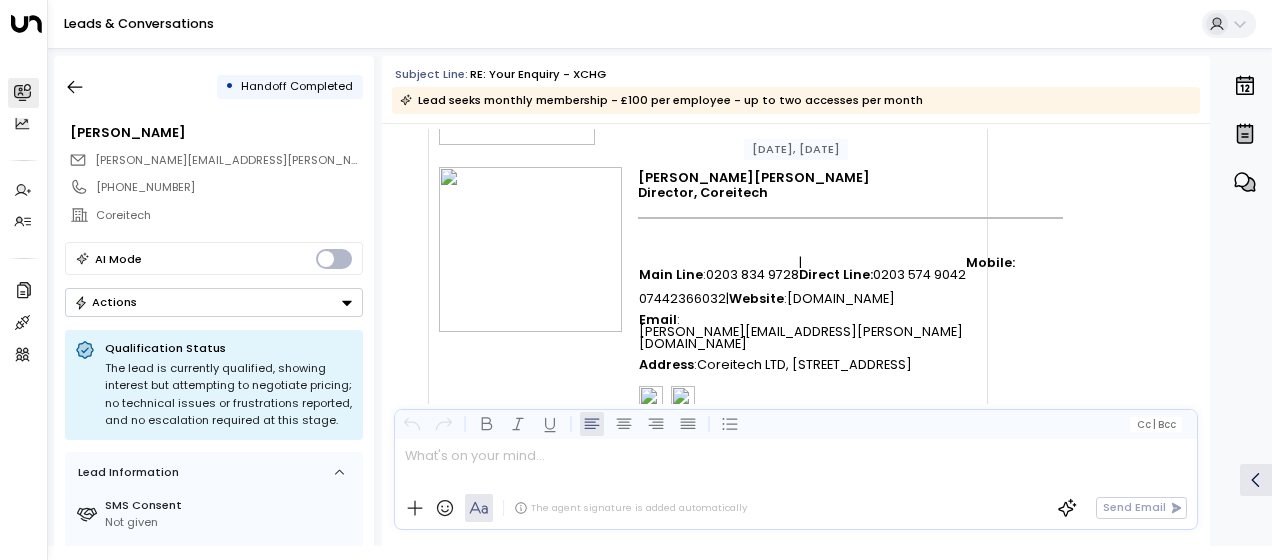 click on "Alex Postiglione Director, Coreitech Main Line :  0203 834 9728 | Direct Line: 0203 574 9042 Mobile:  07442 366032 |   Website :  www.coreitech.co.uk Email :  alex.postiglione@coreitech.co.uk Address :  Coreitech LTD, 85 Great Portland Street, First Floor, London, W1W 7LT" at bounding box center [850, 291] 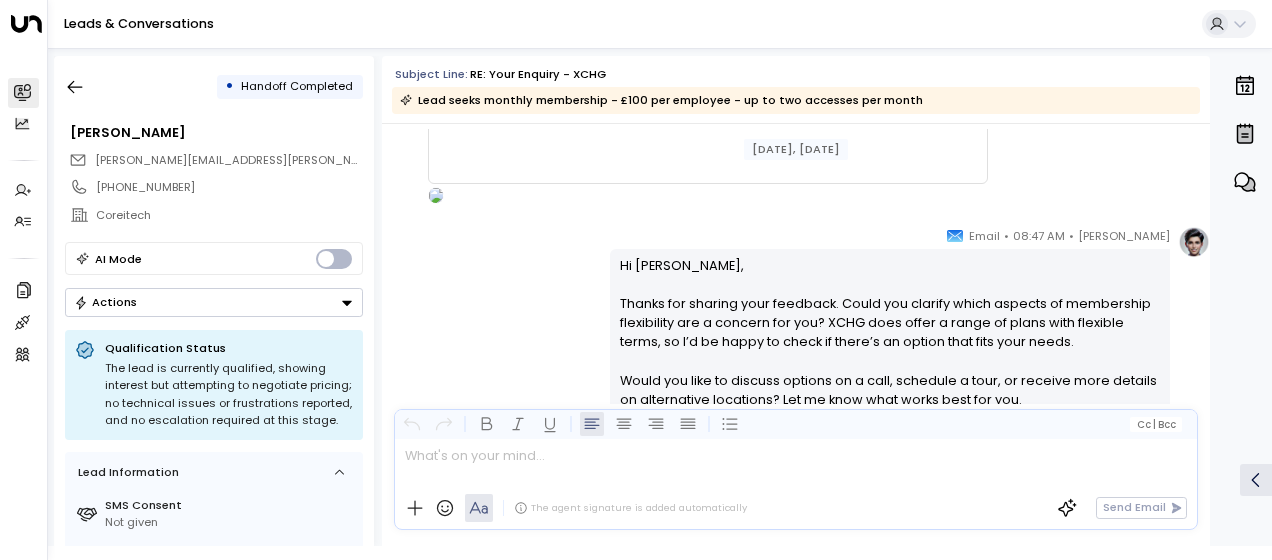 scroll, scrollTop: 2774, scrollLeft: 0, axis: vertical 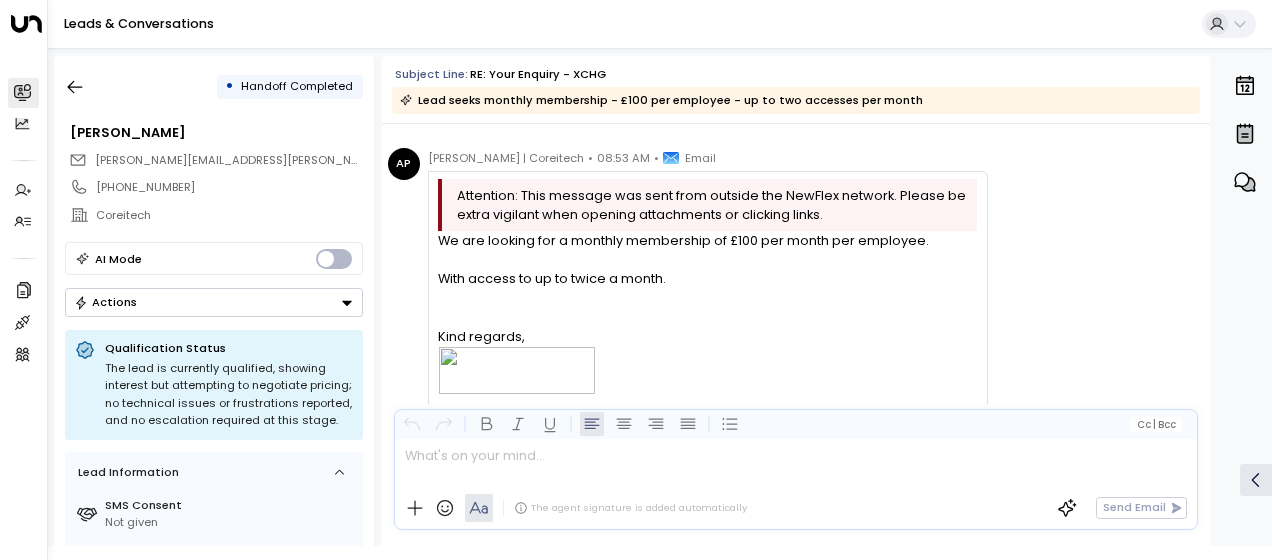 click at bounding box center [707, 297] 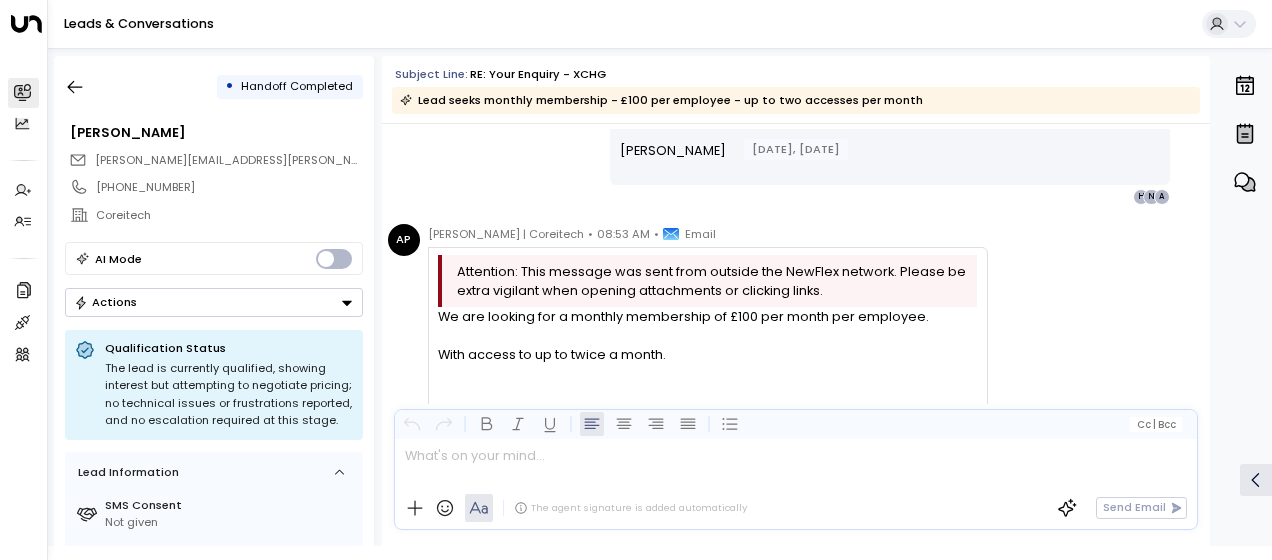 scroll, scrollTop: 2694, scrollLeft: 0, axis: vertical 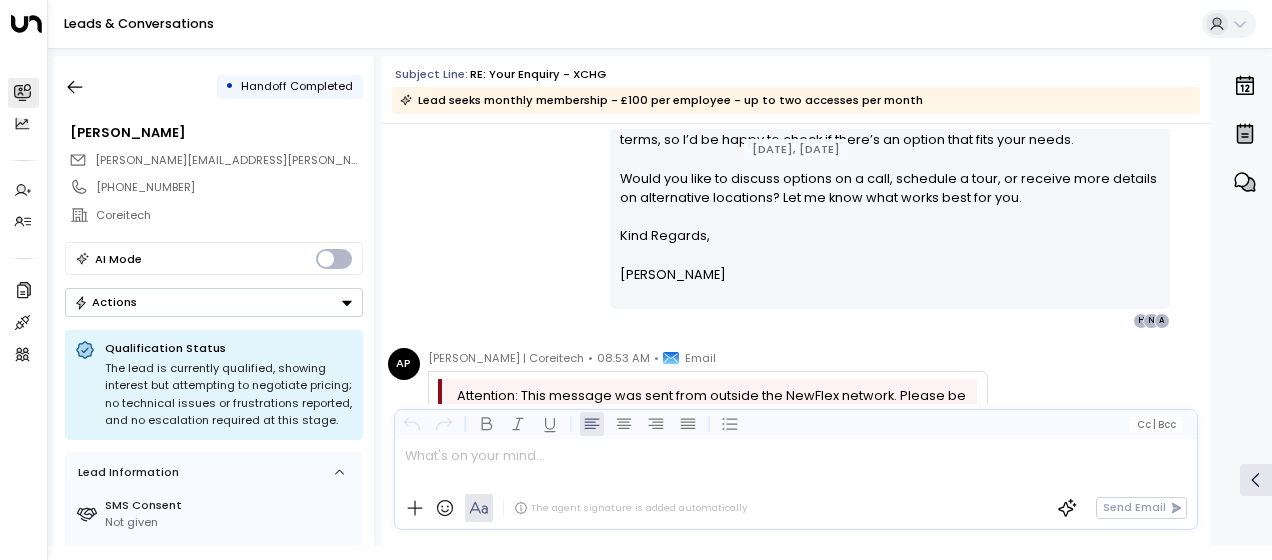 click on "Olivia Smith • 08:47 AM • Email Hi Alex, Thanks for sharing your feedback. Could you clarify which aspects of membership flexibility are a concern for you? XCHG does offer a range of plans with flexible terms, so I’d be happy to check if there’s an option that fits your needs. Would you like to discuss options on a call, schedule a tour, or receive more details on alternative locations? Let me know what works best for you. Kind Regards, Olivia Smith ________________________________________________________________________________________________________________________________________________________________________________________________________uniti_thread_id_243067f1-4cfb-4fc4-bfb4-10bd5d662f9e A N H" at bounding box center [890, 176] 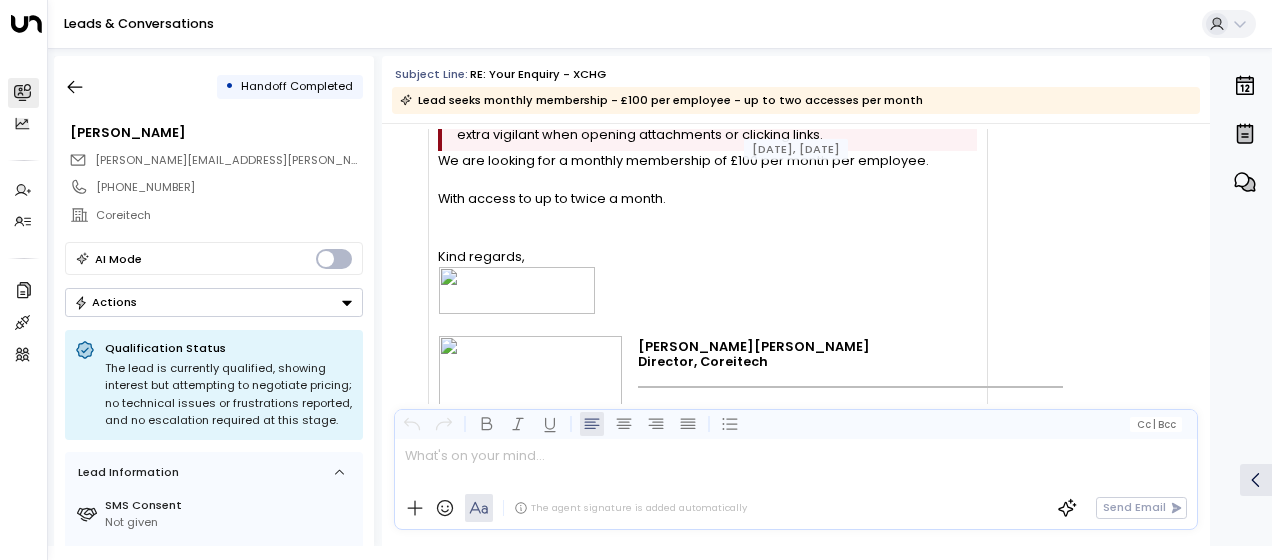 scroll, scrollTop: 2814, scrollLeft: 0, axis: vertical 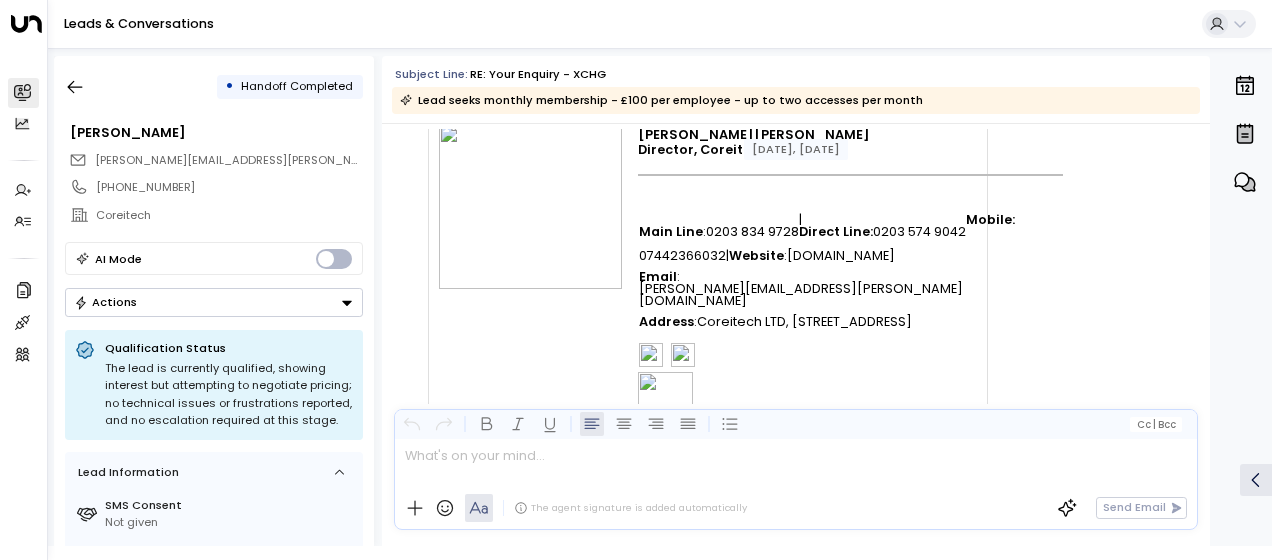 drag, startPoint x: 440, startPoint y: 198, endPoint x: 1047, endPoint y: 320, distance: 619.1389 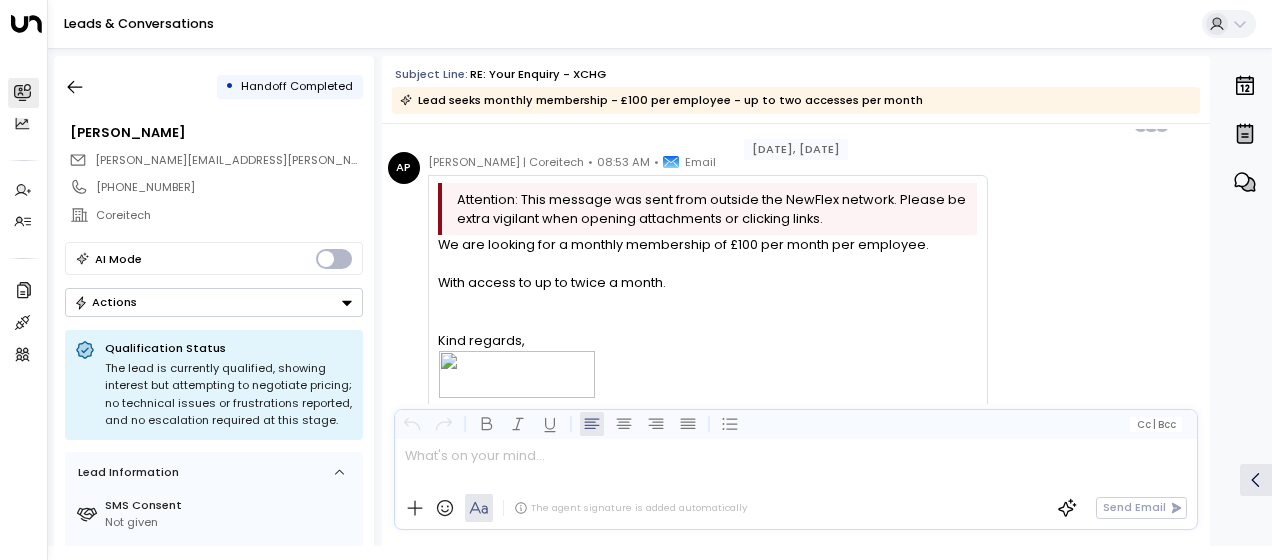 scroll, scrollTop: 2786, scrollLeft: 0, axis: vertical 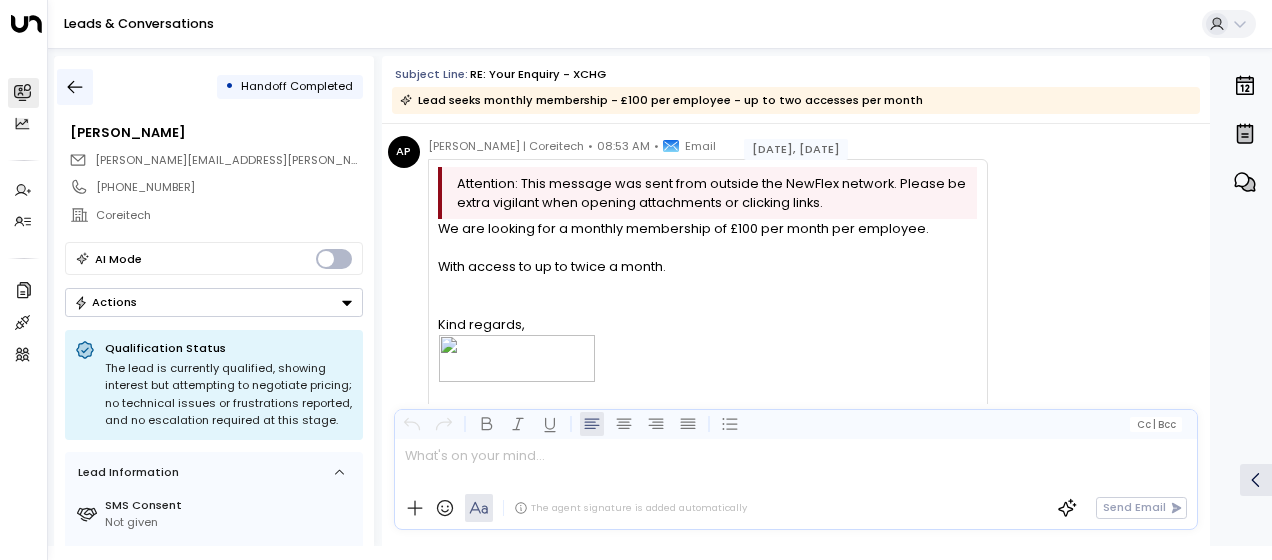 click 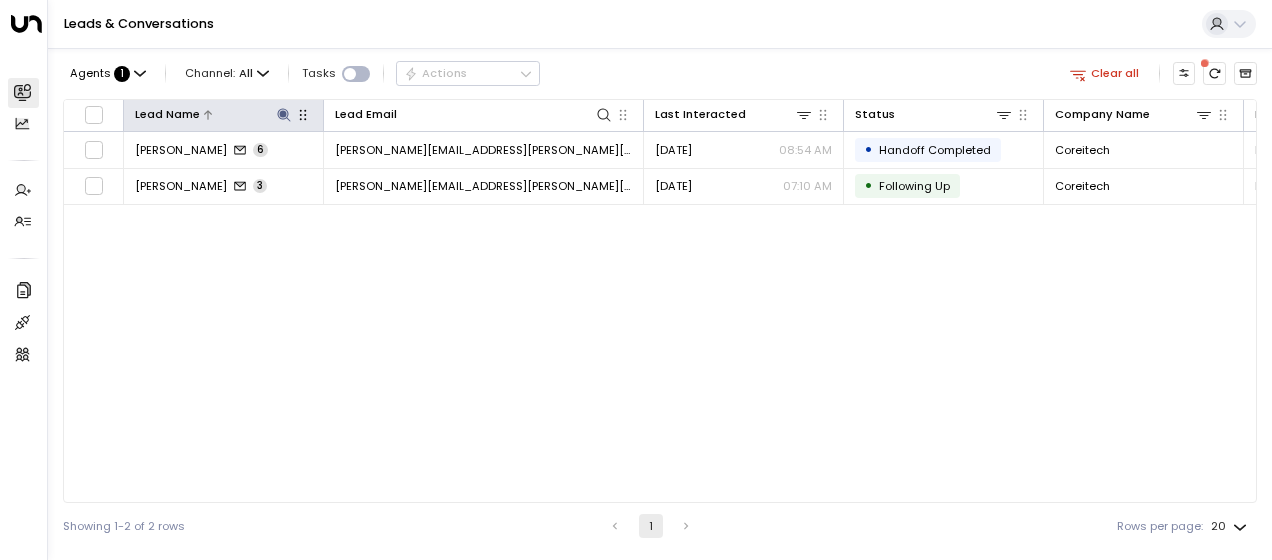 click 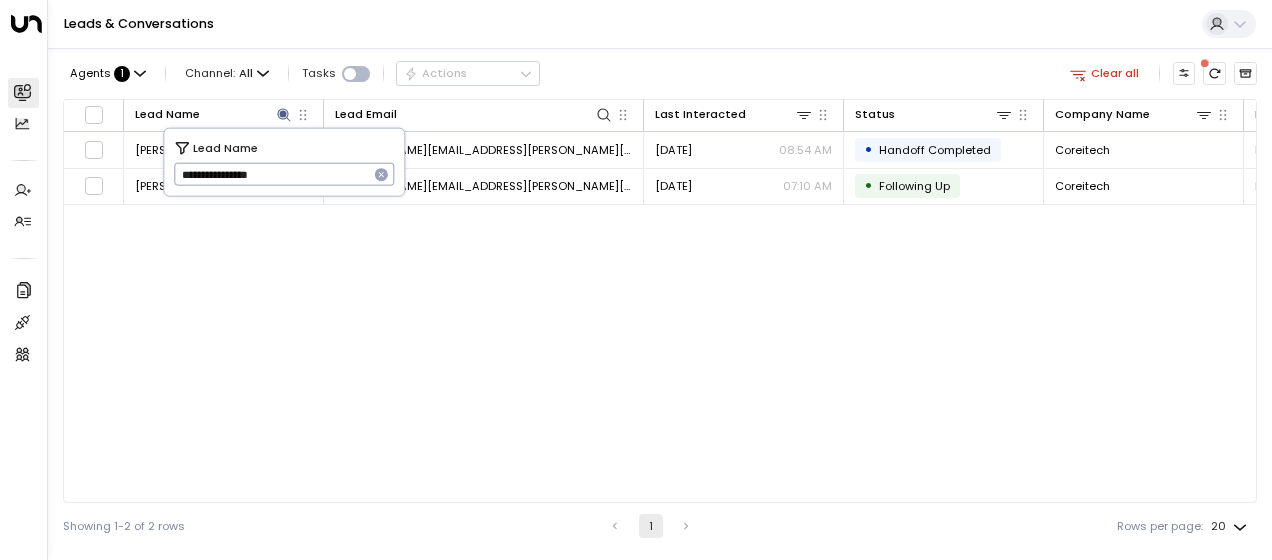 click on "**********" at bounding box center (271, 174) 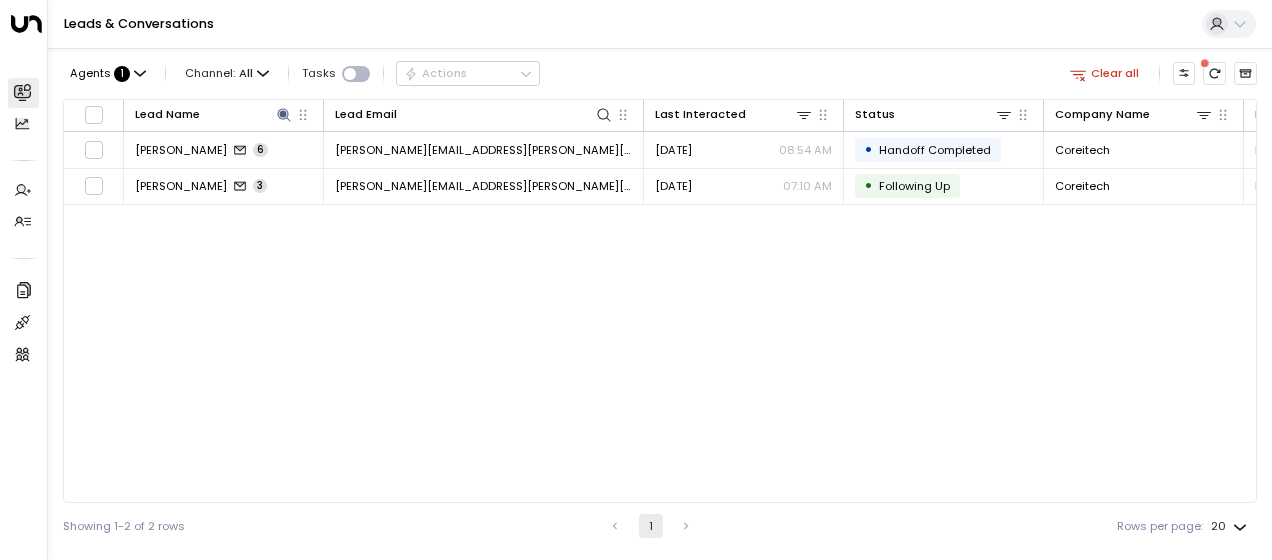 click on "Agents : 1 Channel: All Tasks   Actions" at bounding box center (301, 73) 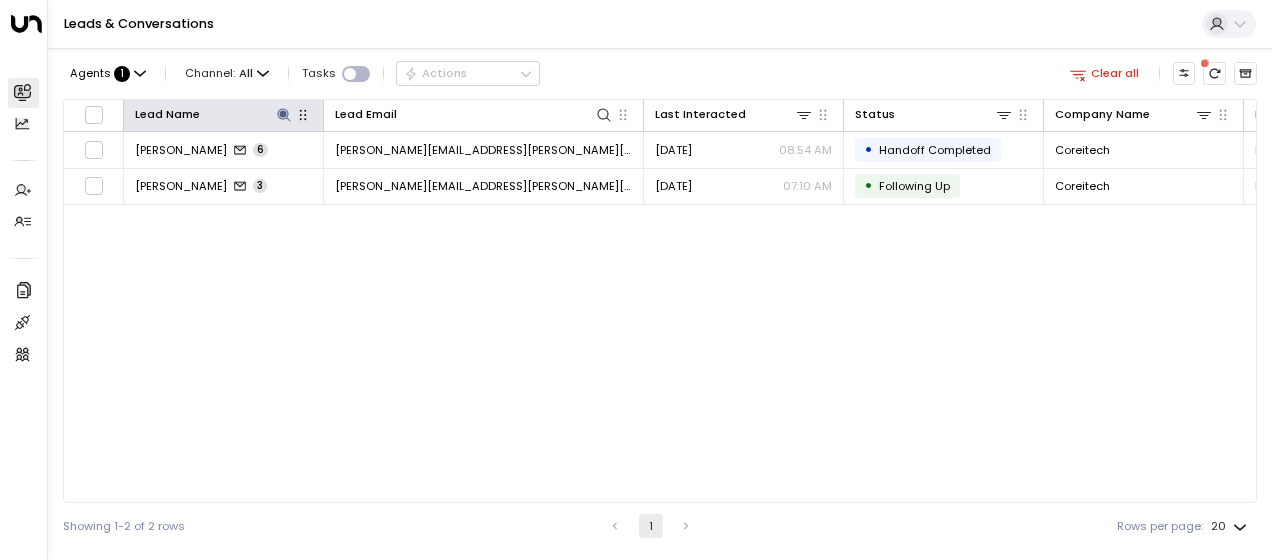 click 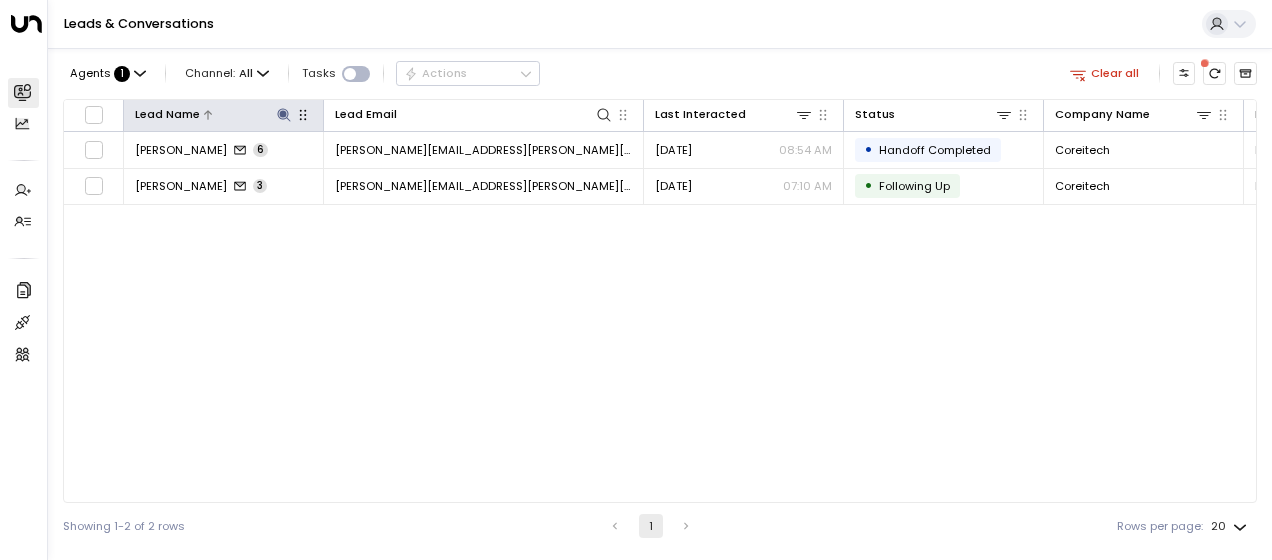 click 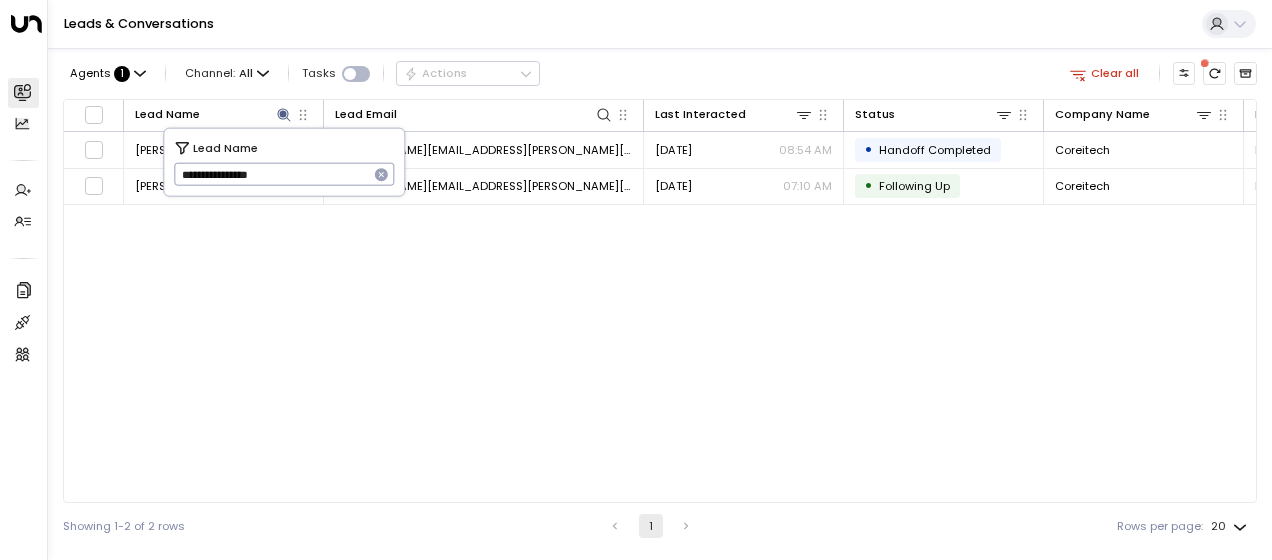 click on "**********" at bounding box center (271, 174) 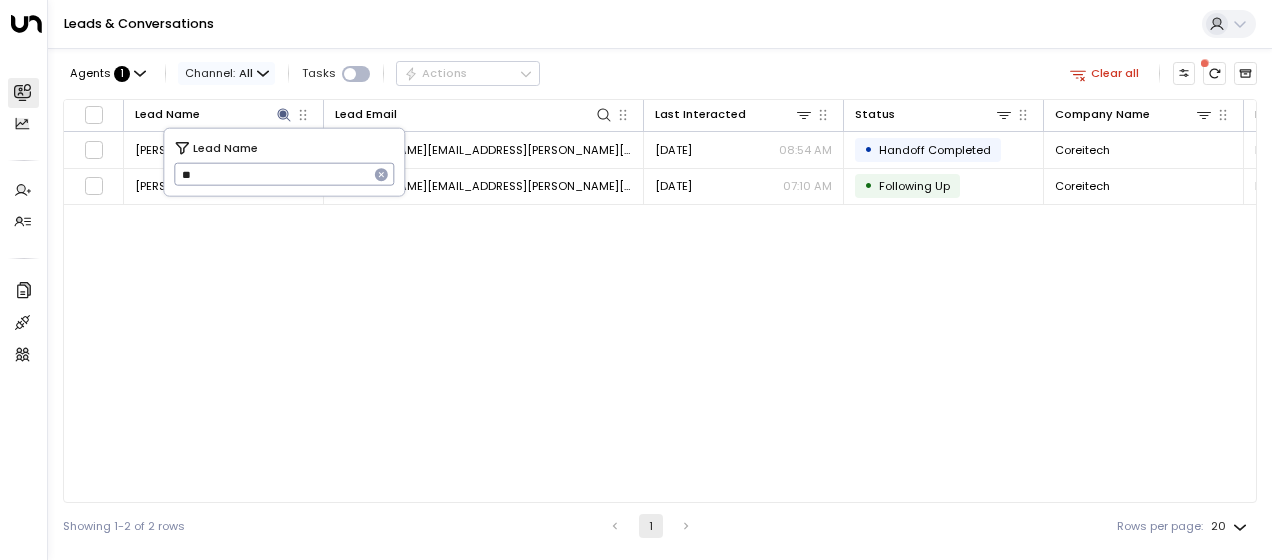 type on "*" 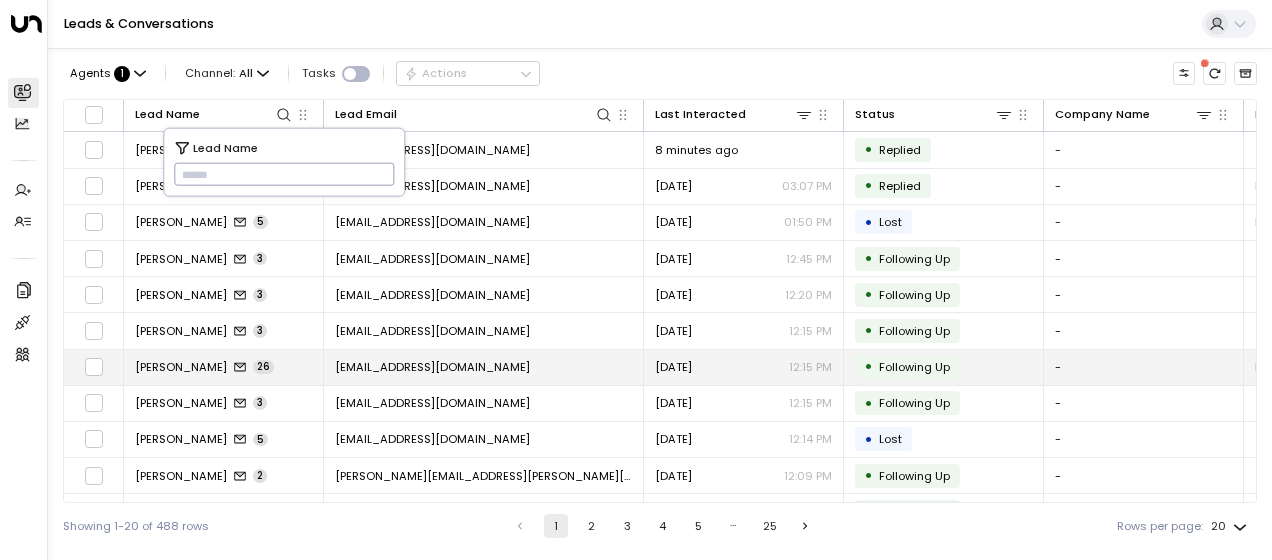 type on "**********" 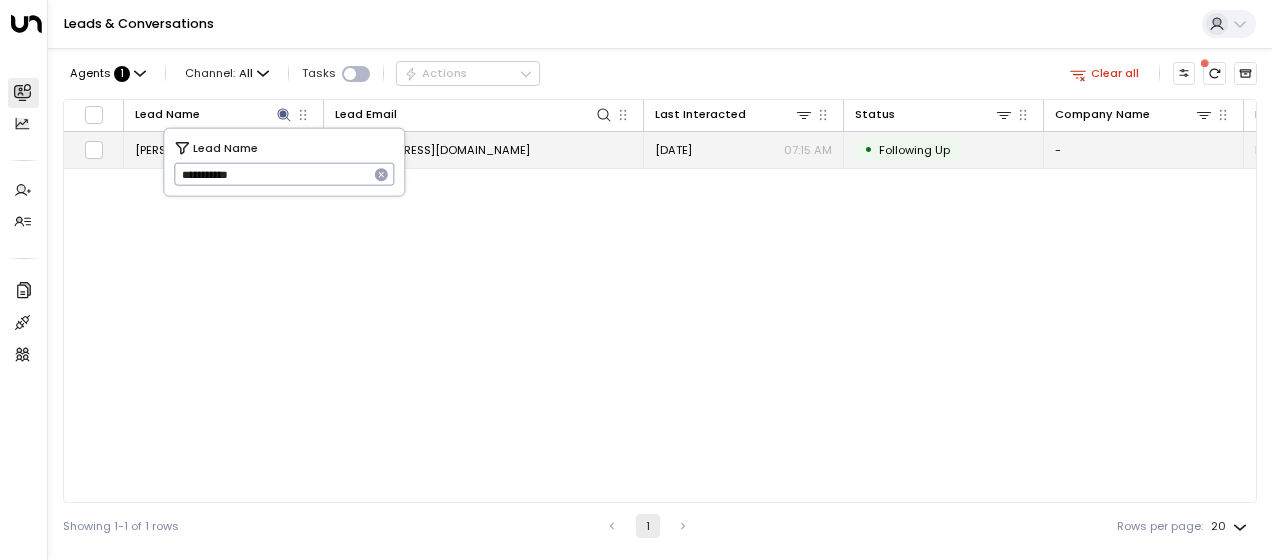 click on "terri_north@hotmail.com" at bounding box center (432, 150) 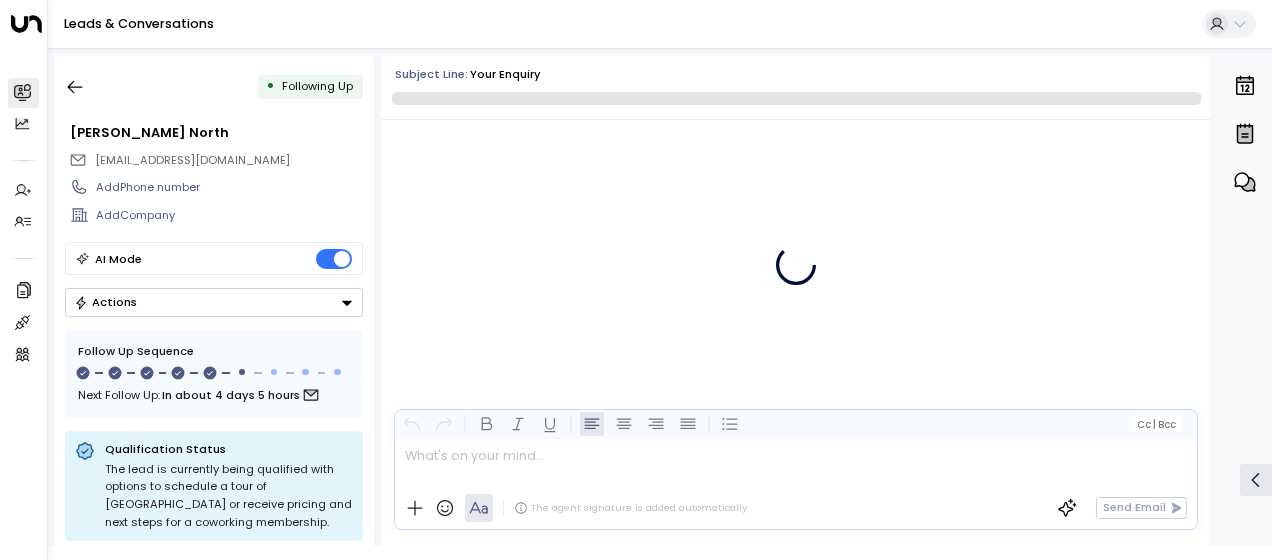 scroll, scrollTop: 4193, scrollLeft: 0, axis: vertical 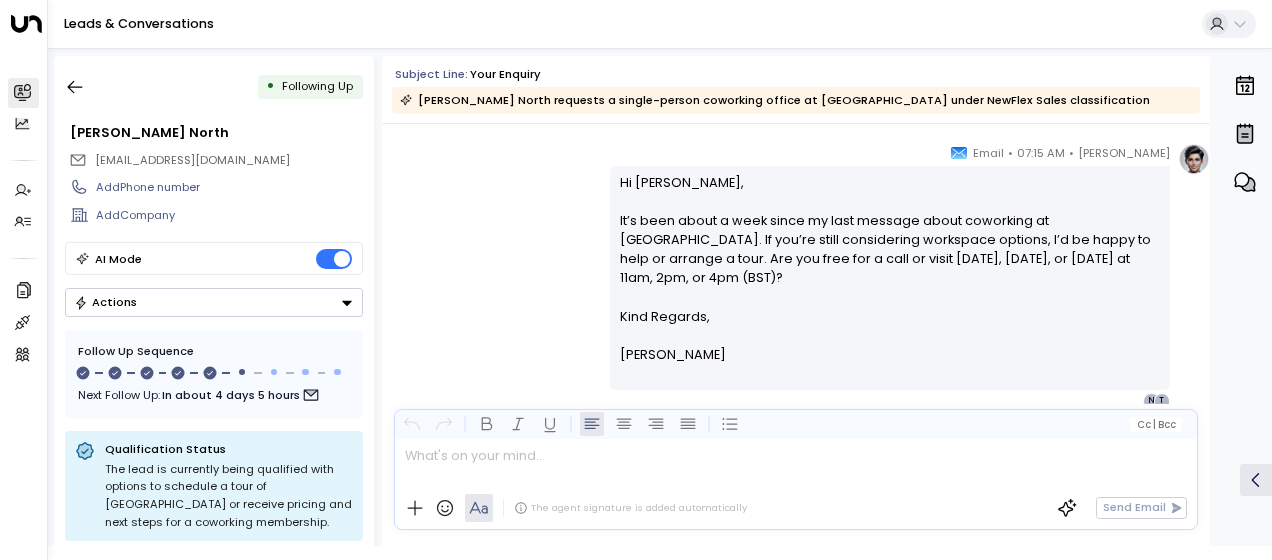 drag, startPoint x: 615, startPoint y: 179, endPoint x: 724, endPoint y: 390, distance: 237.49106 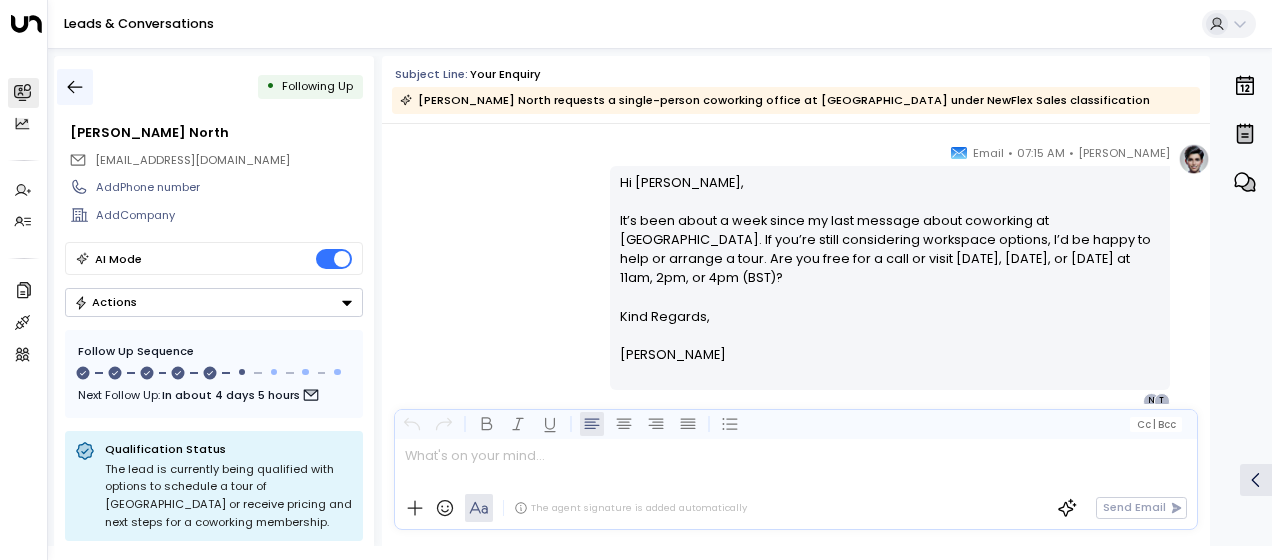 click 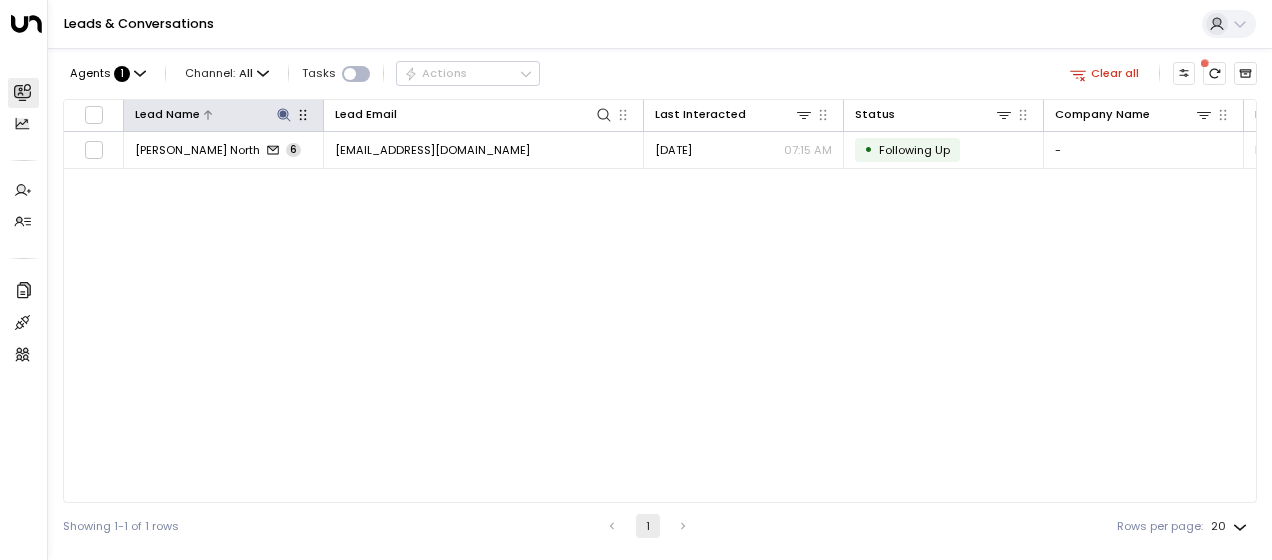 click 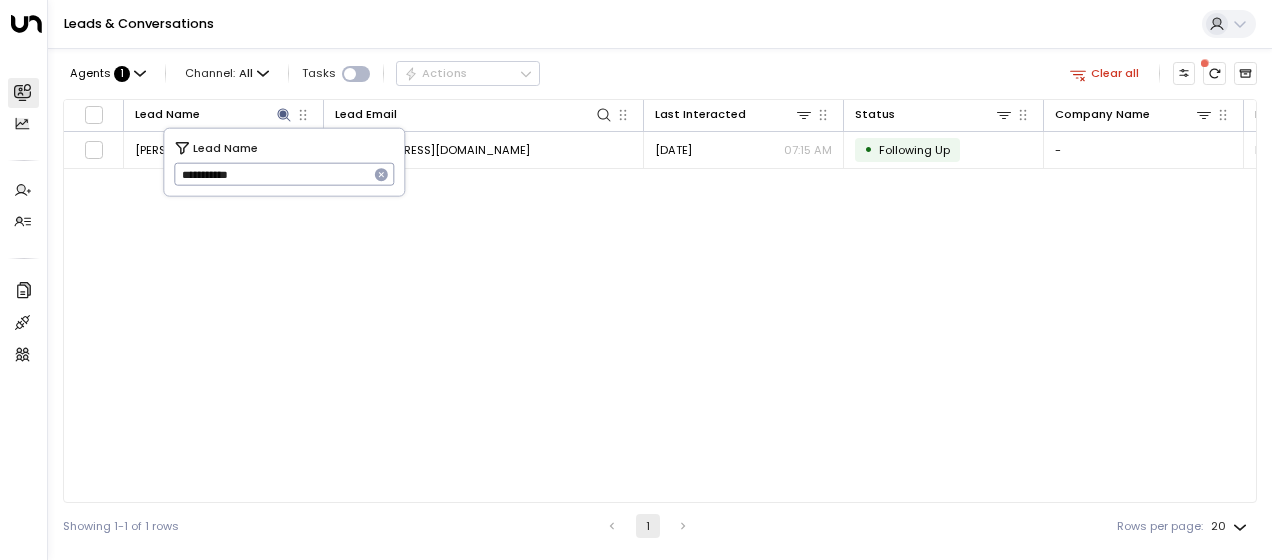 click on "**********" at bounding box center [271, 174] 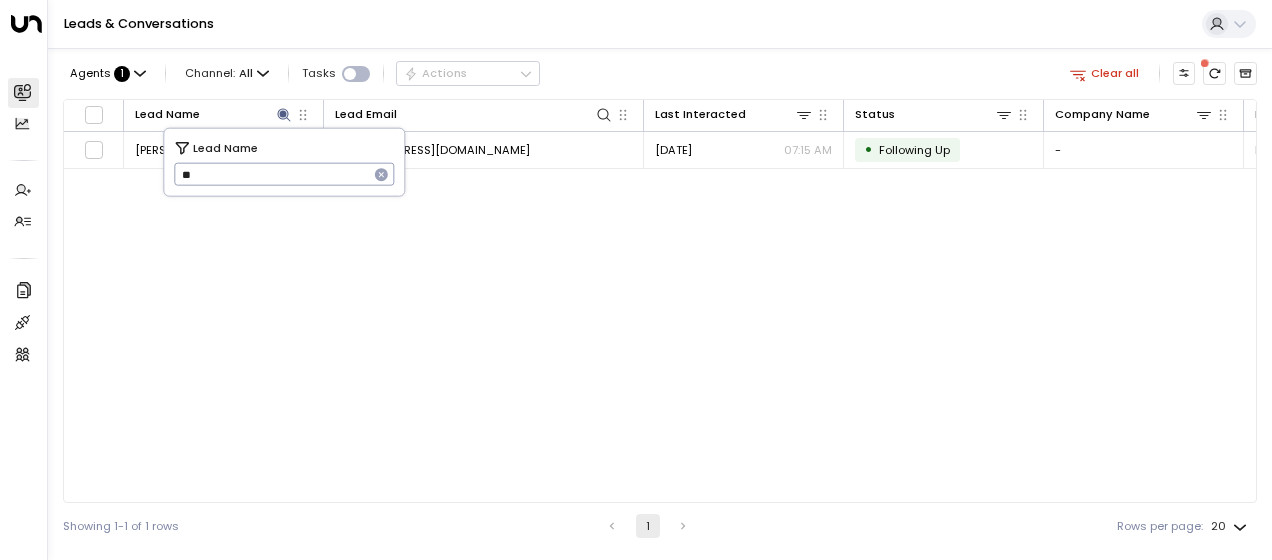 type on "*" 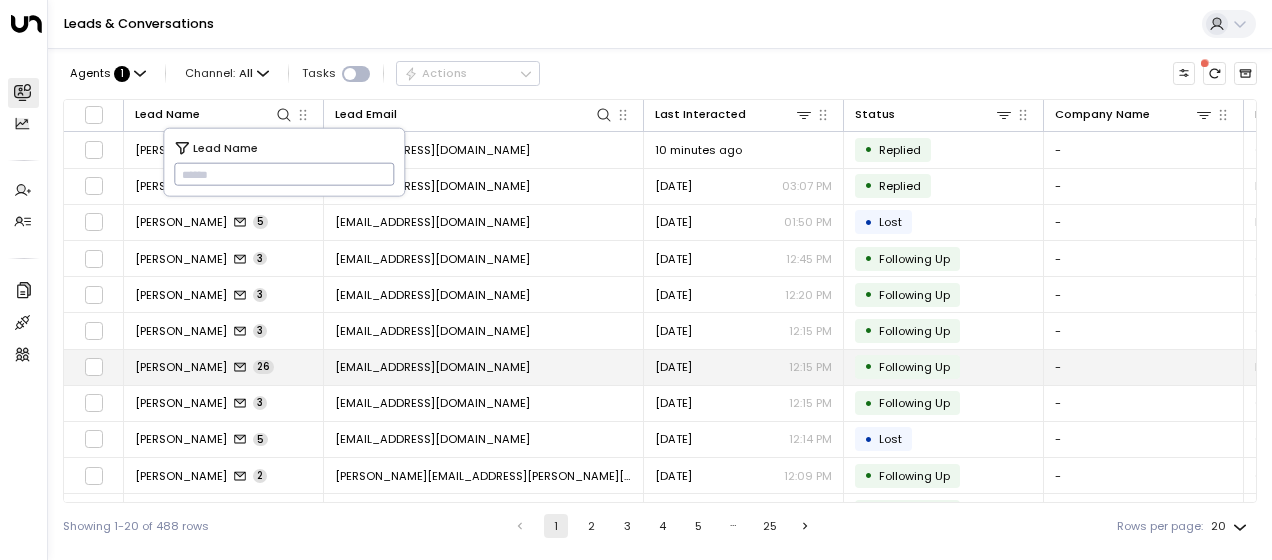 type on "**********" 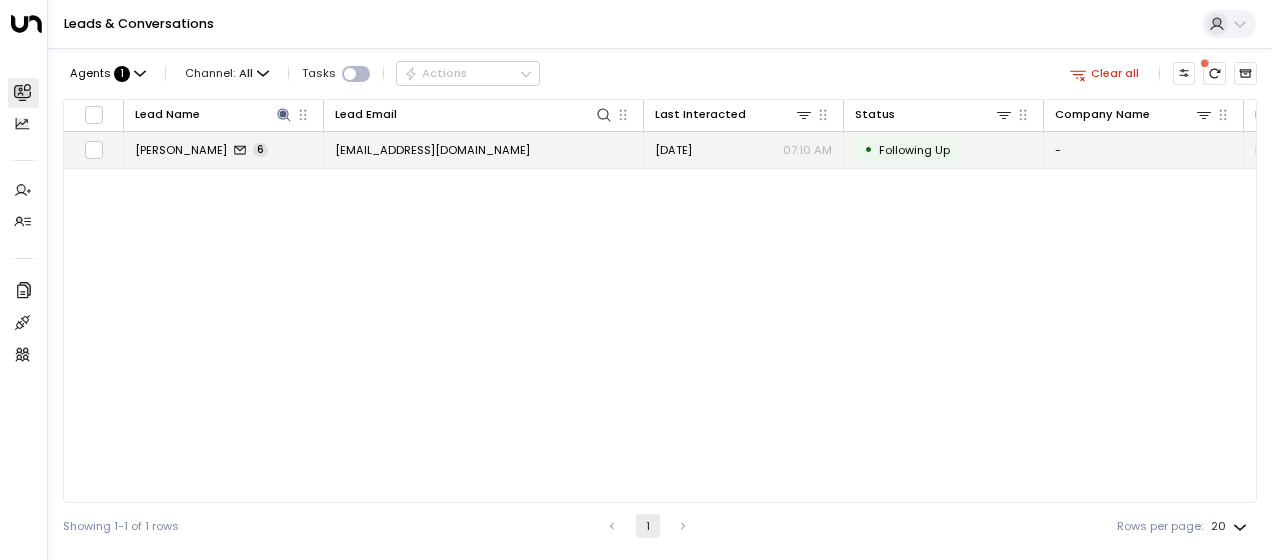 click on "rosemary_hort@yahoo.co.uk" at bounding box center (432, 150) 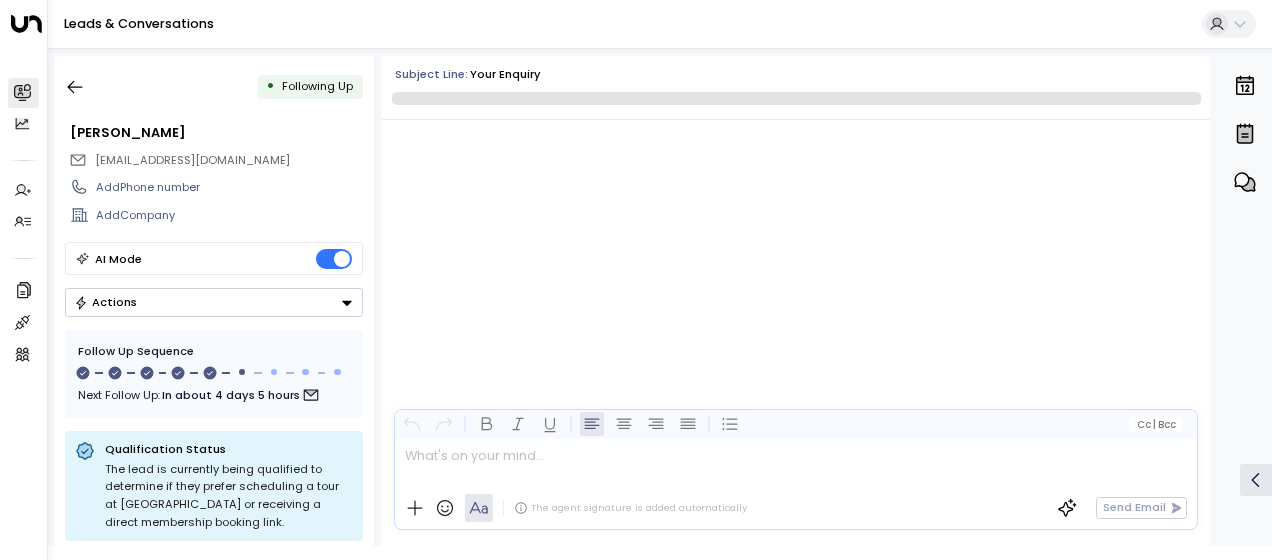scroll, scrollTop: 4155, scrollLeft: 0, axis: vertical 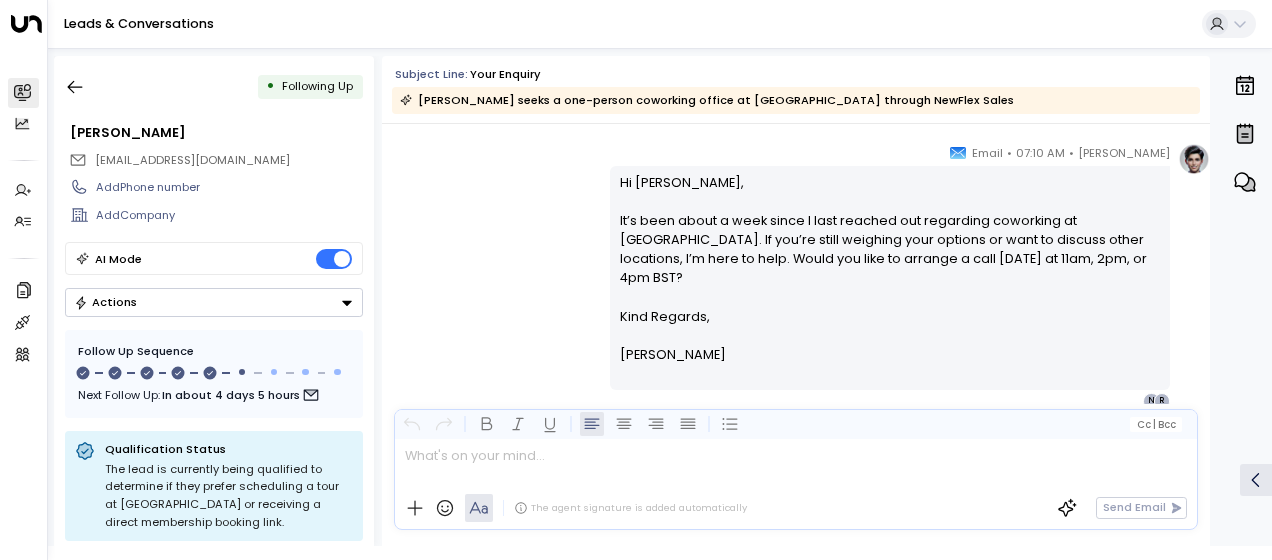 drag, startPoint x: 616, startPoint y: 179, endPoint x: 700, endPoint y: 357, distance: 196.8248 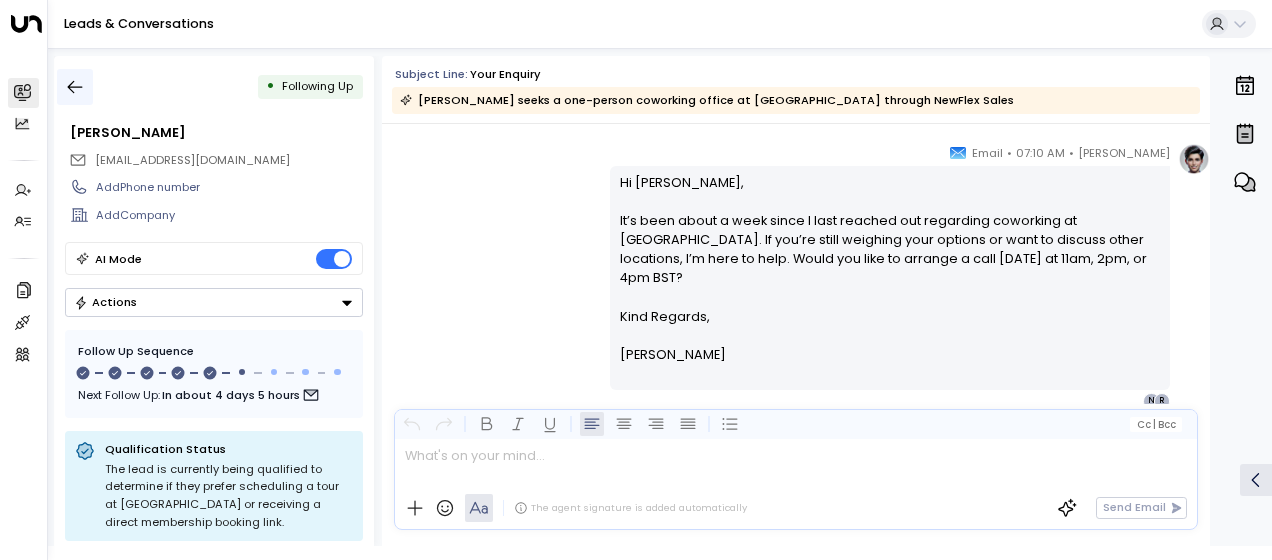 click 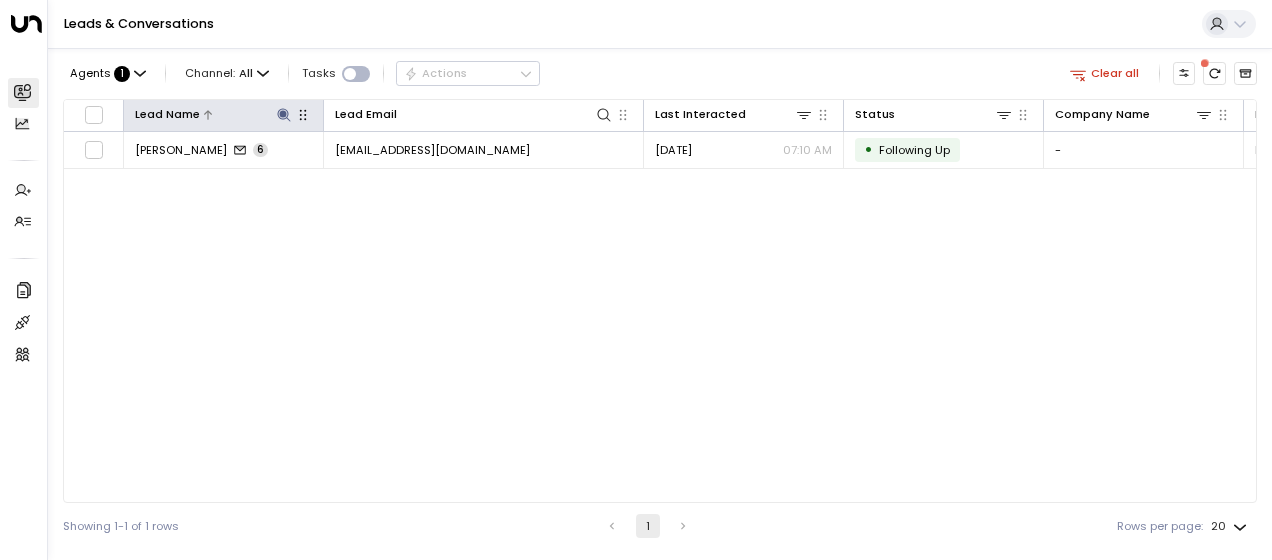 click 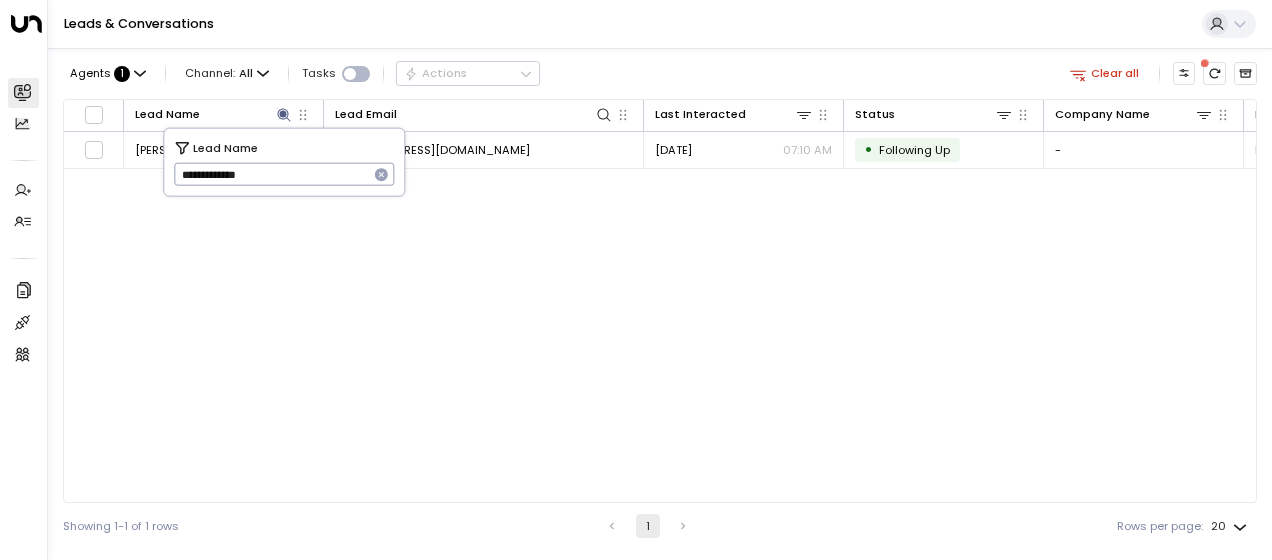click on "**********" at bounding box center [271, 174] 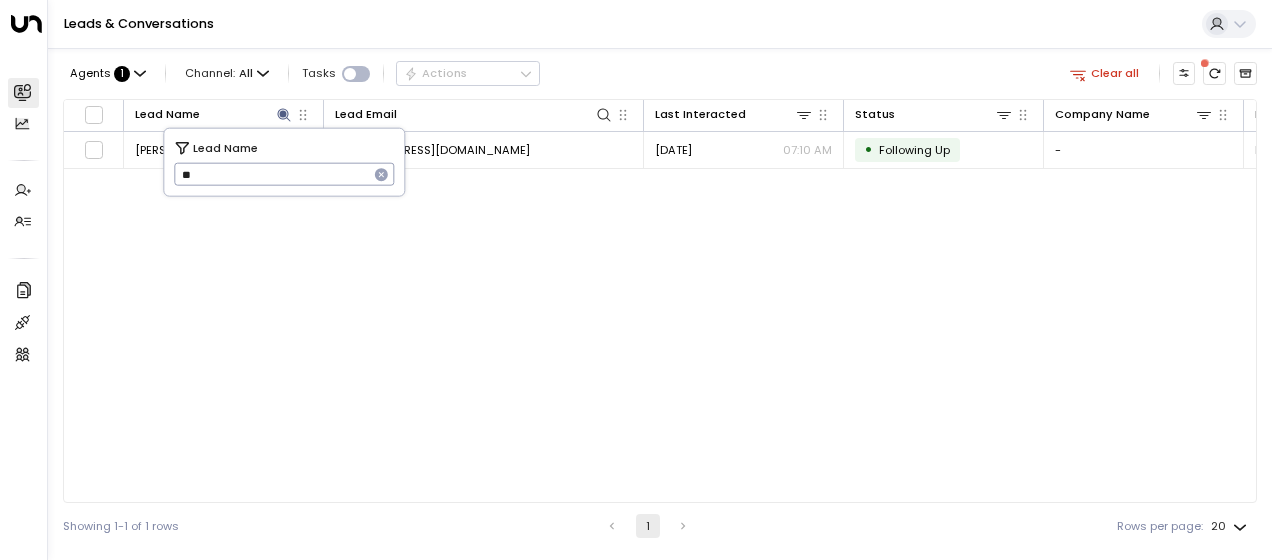 type on "*" 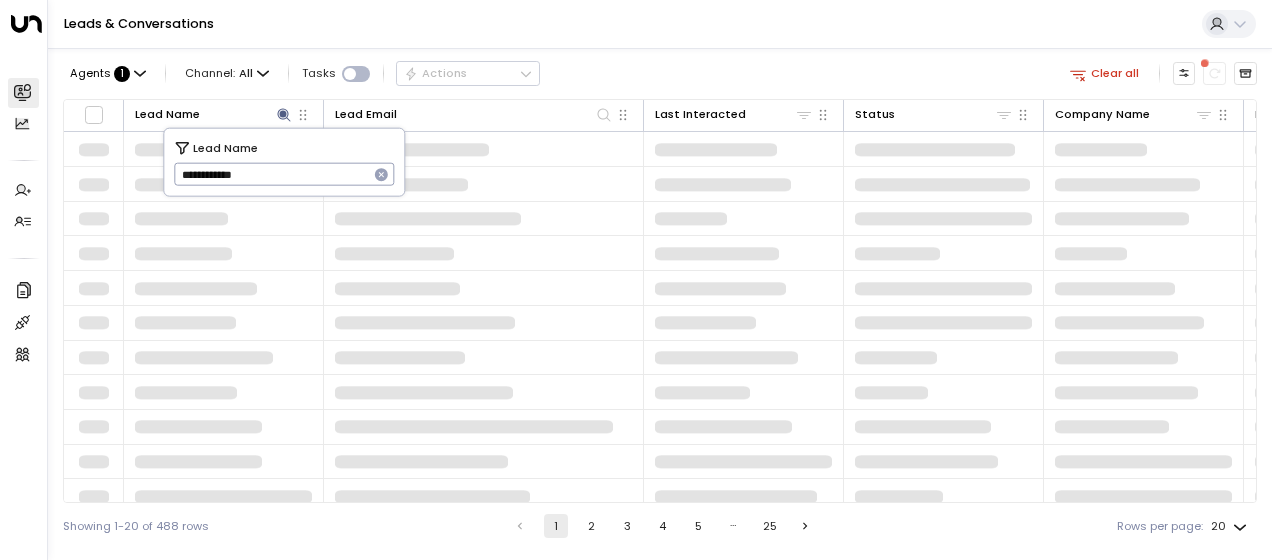 type on "**********" 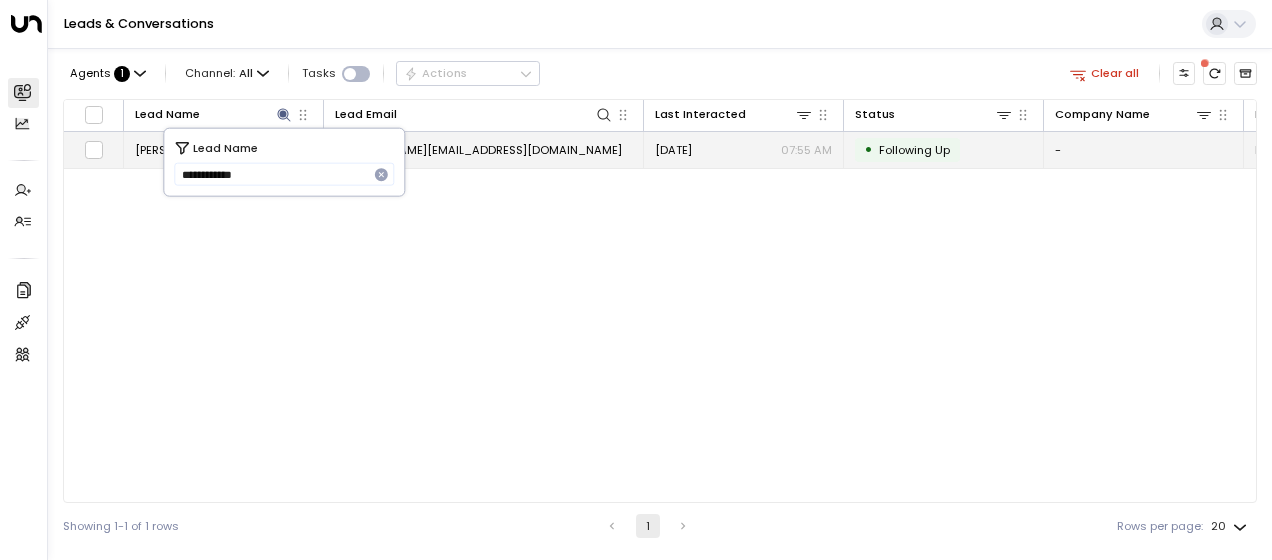 click on "nicola@nicolapearce.com" at bounding box center (478, 150) 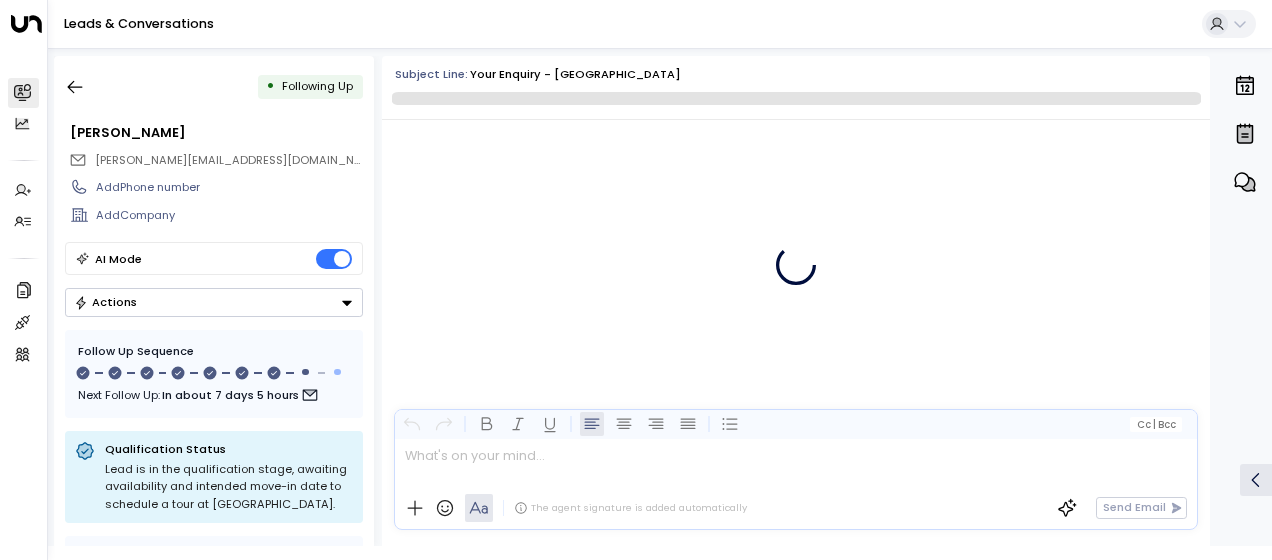scroll, scrollTop: 6427, scrollLeft: 0, axis: vertical 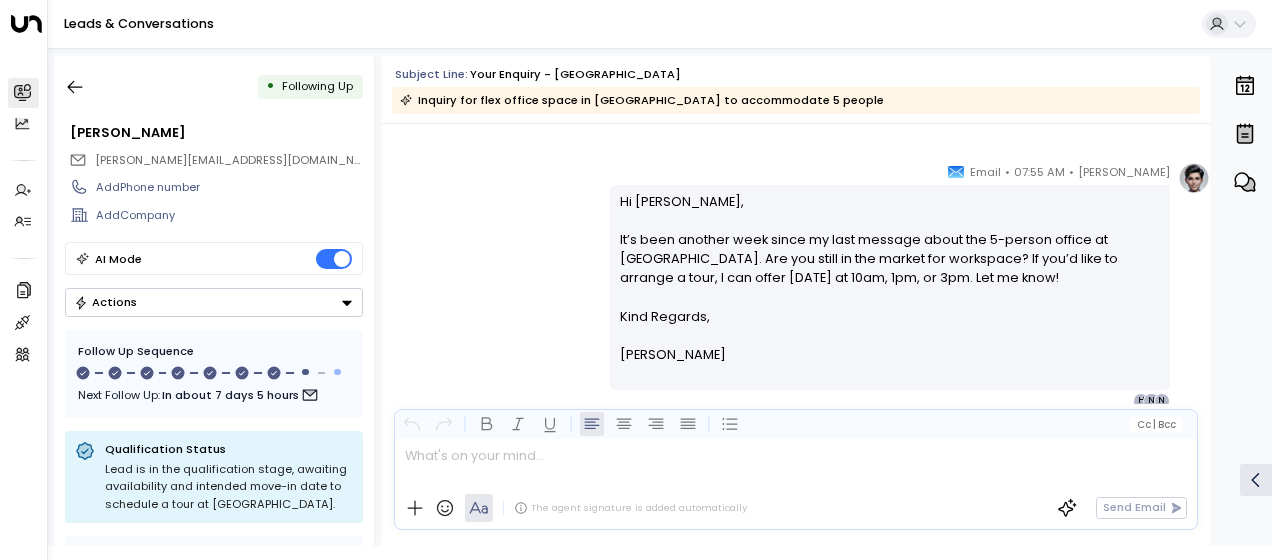 drag, startPoint x: 616, startPoint y: 197, endPoint x: 714, endPoint y: 364, distance: 193.63109 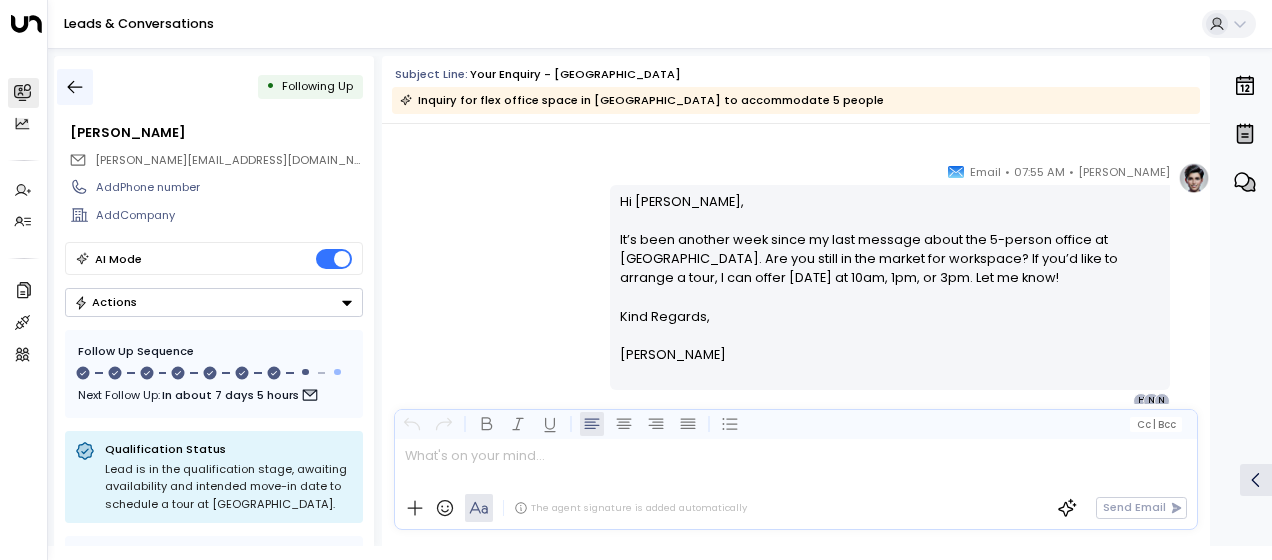 click 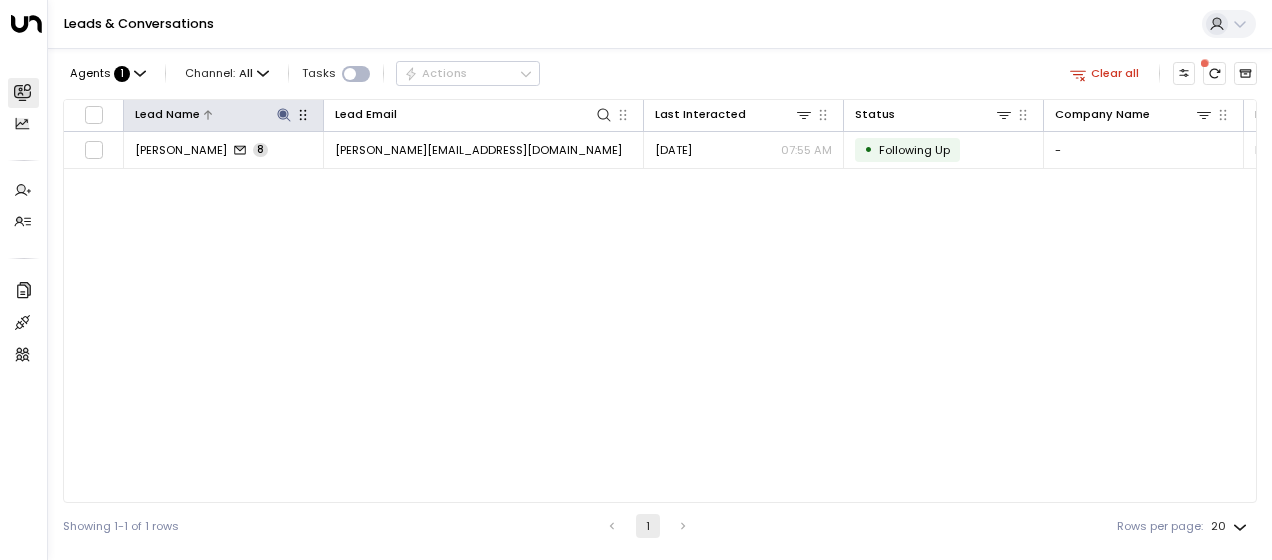 click 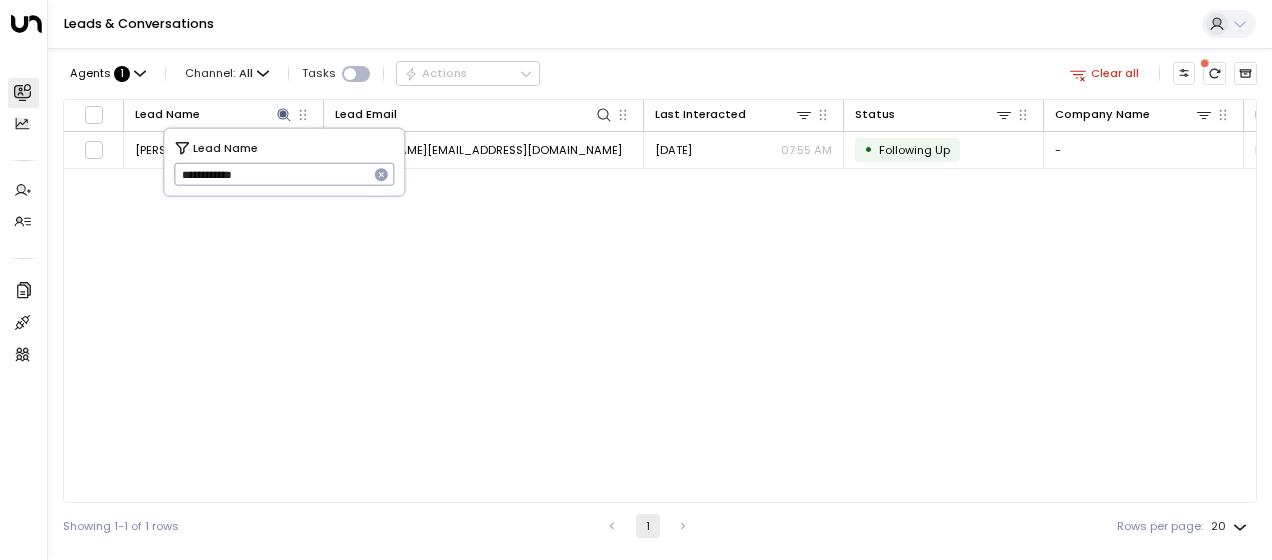 click on "**********" at bounding box center (271, 174) 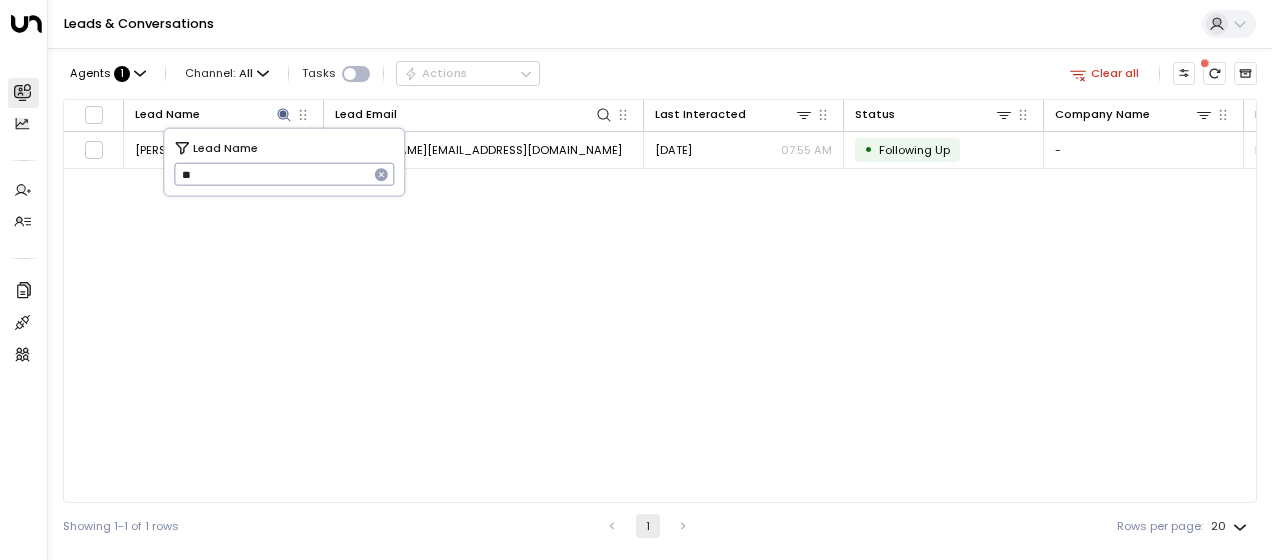 type on "*" 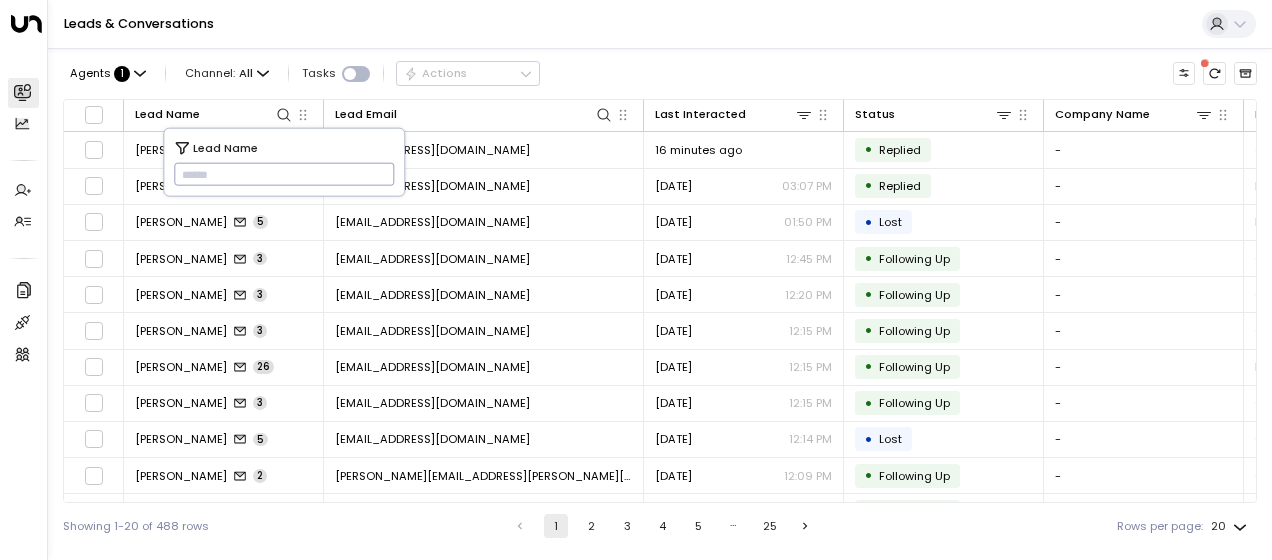 click at bounding box center (284, 174) 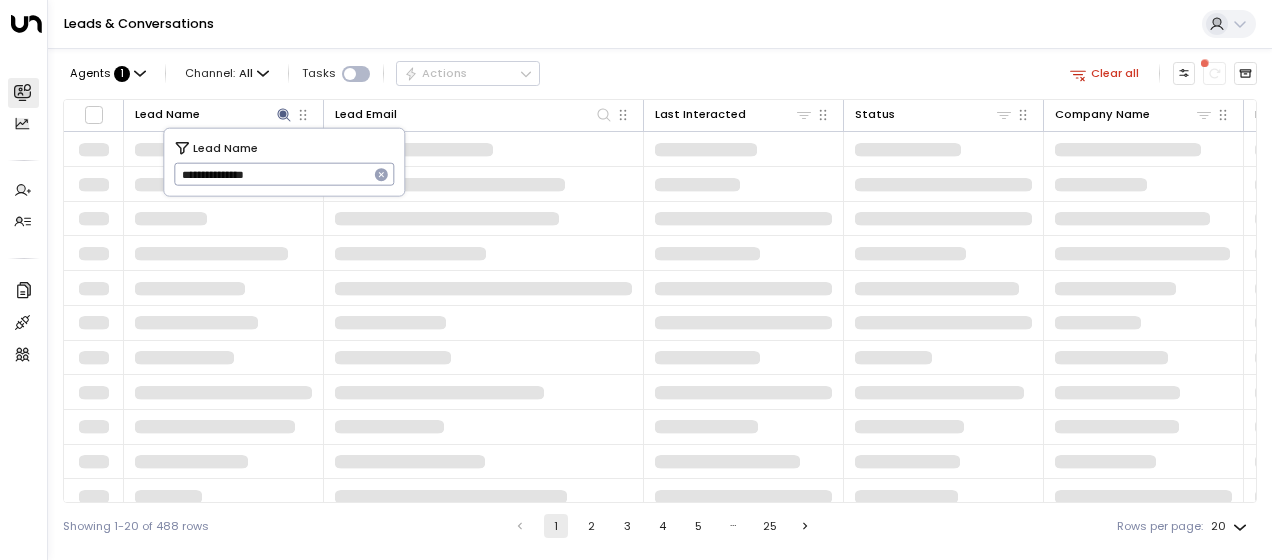 type on "**********" 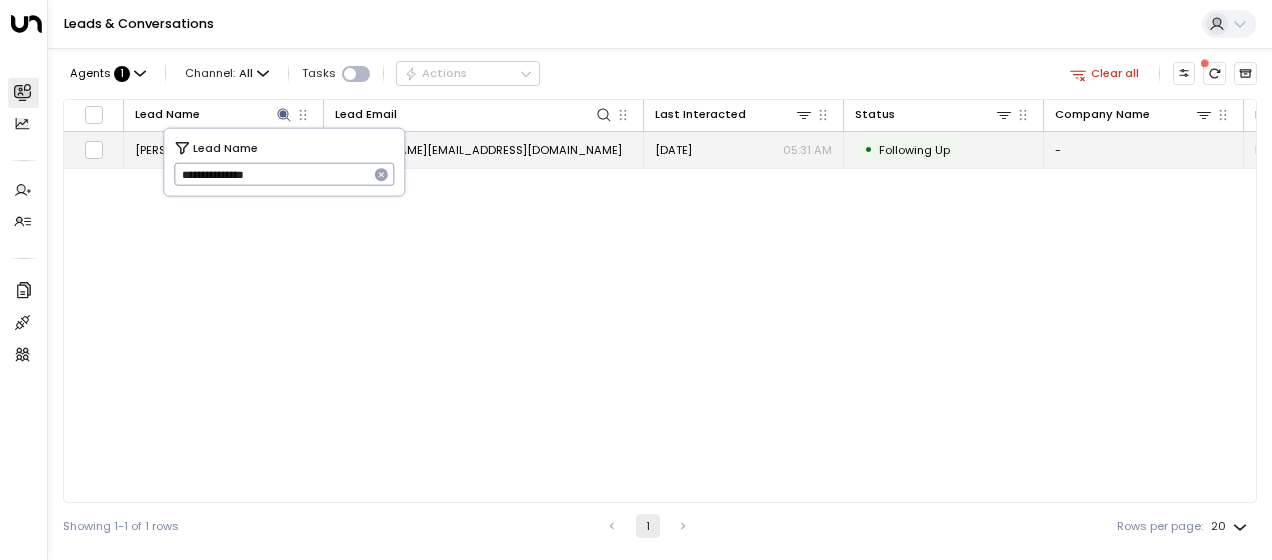 click on "miss.l.johnson@hotmail.com" at bounding box center [478, 150] 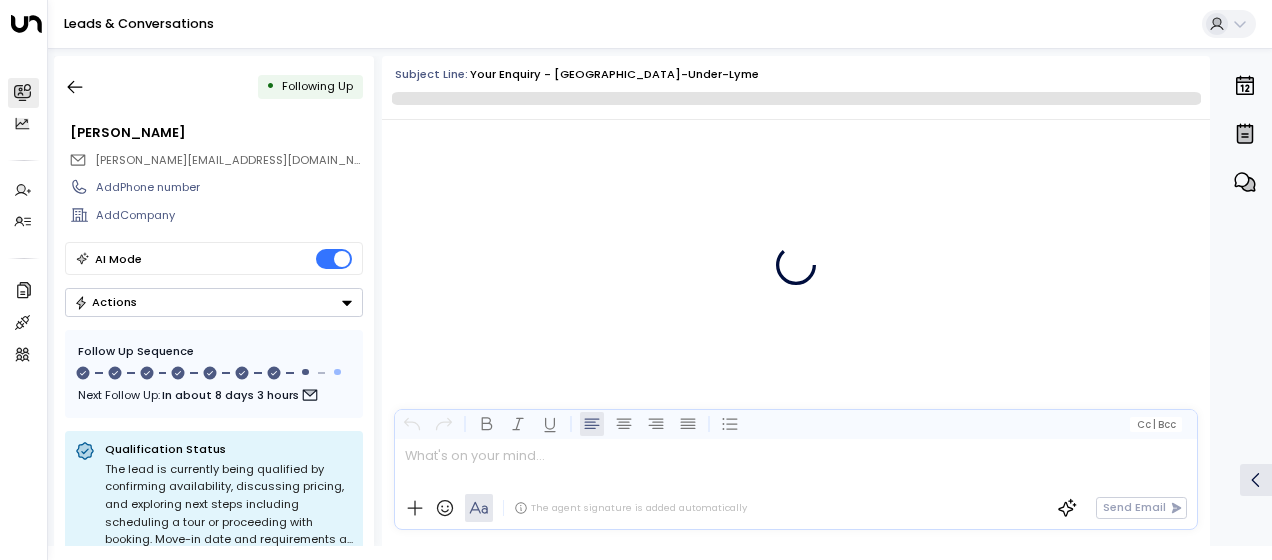 scroll, scrollTop: 5830, scrollLeft: 0, axis: vertical 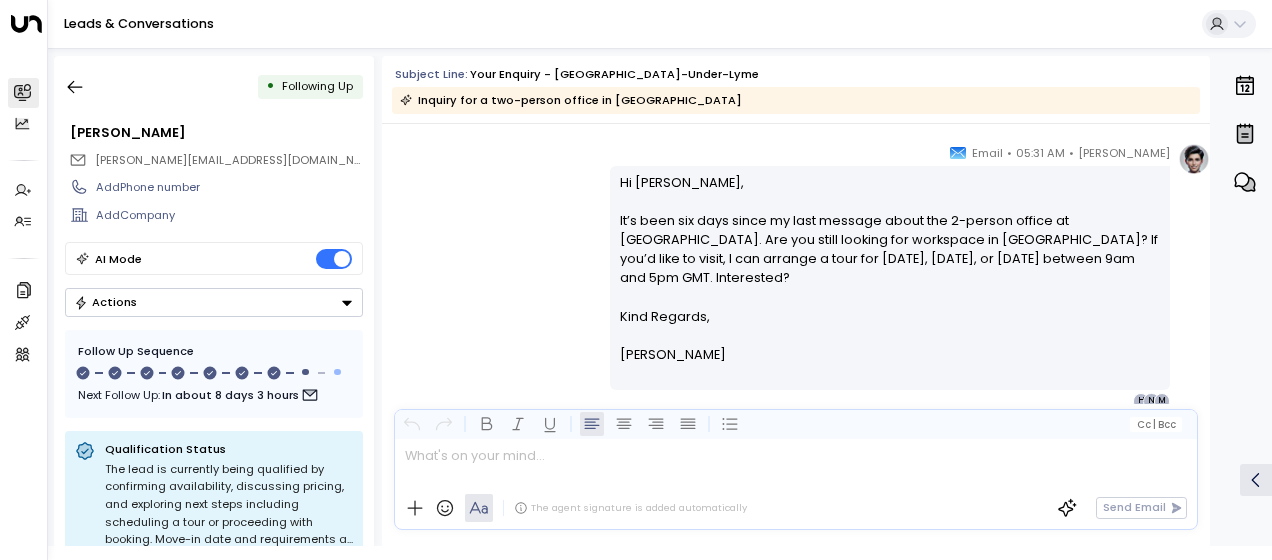 drag, startPoint x: 616, startPoint y: 181, endPoint x: 707, endPoint y: 354, distance: 195.47379 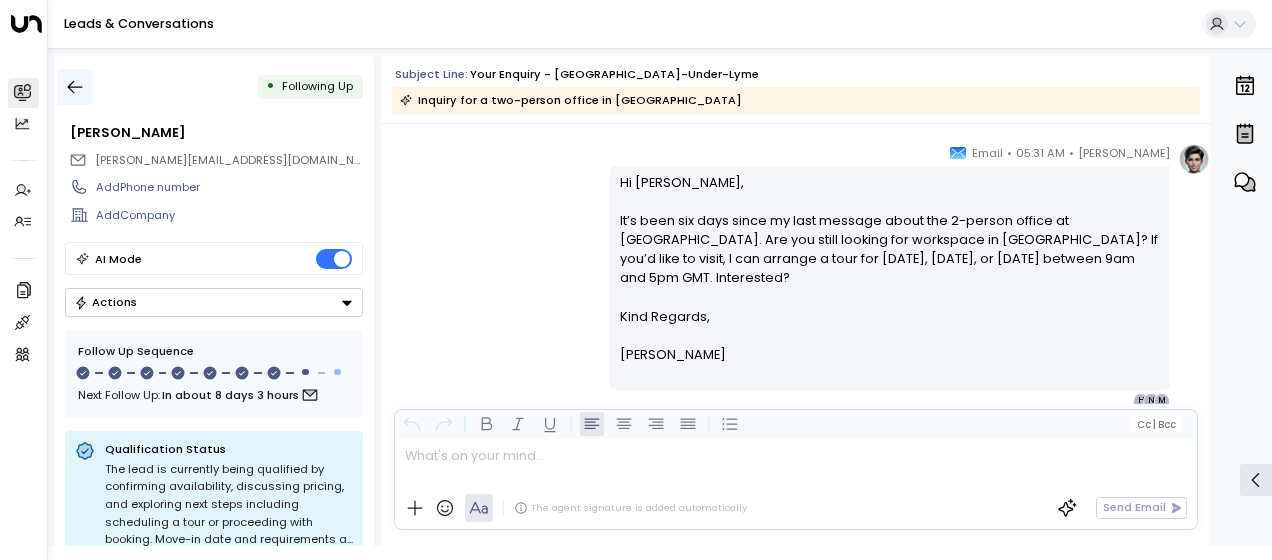 click 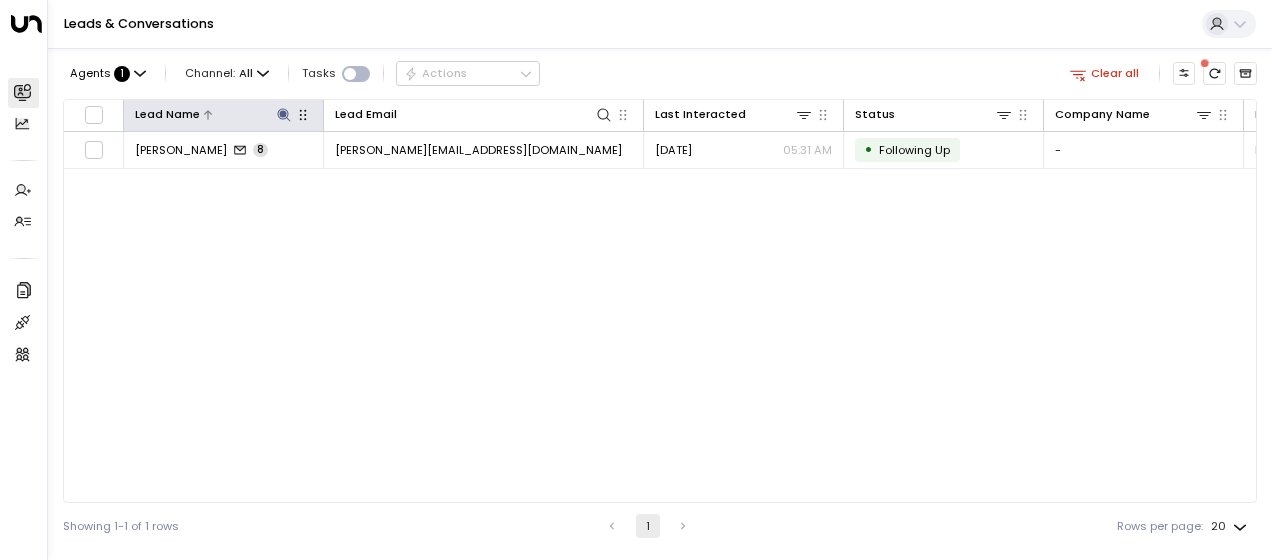 click 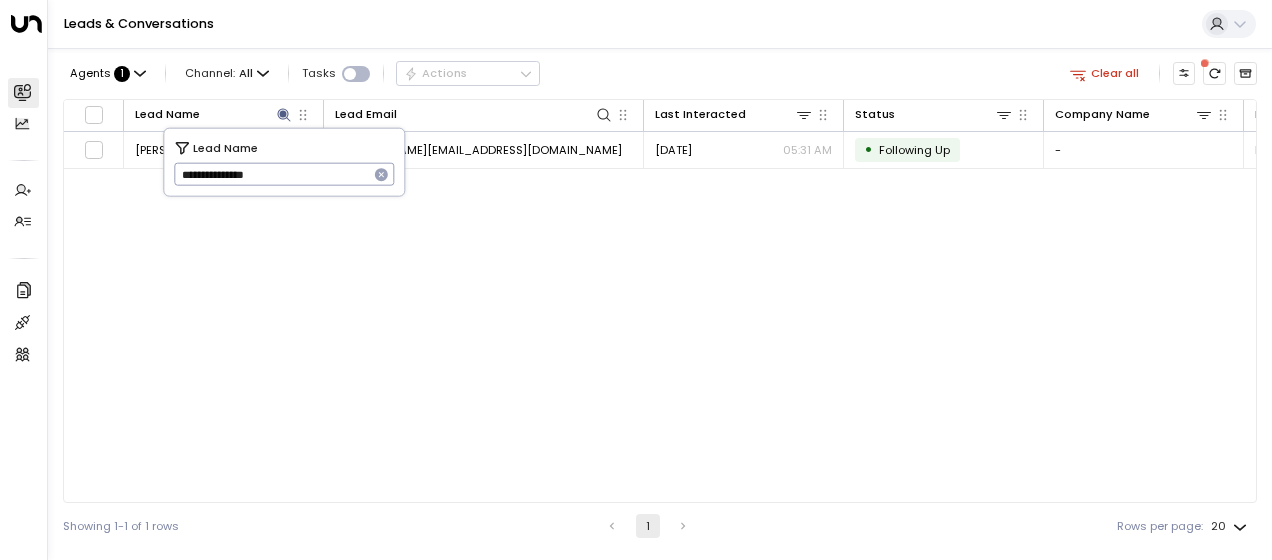 click on "**********" at bounding box center (271, 174) 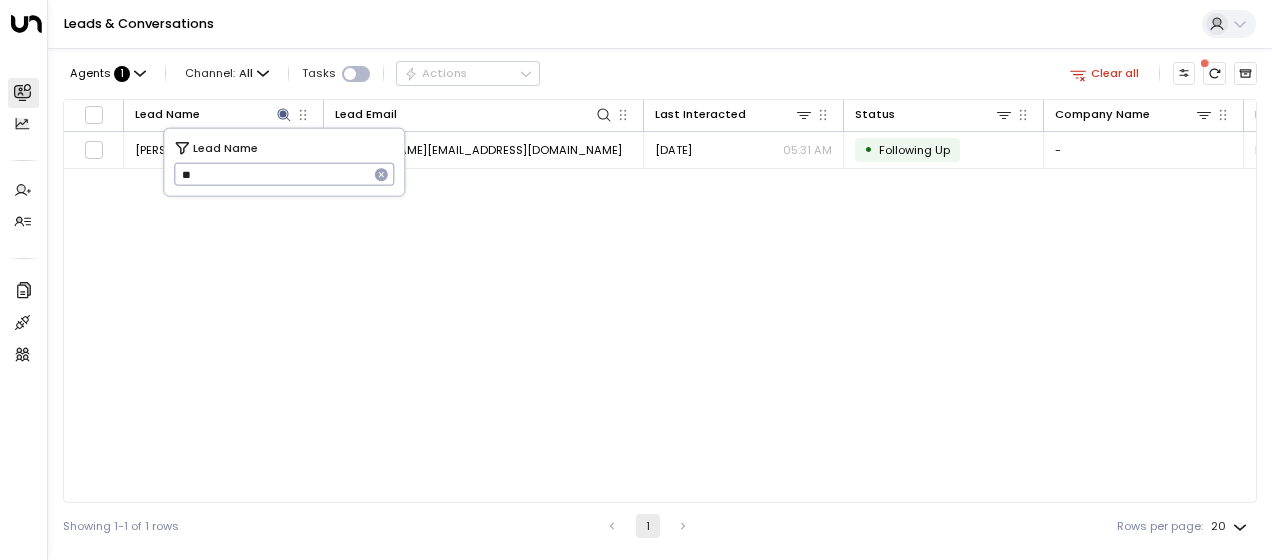 type on "*" 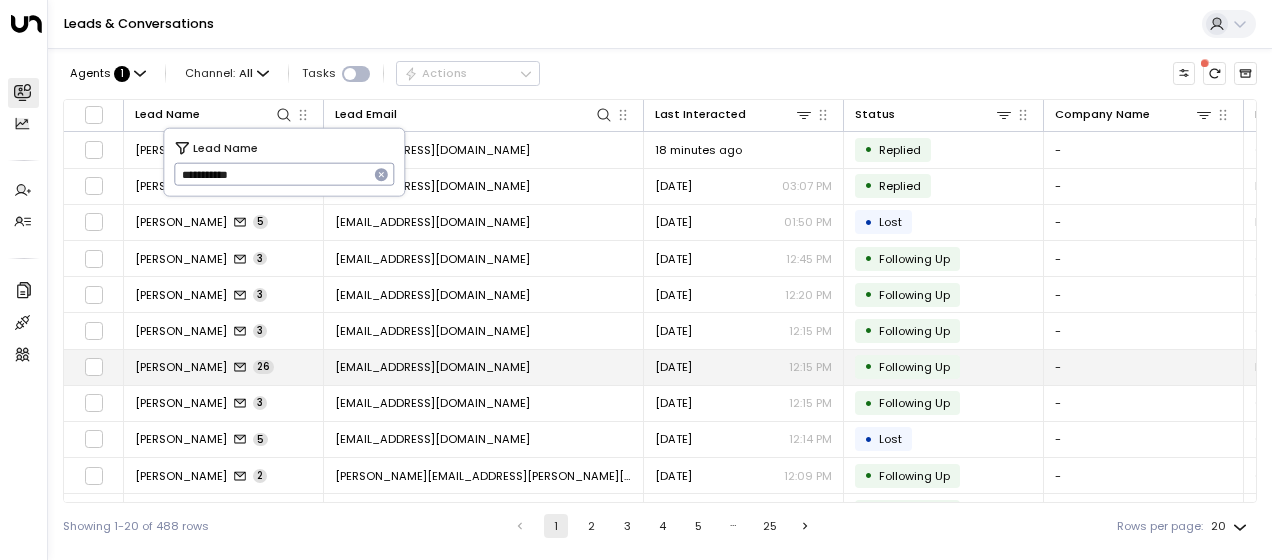 type on "**********" 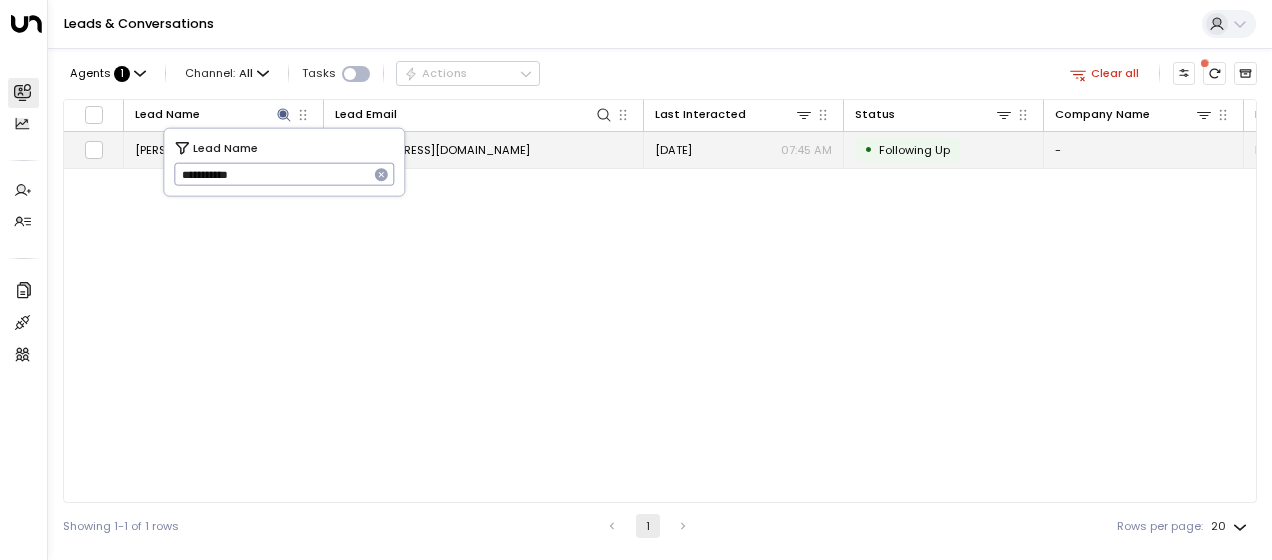 click on "bazsheikh@gmail.com" at bounding box center [432, 150] 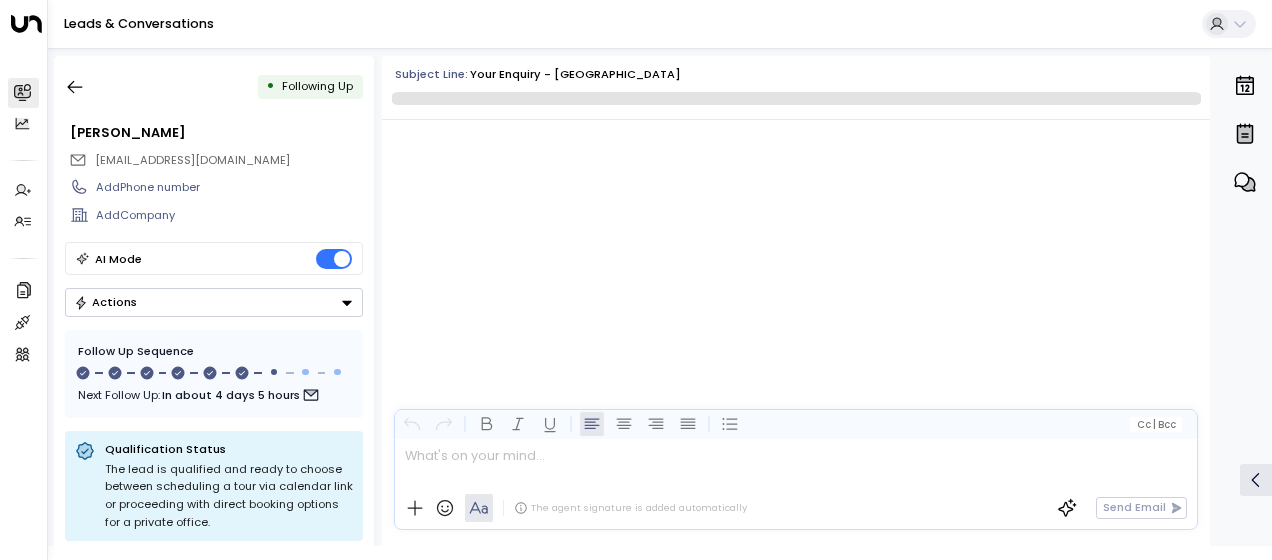 scroll, scrollTop: 4771, scrollLeft: 0, axis: vertical 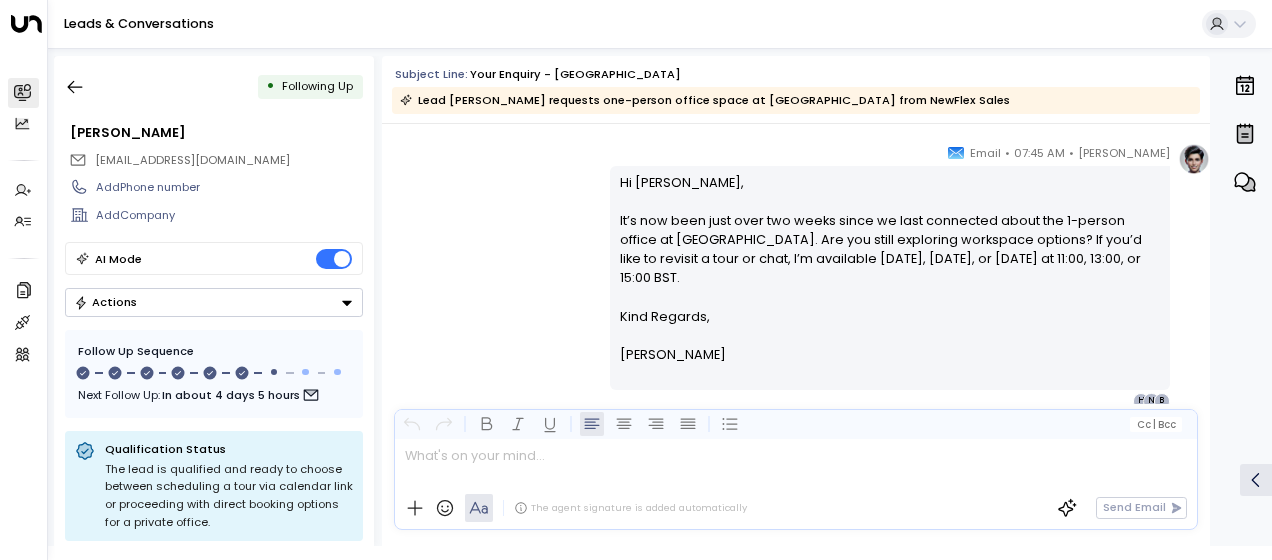 click on "Olivia Smith • 07:45 AM • Email Hi Bilal, It’s been a week since my last message—are you still interested in a 1-person office at Birmingham Business Park? If you’d like to explore the space or discuss your plans, I’m available for a tour or call on Tuesday, Wednesday, or Thursday at 10:00, 13:00, or 15:00 BST. Kind Regards, Olivia Smith ________________________________________________________________________________________________________________________________________________________________________________________________________uniti_thread_id_181c245e-58f6-47f9-81dc-947aecd6f0e4 B N H Jun 30, 3 days ago Olivia Smith • 07:45 AM • Email Hi Bilal, It’s now been just over two weeks since we last connected about the 1-person office at Birmingham Business Park. Are you still exploring workspace options? If you’d like to revisit a tour or chat, I’m available Wednesday, Thursday, or Friday at 11:00, 13:00, or 15:00 BST. Kind Regards, Olivia Smith B N H" at bounding box center [796, -2117] 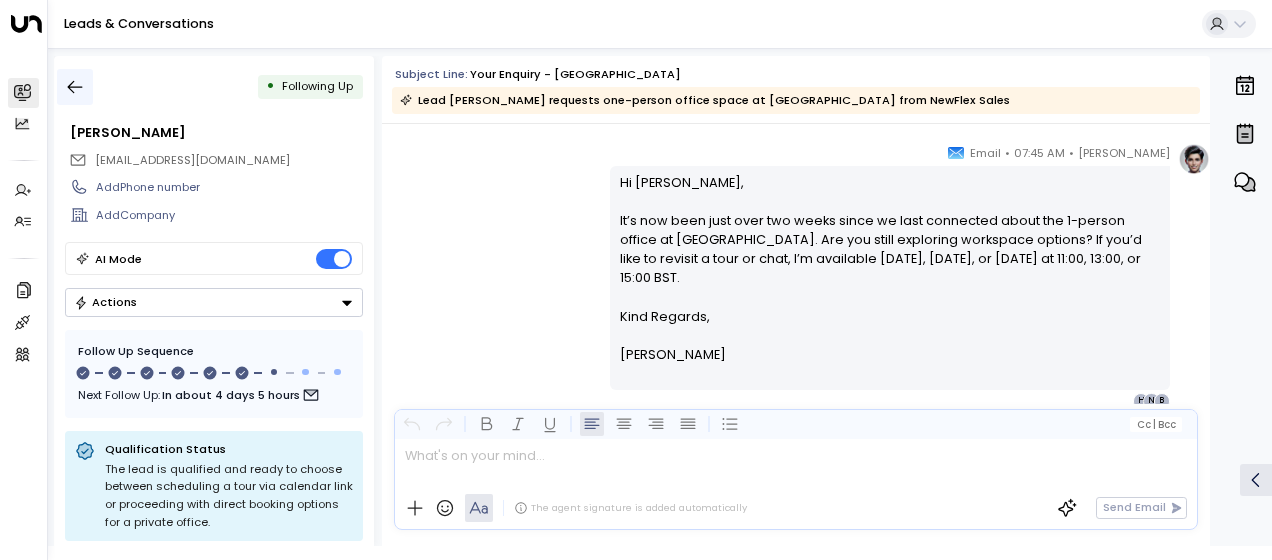 click 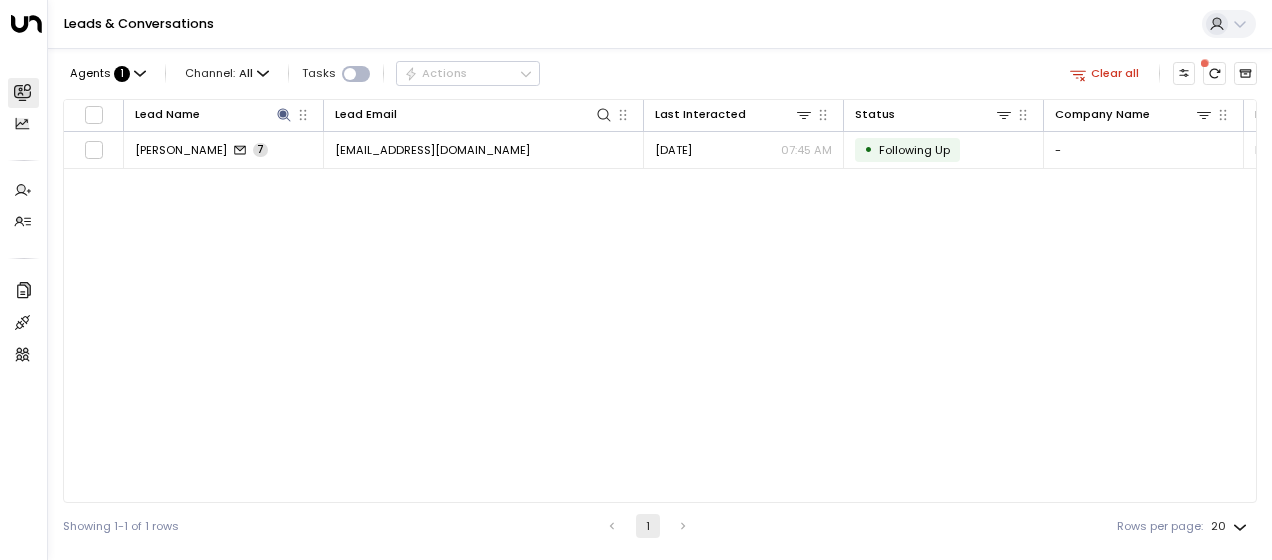 click on "Leads & Conversations" at bounding box center [660, 24] 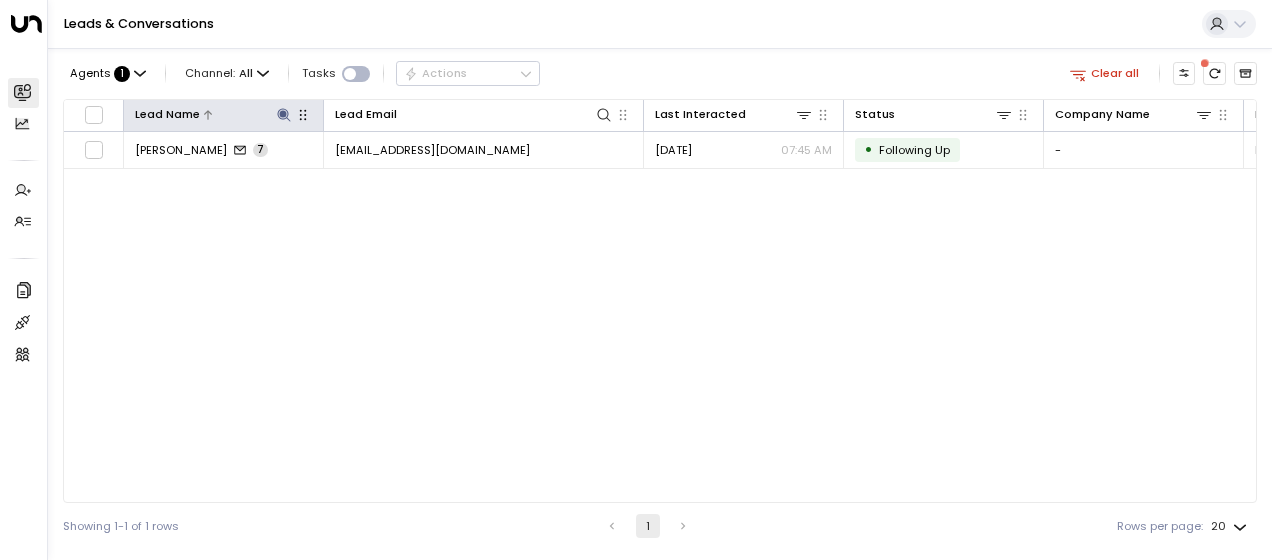 click 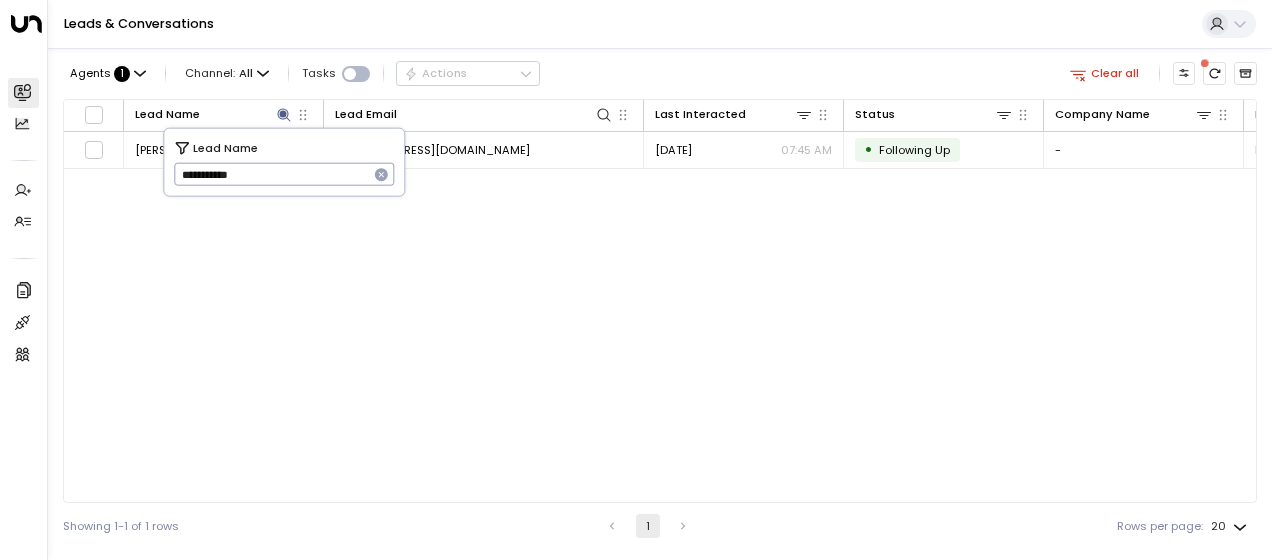 click on "**********" at bounding box center [271, 174] 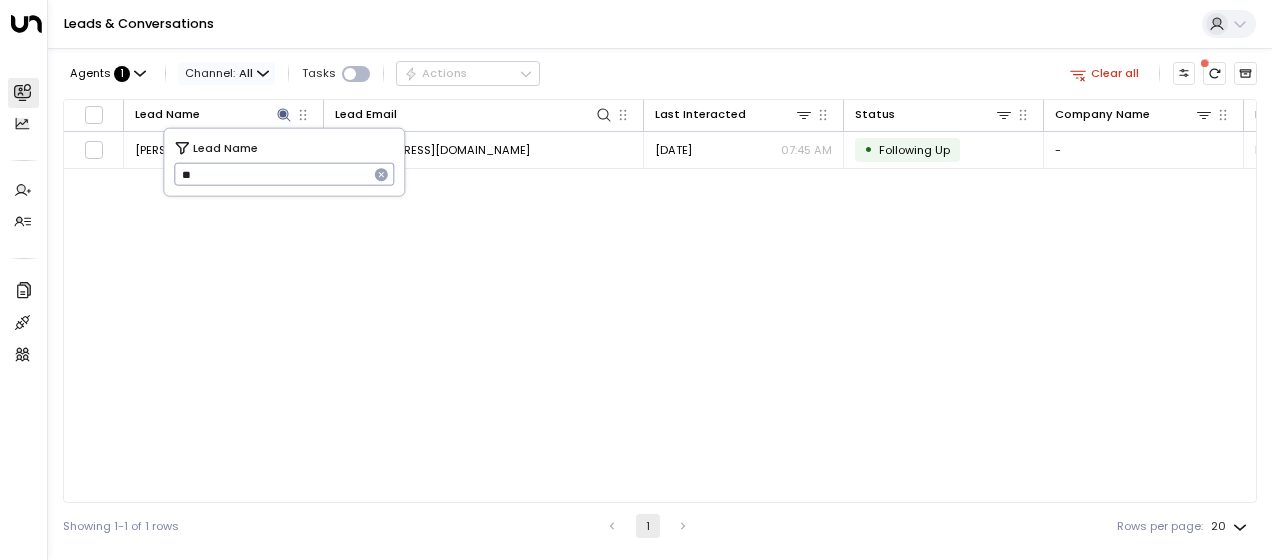 type on "*" 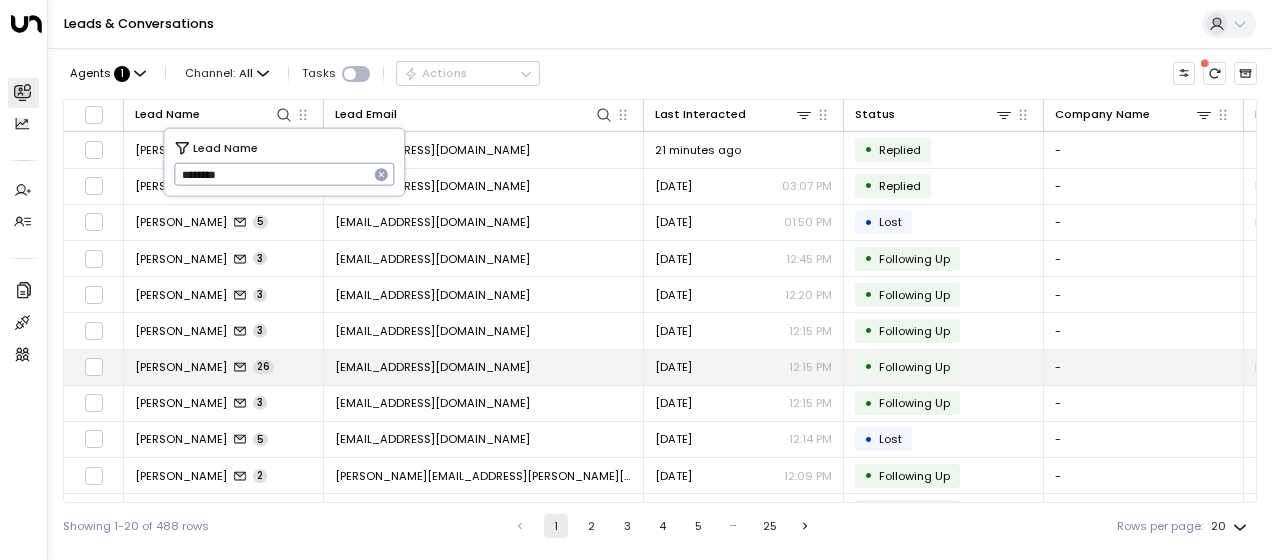 type on "********" 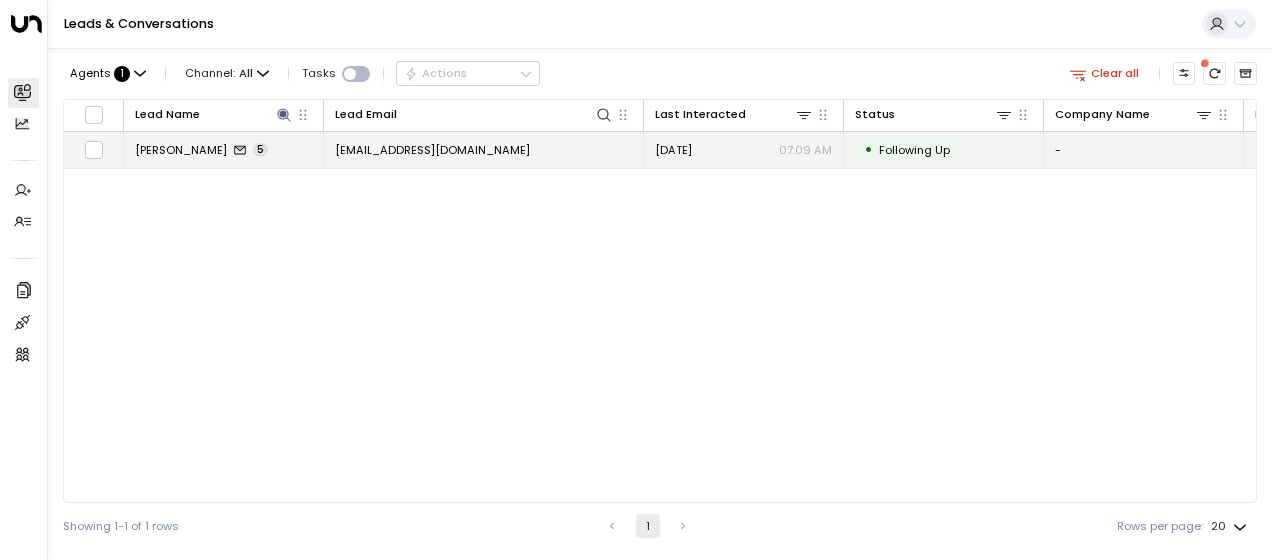 click on "robgill@bemaccontrols.com" at bounding box center (432, 150) 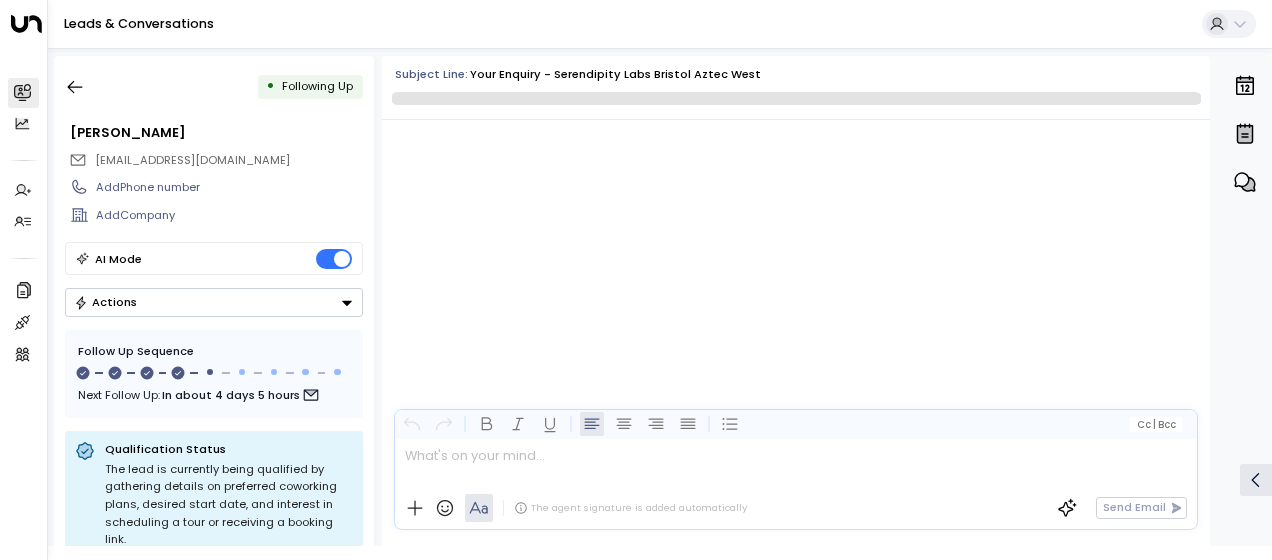 scroll, scrollTop: 2749, scrollLeft: 0, axis: vertical 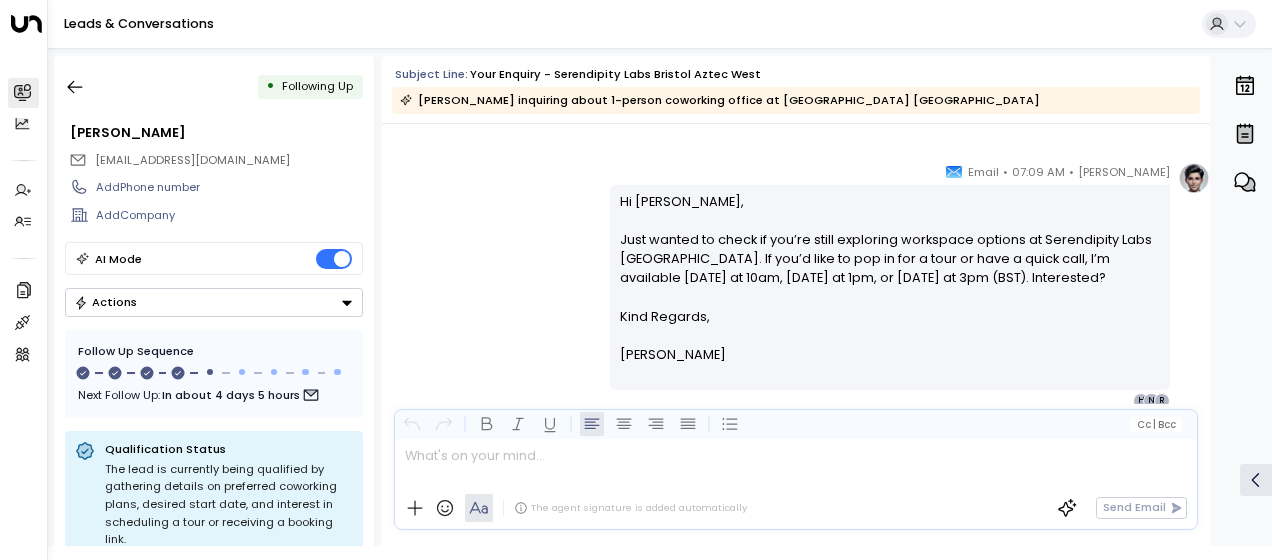 click on "Olivia Smith • 07:09 AM • Email Hi Rob, Just wanted to check if you’re still exploring workspace options at Serendipity Labs Bristol Aztec West. If you’d like to pop in for a tour or have a quick call, I’m available Thursday at 10am, Friday at 1pm, or Monday at 3pm (BST). Interested? Kind Regards, Olivia Smith ________________________________________________________________________________________________________________________________________________________________________________________________________uniti_thread_id_9d0f558f-c9c9-4f0c-bd7d-d4e17b30fa44 R N H" at bounding box center (796, 285) 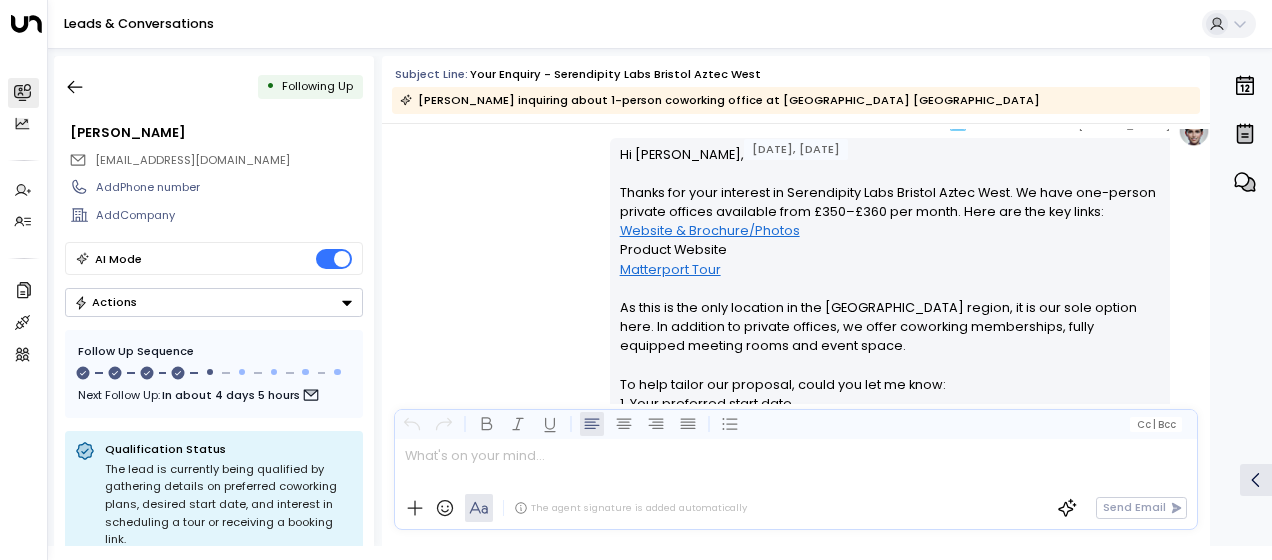 scroll, scrollTop: 338, scrollLeft: 0, axis: vertical 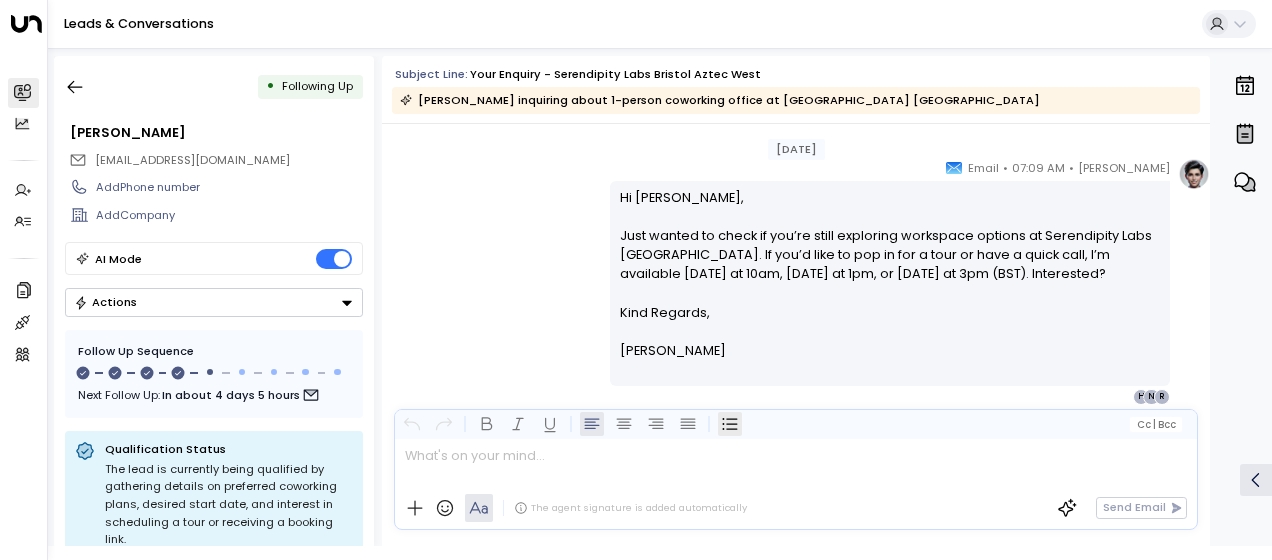 drag, startPoint x: 617, startPoint y: 149, endPoint x: 730, endPoint y: 412, distance: 286.24814 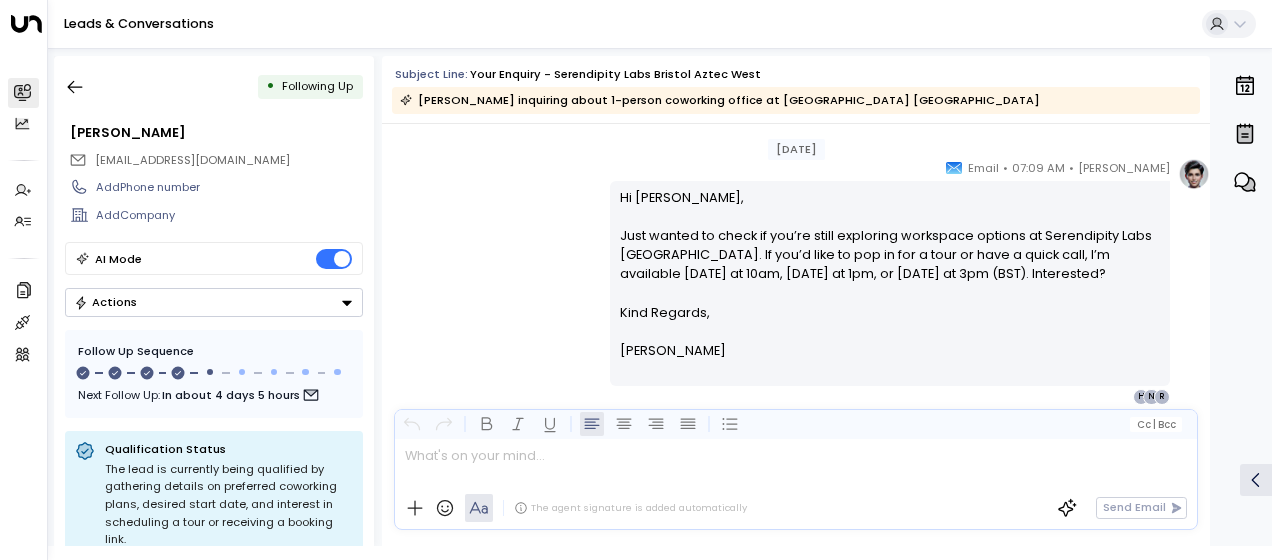 drag, startPoint x: 730, startPoint y: 412, endPoint x: 670, endPoint y: 297, distance: 129.71121 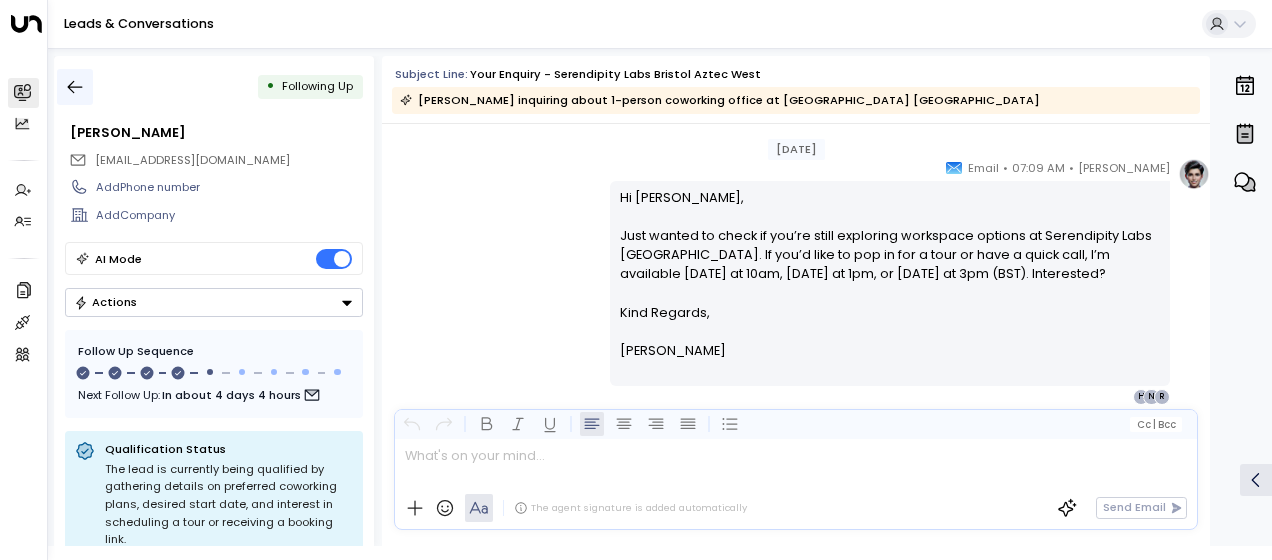 click 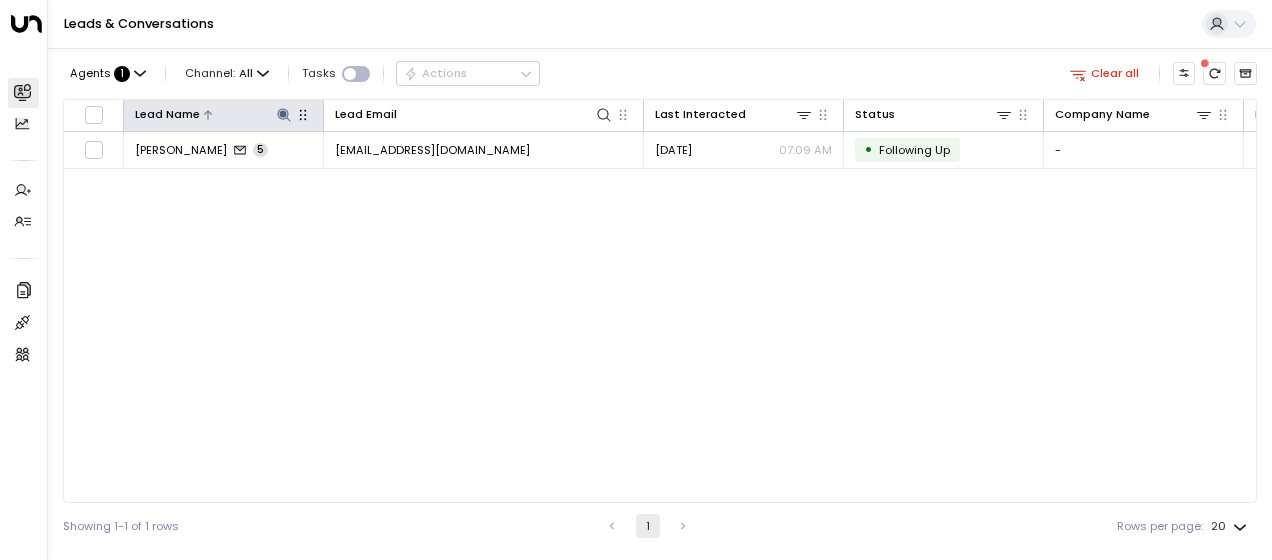 click 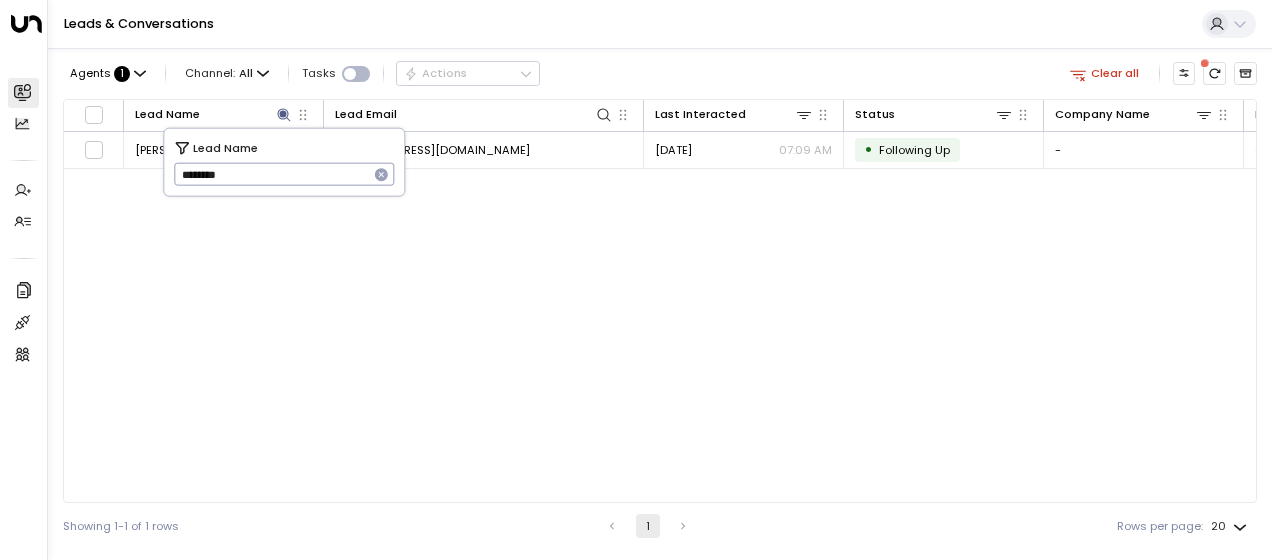 click on "********" at bounding box center [271, 174] 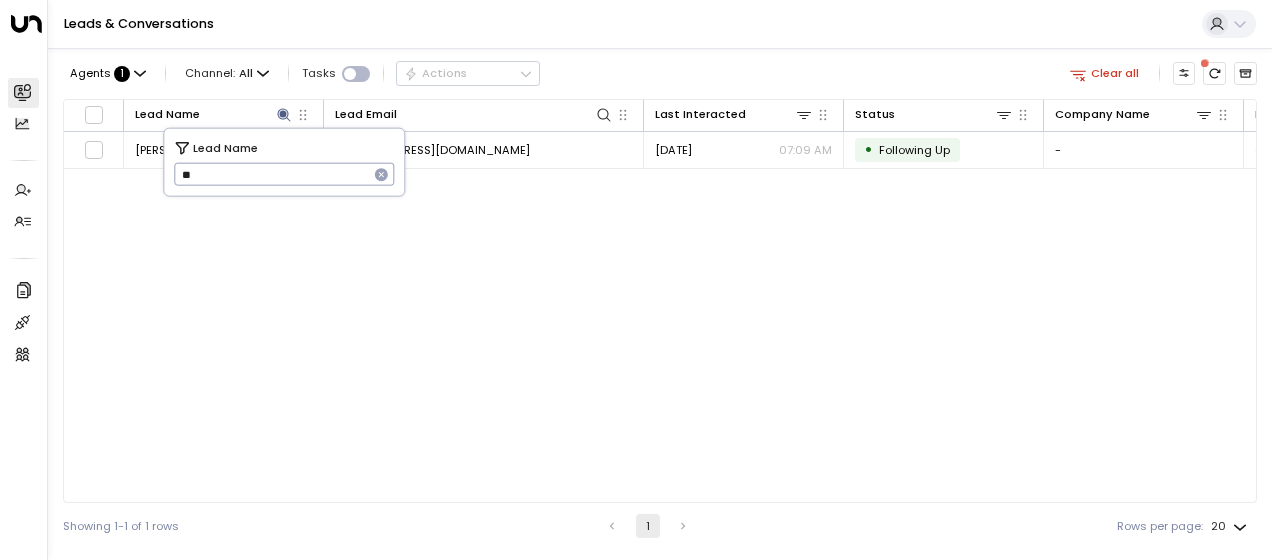 type on "*" 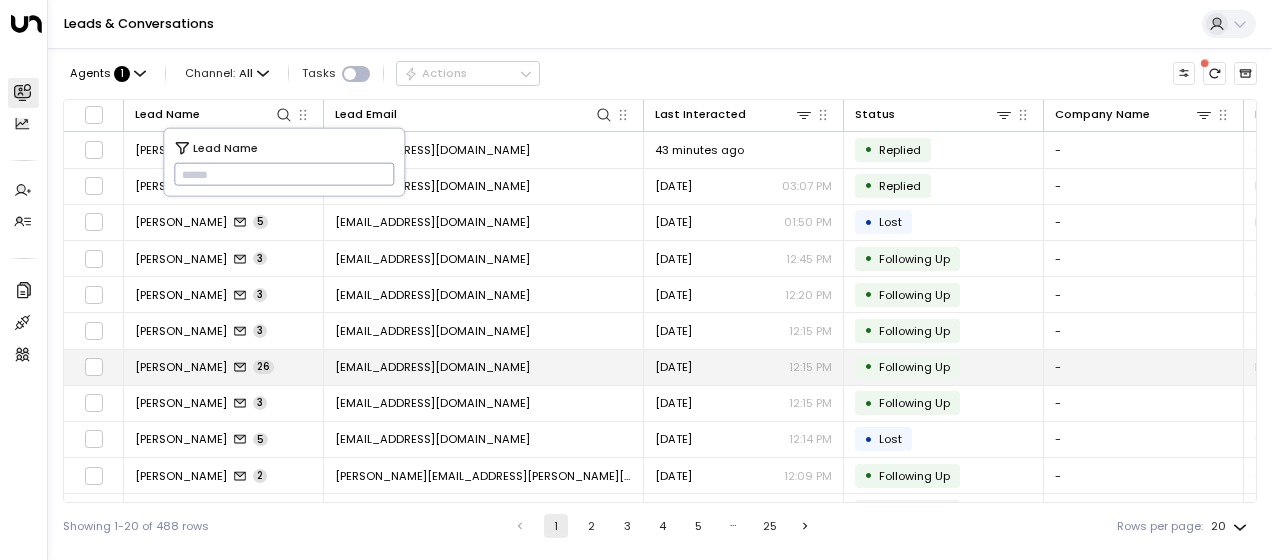 type on "**********" 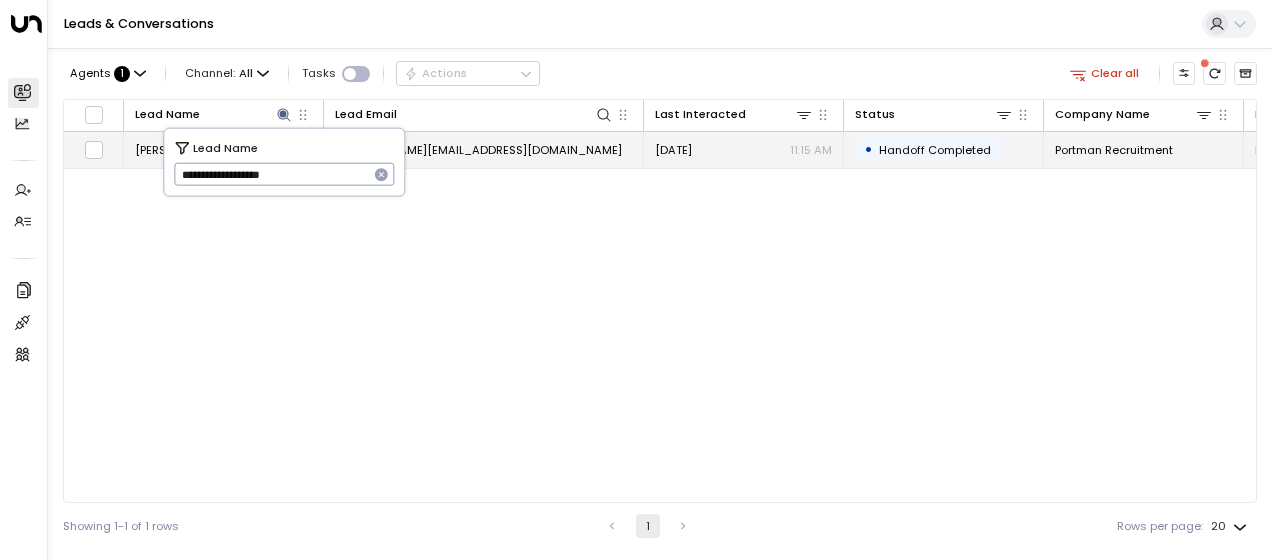 click on "chris@portmanrecruitment.com" at bounding box center (478, 150) 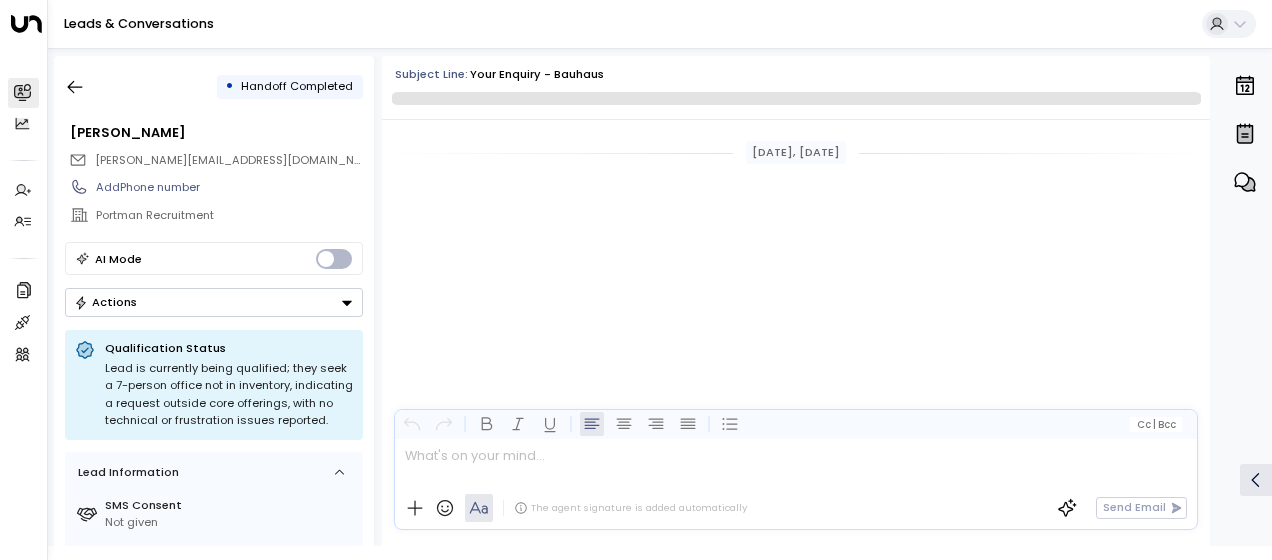 scroll, scrollTop: 460, scrollLeft: 0, axis: vertical 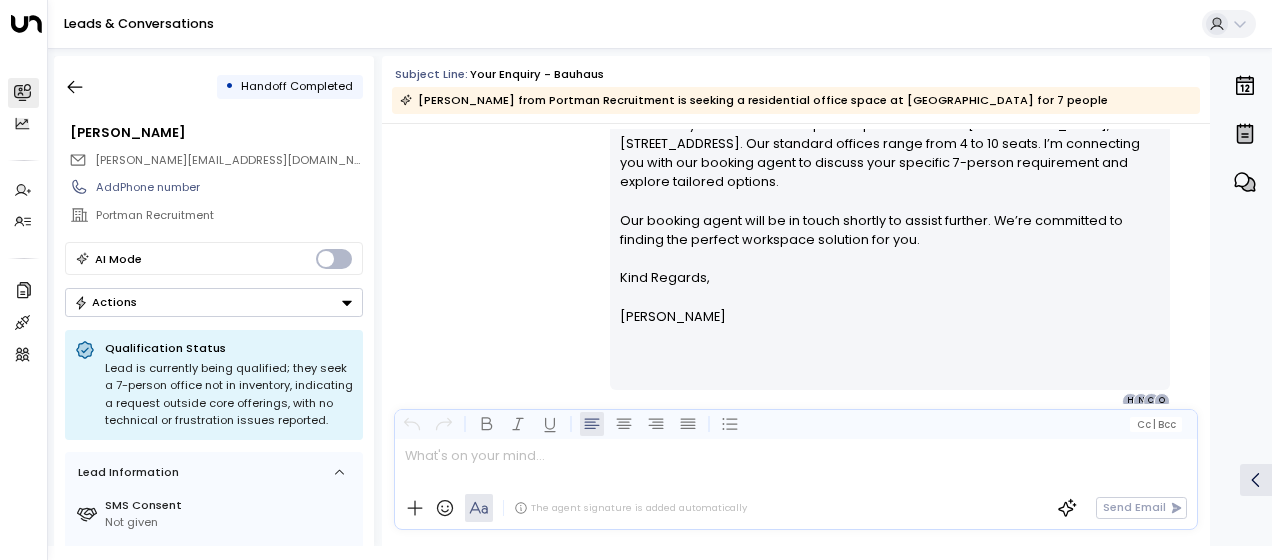 click on "Olivia Smith • 11:15 AM • Email Hi Christopher, Thanks for your interest in a 7-person private office at Bauhaus, 27 Quay Street, Manchester. Our standard offices range from 4 to 10 seats. I’m connecting you with our booking agent to discuss your specific 7-person requirement and explore tailored options. Our booking agent will be in touch shortly to assist further. We’re committed to finding the perfect workspace solution for you. Kind Regards, Olivia Smith ________________________________________________________________________________________________________________________________________________________________________________________________________uniti_thread_id_2d954f7d-4740-4939-b452-3402646344ae O C N H" at bounding box center (796, 228) 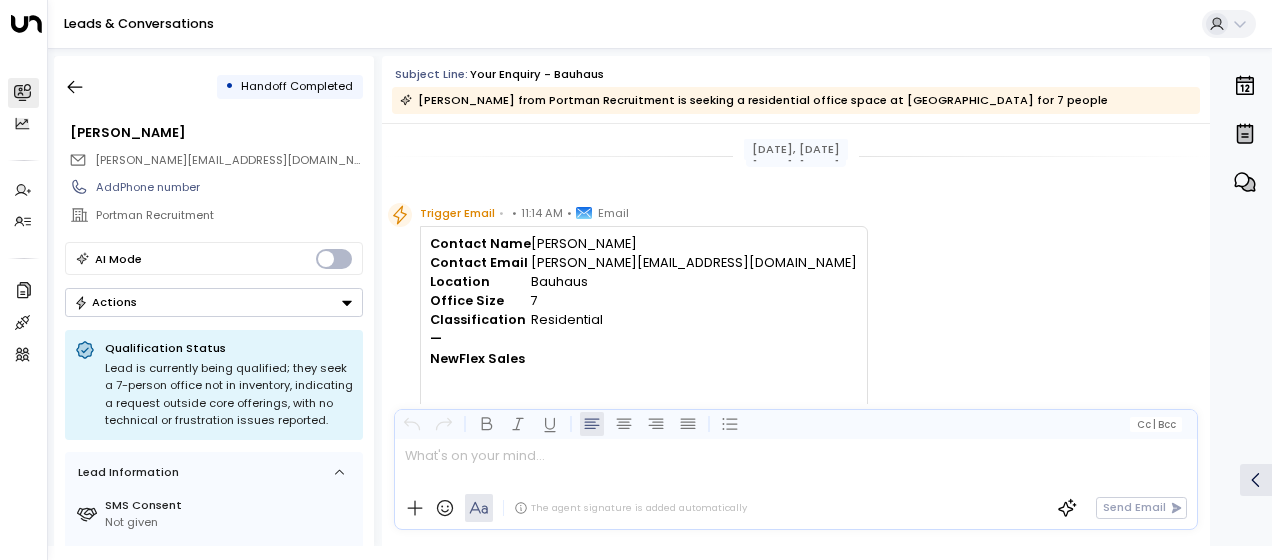 scroll, scrollTop: 0, scrollLeft: 0, axis: both 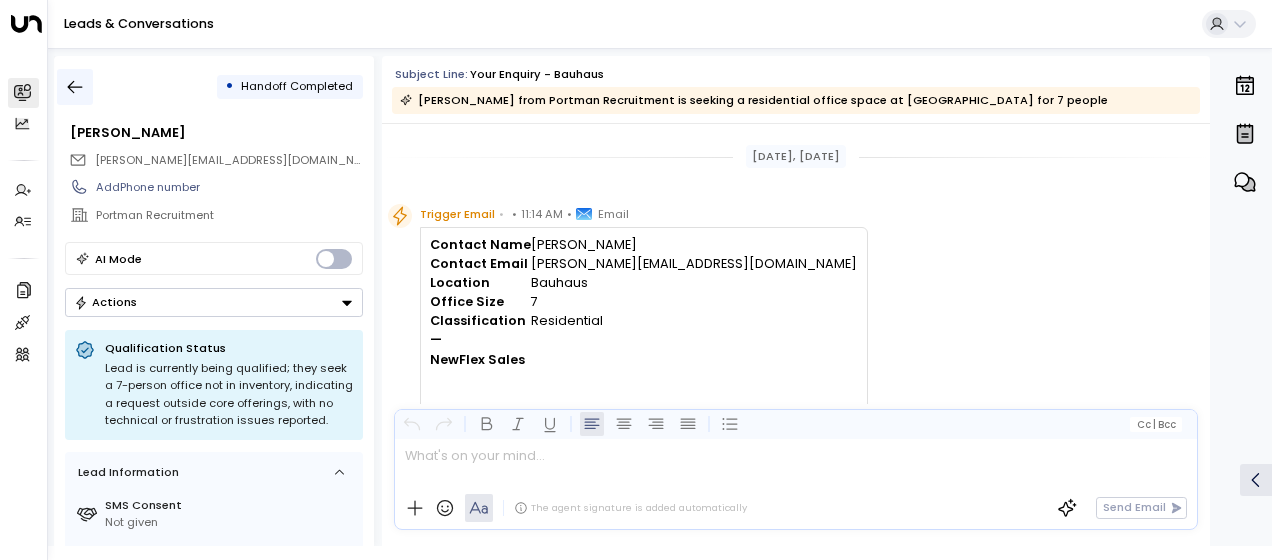 click 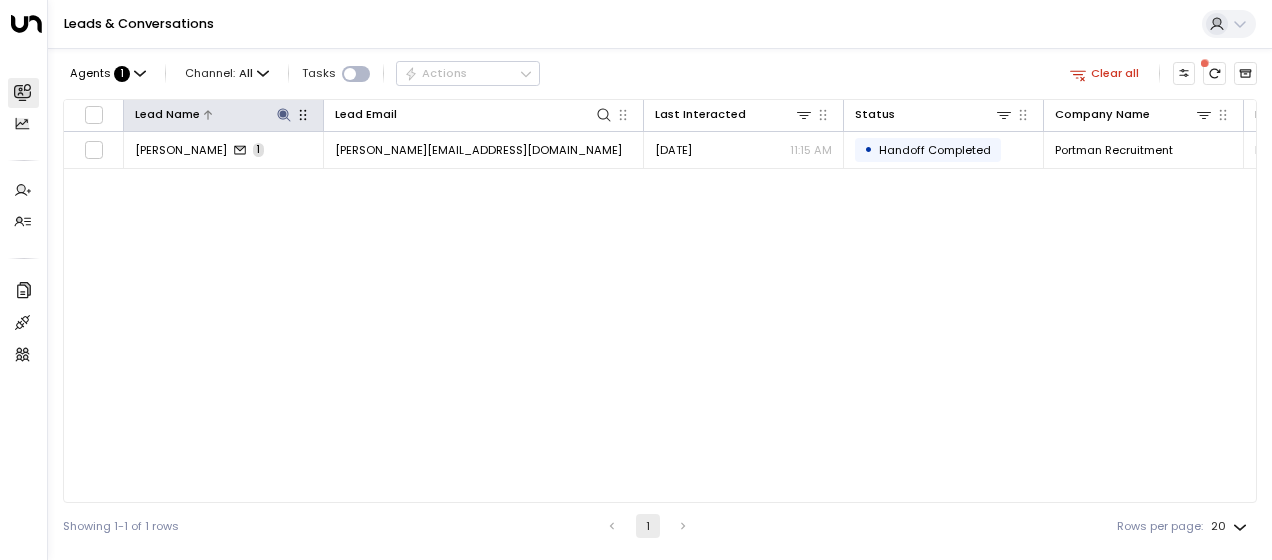 click 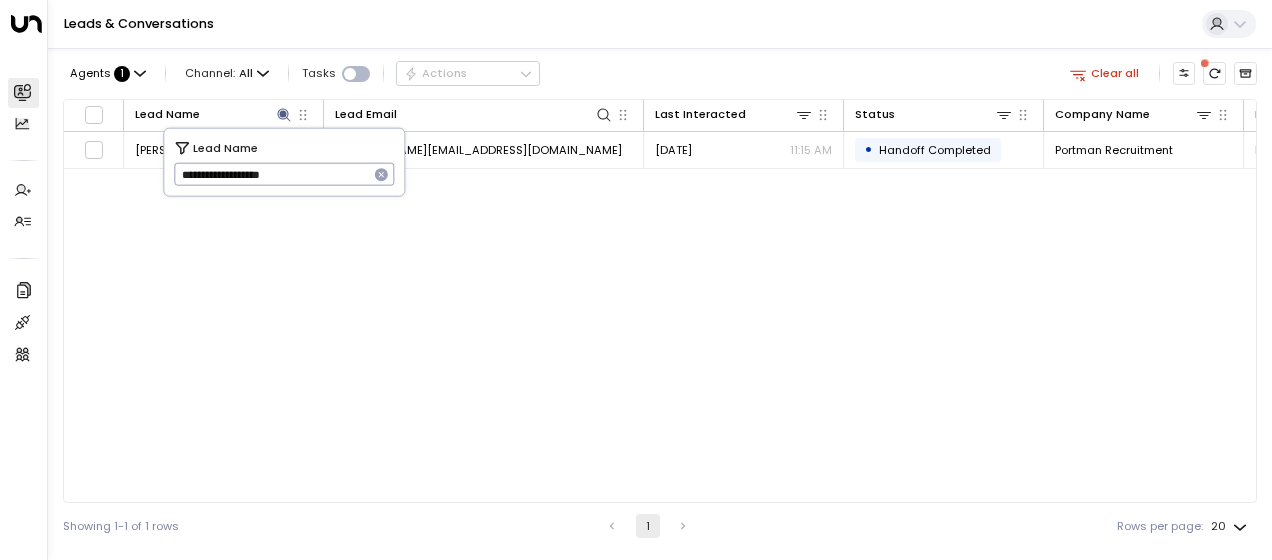 click on "**********" at bounding box center [271, 174] 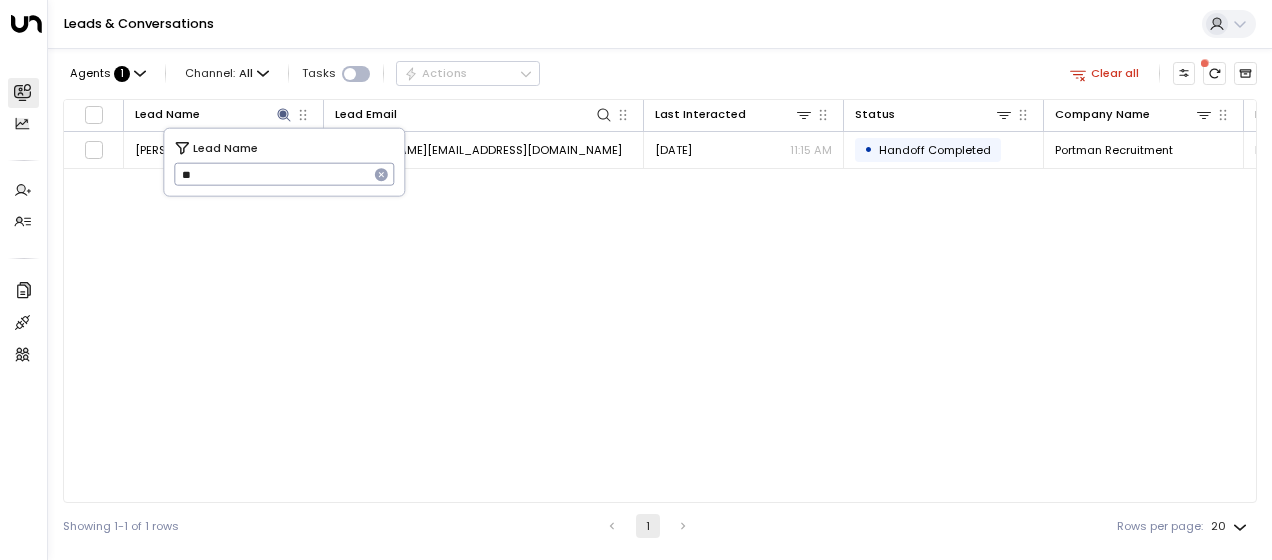 type on "*" 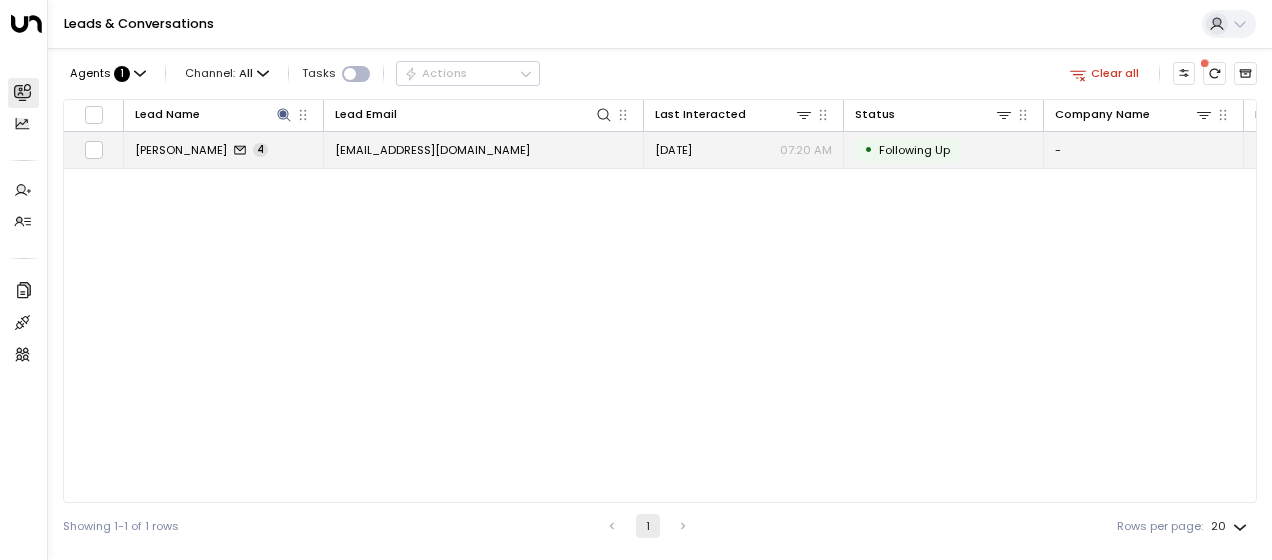 click on "louisetagg@gmail.com" at bounding box center [432, 150] 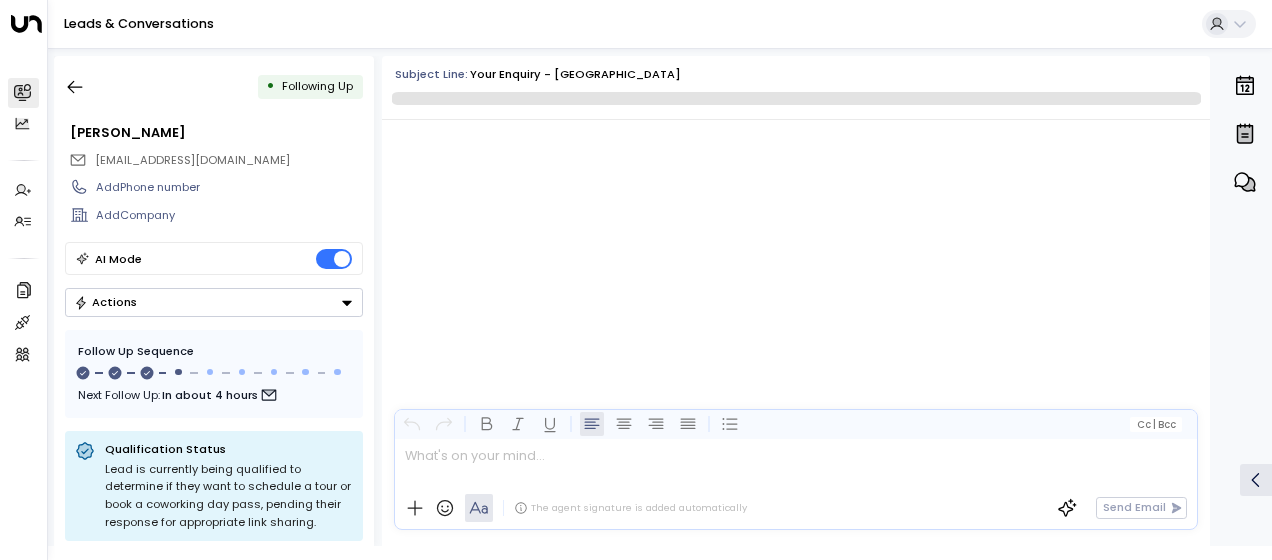 scroll, scrollTop: 2094, scrollLeft: 0, axis: vertical 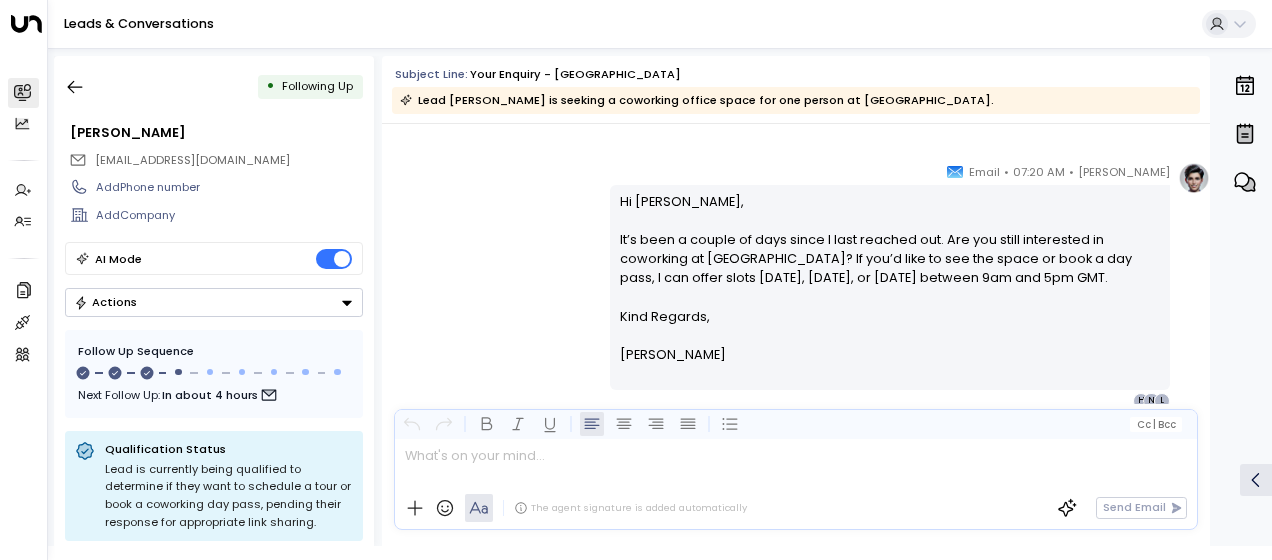 click on "Olivia Smith • 07:20 AM • Email Hi Lou, It’s been a couple of days since I last reached out. Are you still interested in coworking at Reading One Station Hill? If you’d like to see the space or book a day pass, I can offer slots on Thursday, Friday, or Monday between 9am and 5pm GMT. Kind Regards, Olivia Smith ________________________________________________________________________________________________________________________________________________________________________________________________________uniti_thread_id_e8dbb9b8-2203-4fbc-a001-2736ad863b83 L N H" at bounding box center (796, 285) 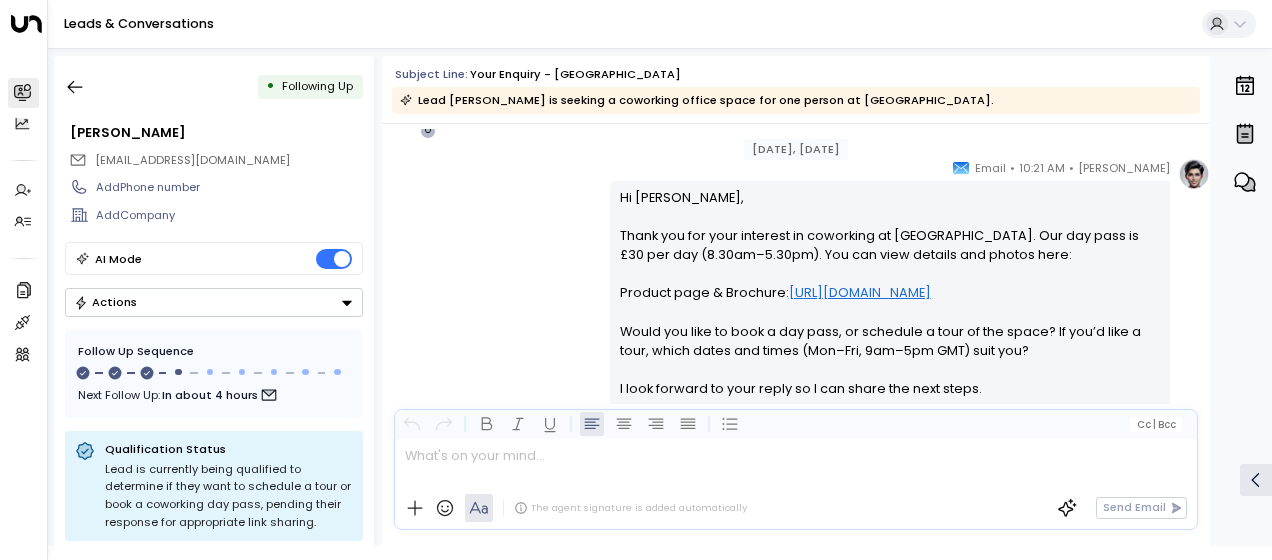 scroll, scrollTop: 295, scrollLeft: 0, axis: vertical 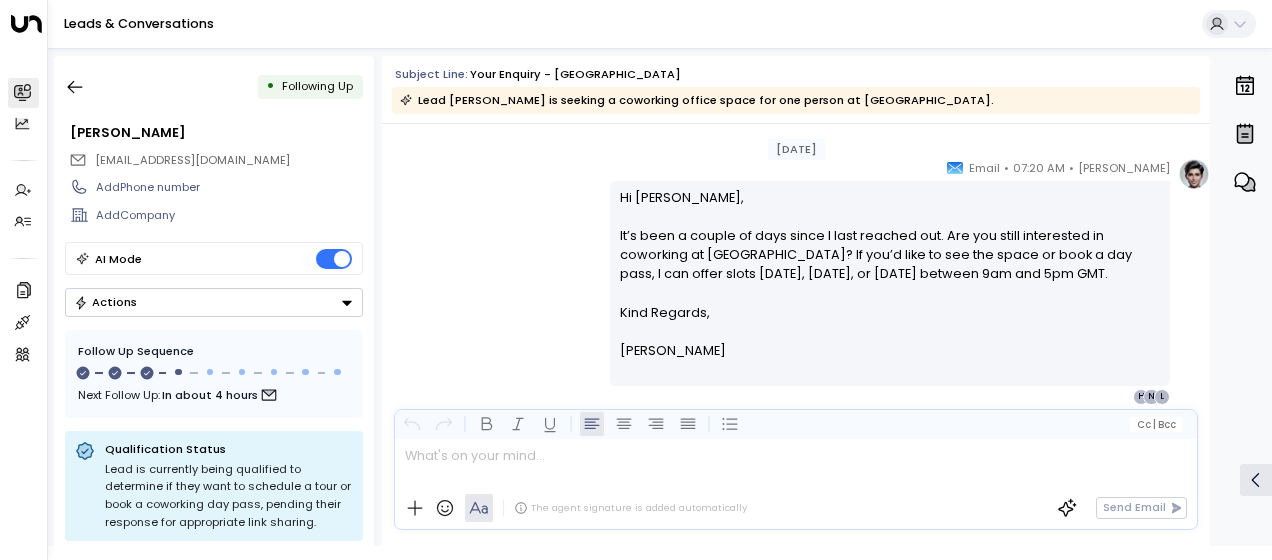 drag, startPoint x: 616, startPoint y: 195, endPoint x: 710, endPoint y: 435, distance: 257.75183 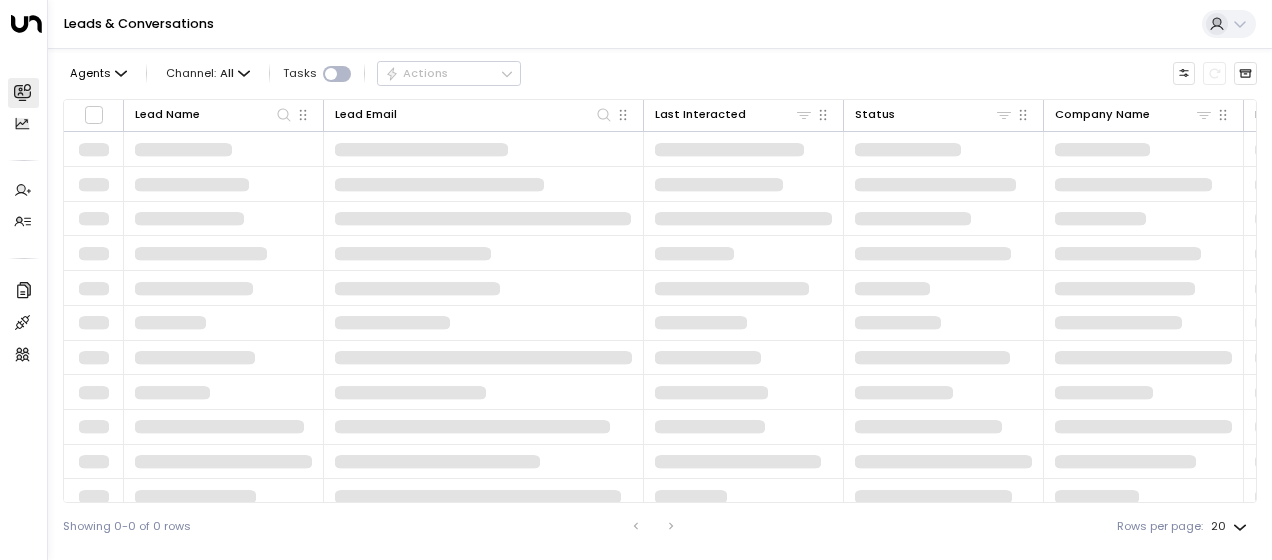 scroll, scrollTop: 0, scrollLeft: 0, axis: both 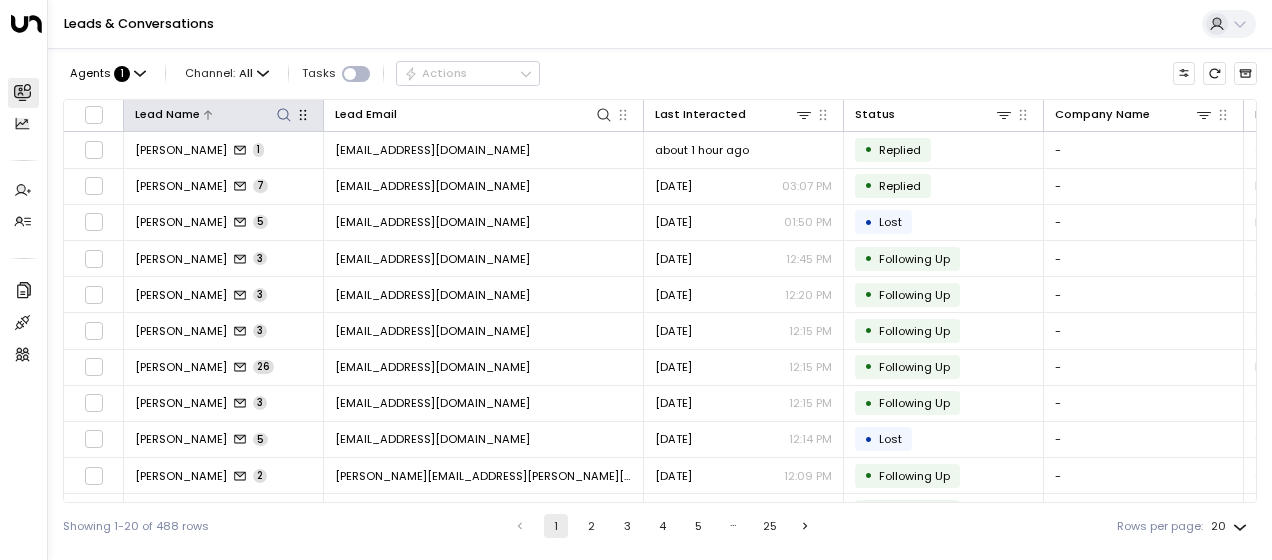 click 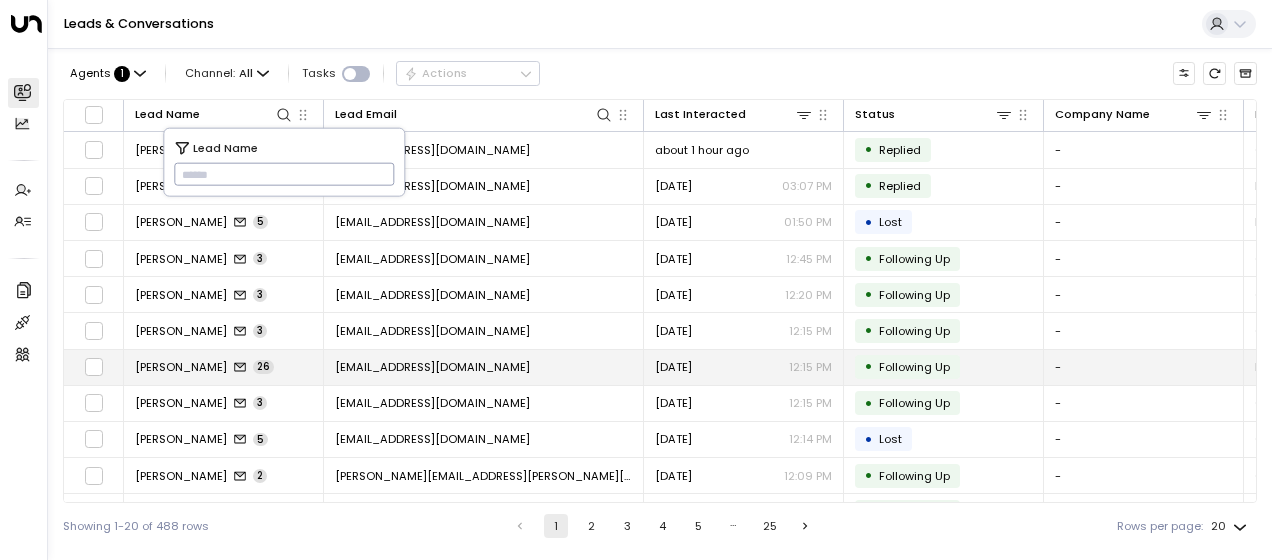 type on "**********" 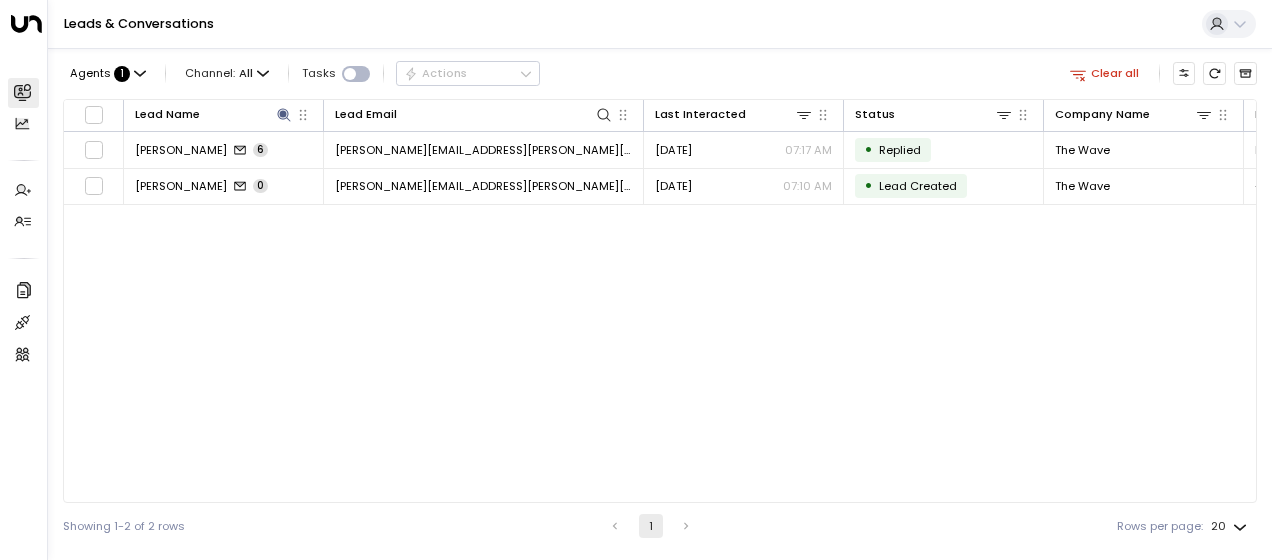 click on "Lead Name Lead Email Last Interacted Status Company Name Product # of people AI mode Trigger Phone Region Location [PERSON_NAME] 6 [PERSON_NAME][EMAIL_ADDRESS][PERSON_NAME][DOMAIN_NAME] [DATE] 07:17 AM • Replied The Wave Private Office 12 [EMAIL_ADDRESS][DOMAIN_NAME] [PHONE_NUMBER] Bristol Serendipity Labs Bristol Aztec West [PERSON_NAME] 0 [PERSON_NAME][EMAIL_ADDRESS][PERSON_NAME][DOMAIN_NAME] [DATE] 07:10 AM • Lead Created The Wave - - [EMAIL_ADDRESS][DOMAIN_NAME] [PHONE_NUMBER] - -" at bounding box center [660, 301] 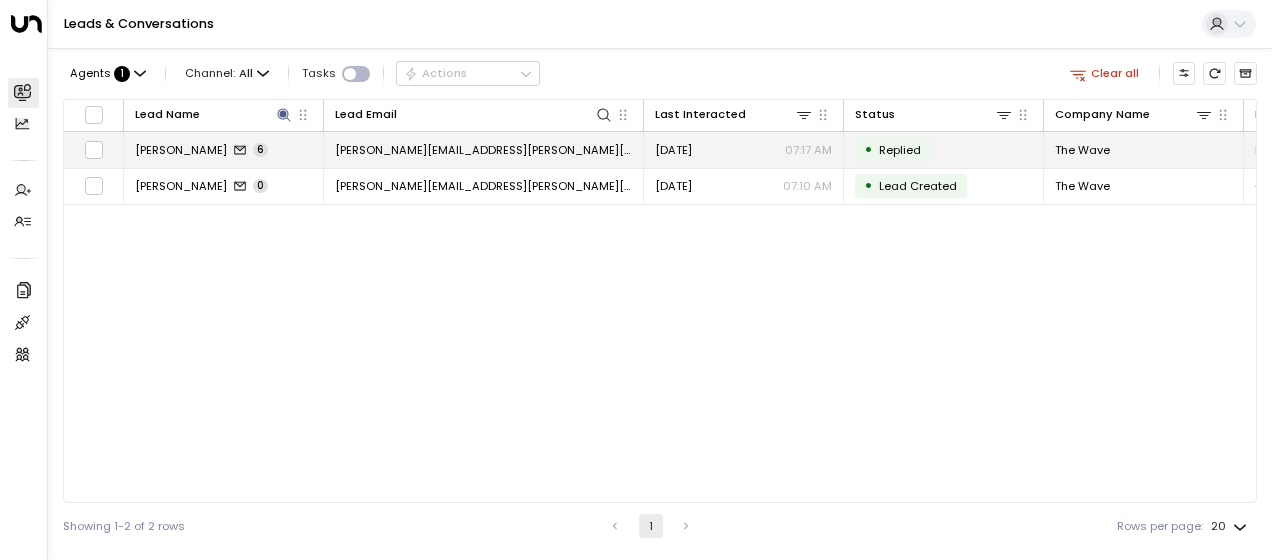 click on "[PERSON_NAME][EMAIL_ADDRESS][PERSON_NAME][DOMAIN_NAME]" at bounding box center (483, 150) 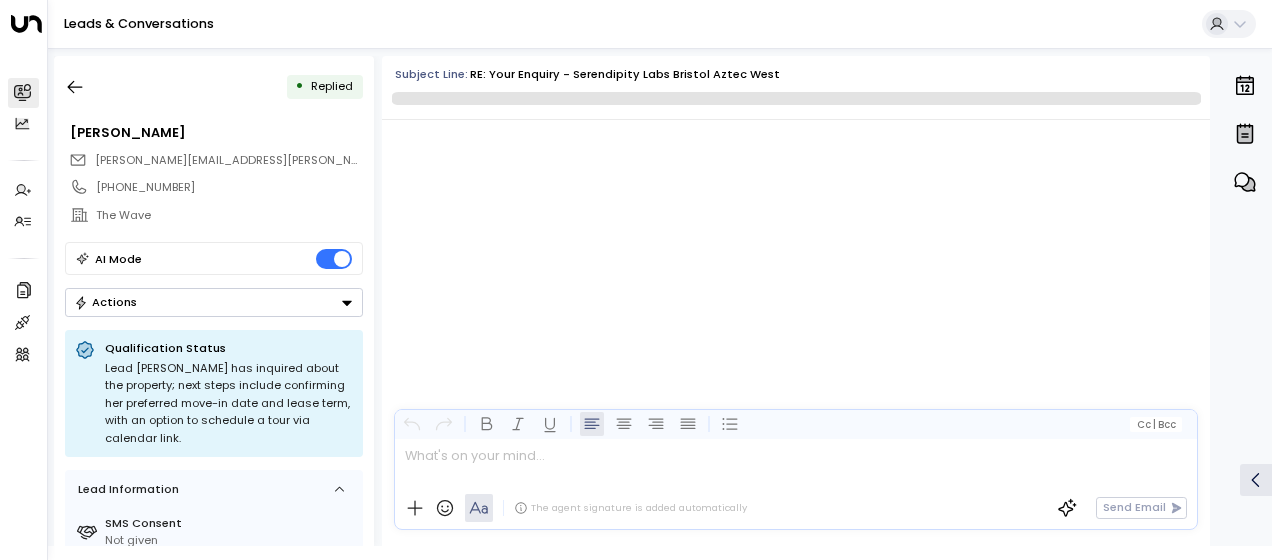 scroll, scrollTop: 2811, scrollLeft: 0, axis: vertical 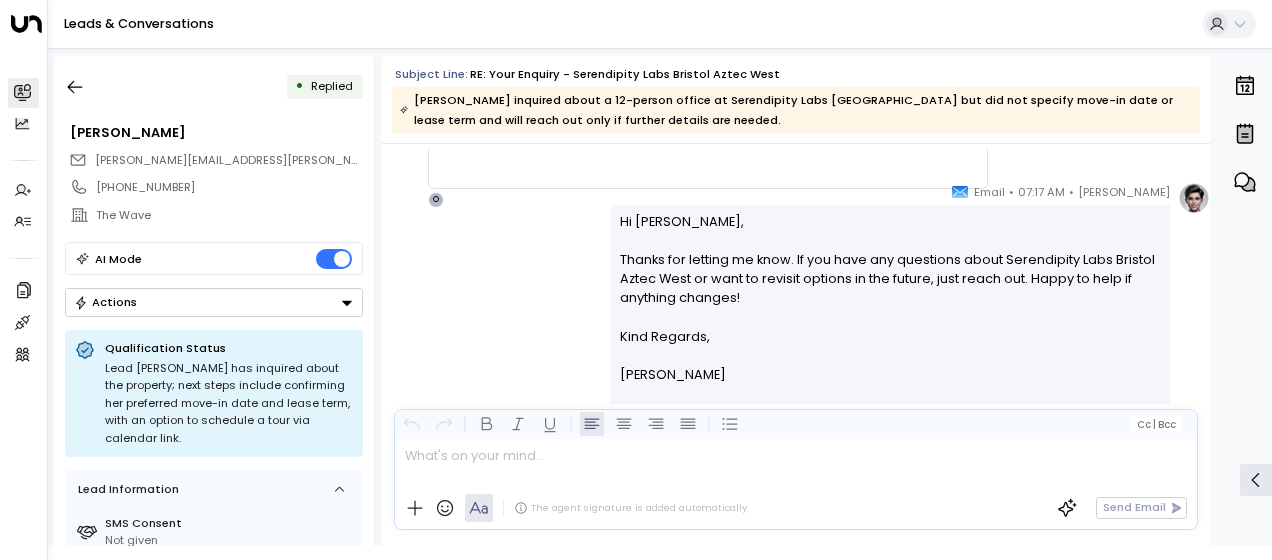 click on "[PERSON_NAME] • 07:17 AM • Email Hi [PERSON_NAME], Thanks for letting me know. If you have any questions about Serendipity Labs Bristol Aztec West or want to revisit options in the future, just reach out. Happy to help if anything changes! Kind Regards, [PERSON_NAME] ________________________________________________________________________________________________________________________________________________________________________________________________________uniti_thread_id_7310378f-464b-40fb-b7ad-0a95a479723d E N H" at bounding box center [796, 305] 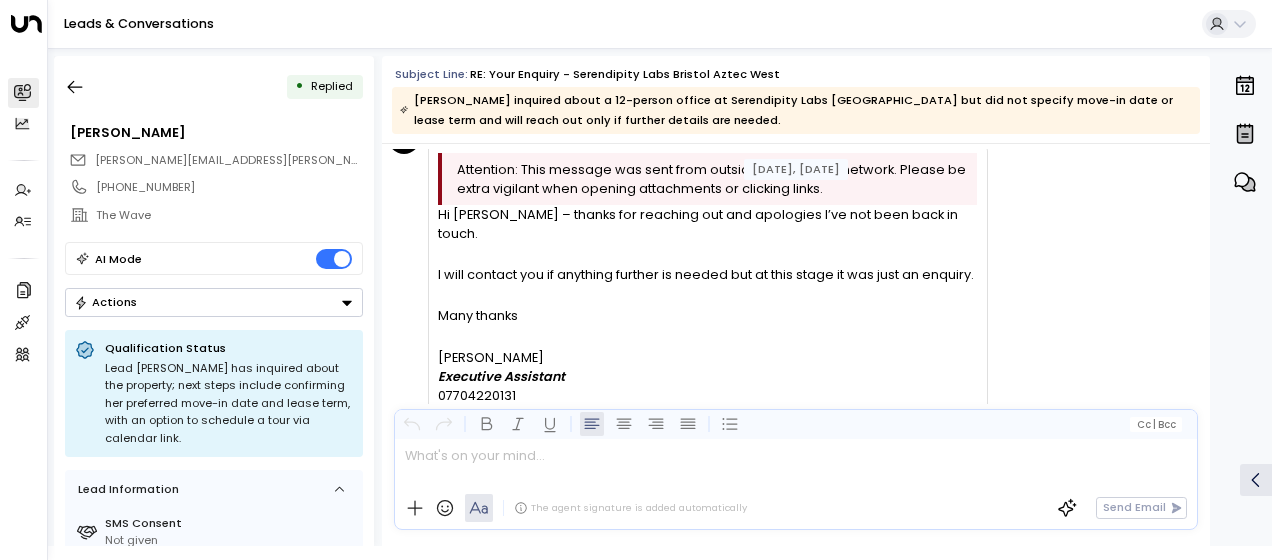 scroll, scrollTop: 2131, scrollLeft: 0, axis: vertical 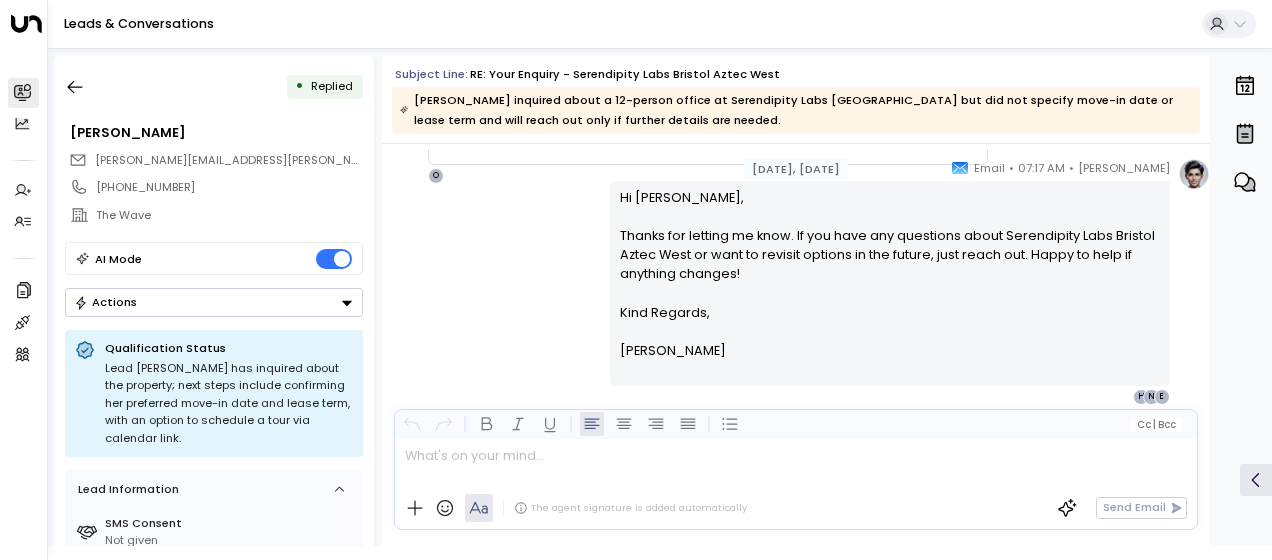 drag, startPoint x: 440, startPoint y: 214, endPoint x: 566, endPoint y: 402, distance: 226.31836 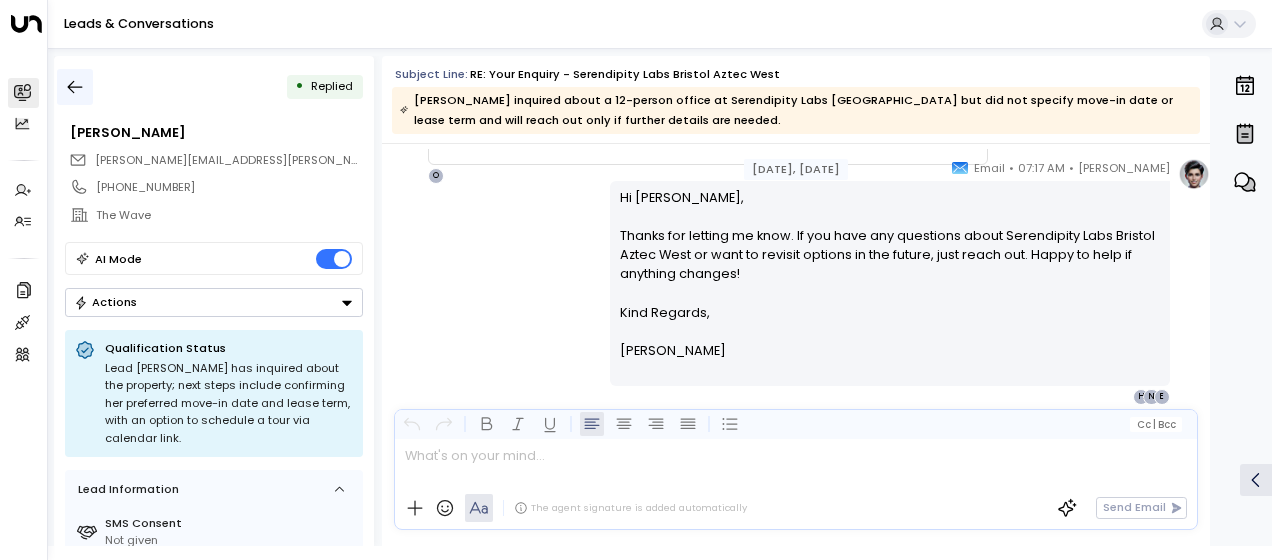 click 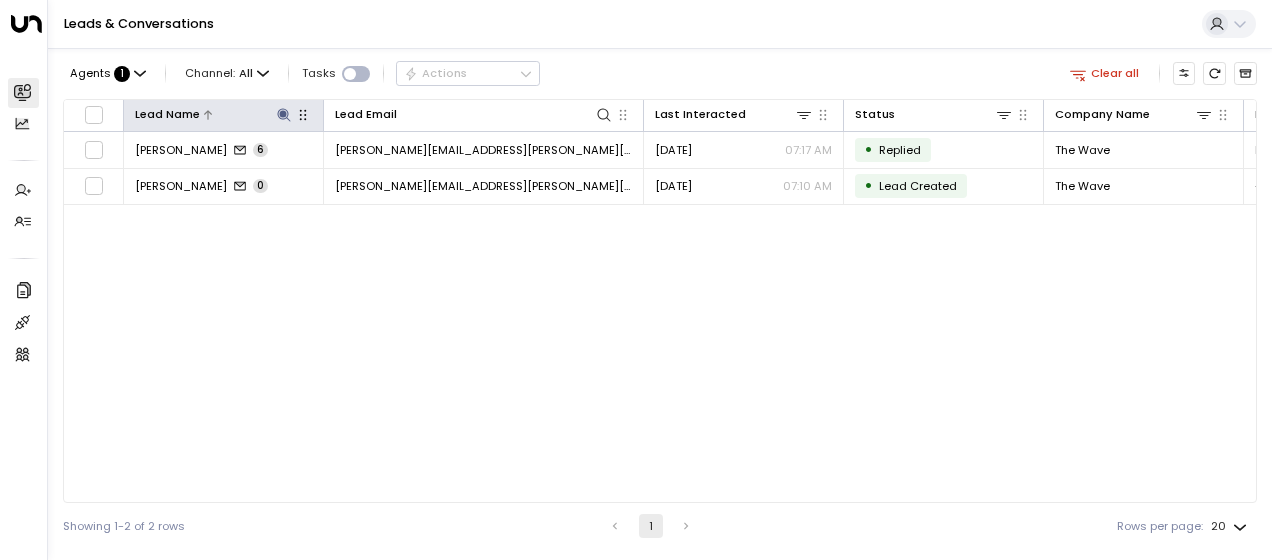 click 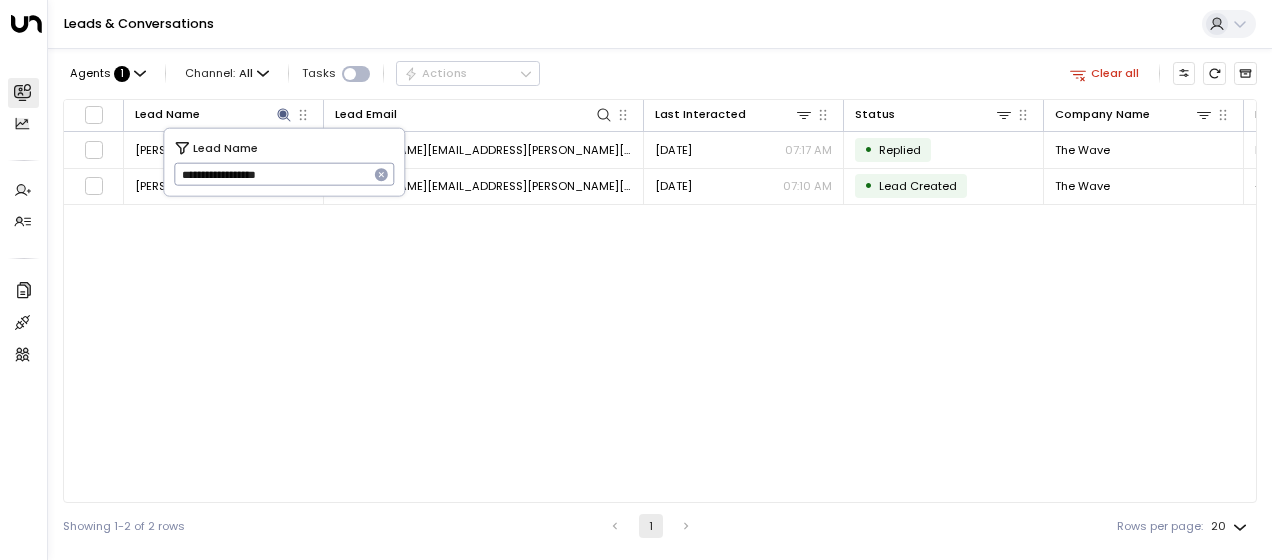 click on "**********" at bounding box center (271, 174) 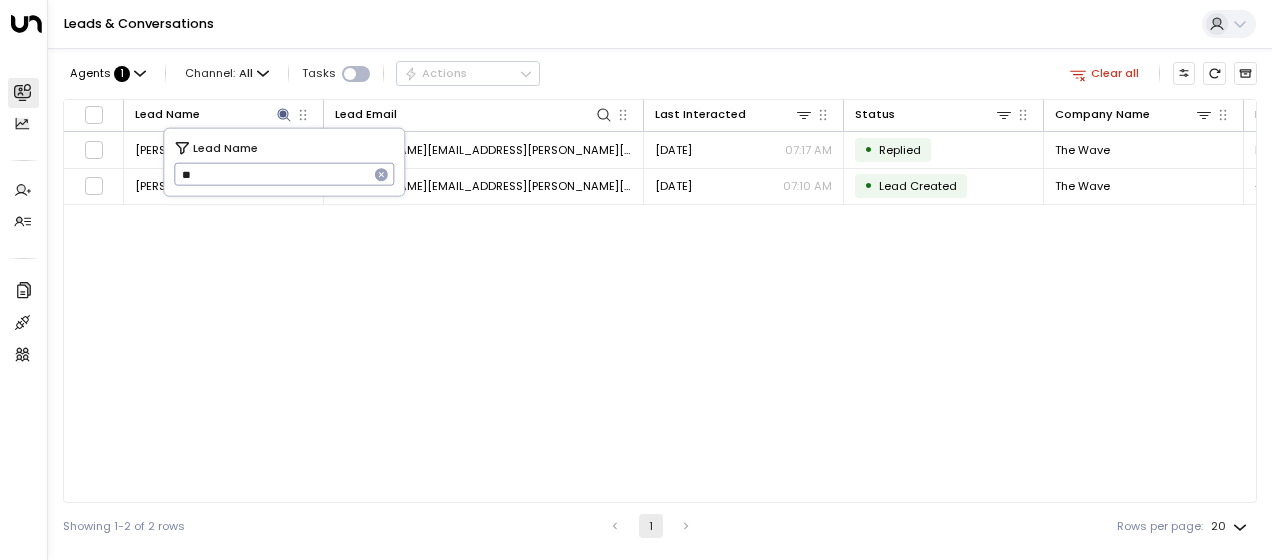 type on "*" 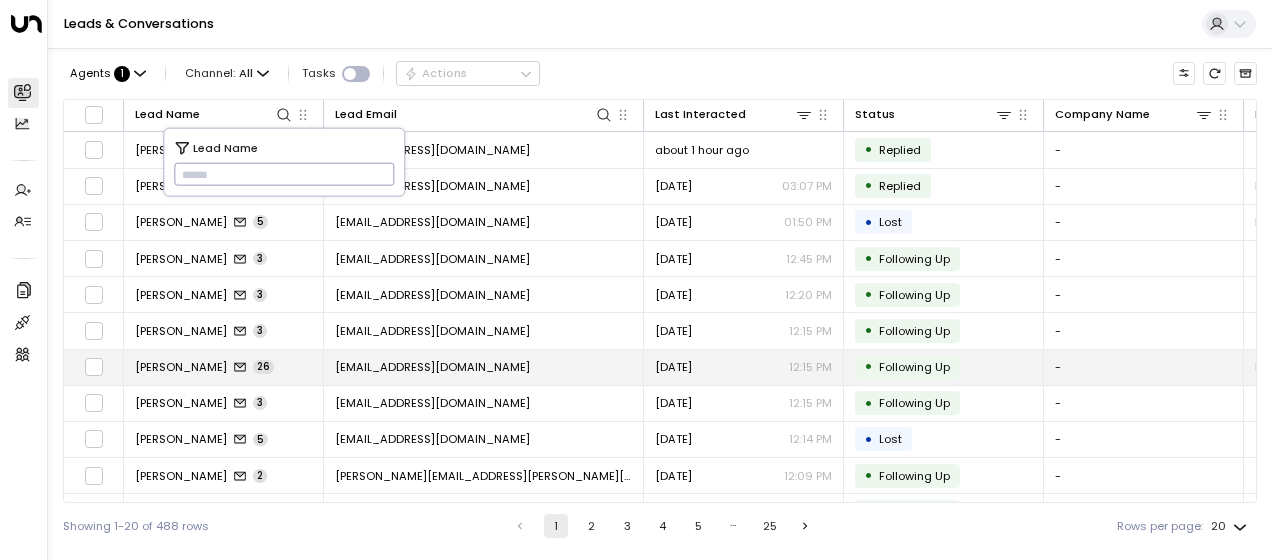 type on "**********" 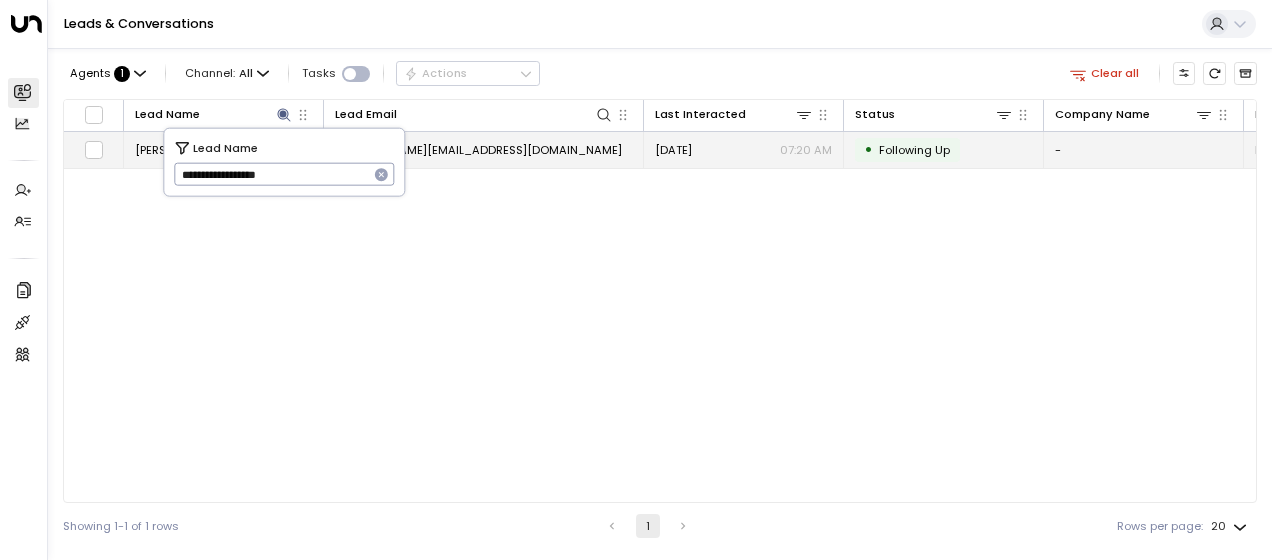 click on "[PERSON_NAME][EMAIL_ADDRESS][DOMAIN_NAME]" at bounding box center (478, 150) 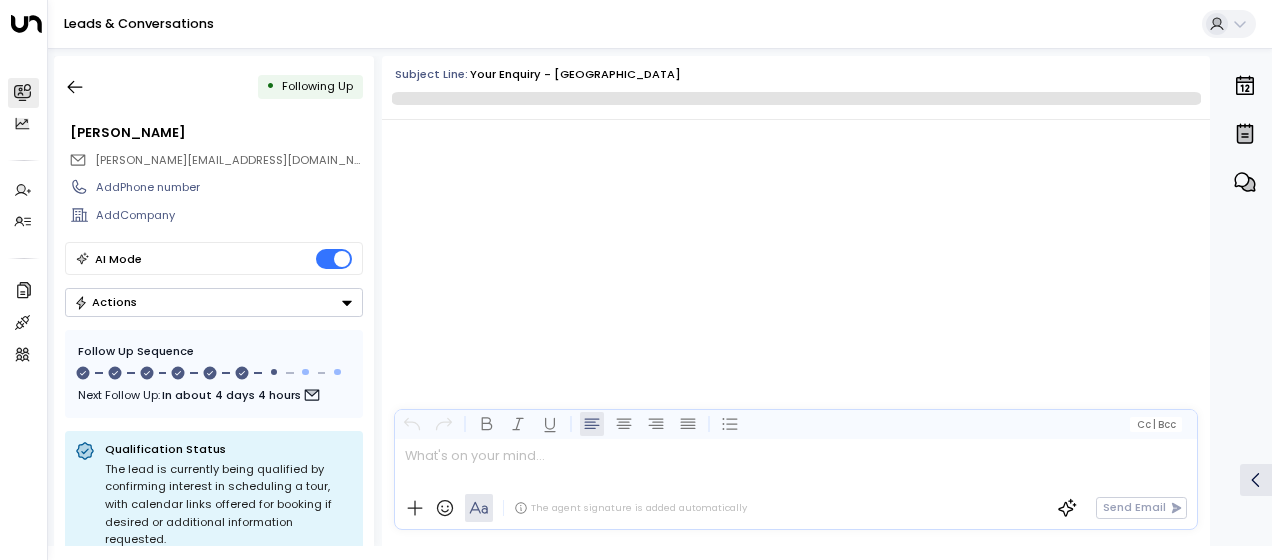 scroll, scrollTop: 4888, scrollLeft: 0, axis: vertical 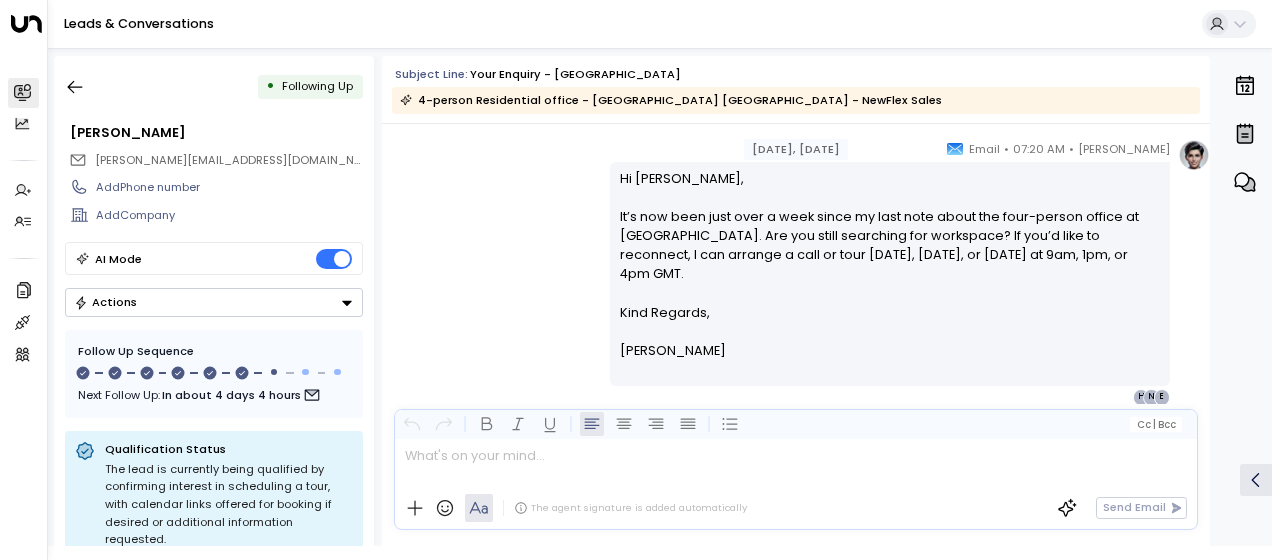 drag, startPoint x: 616, startPoint y: 309, endPoint x: 694, endPoint y: 400, distance: 119.85408 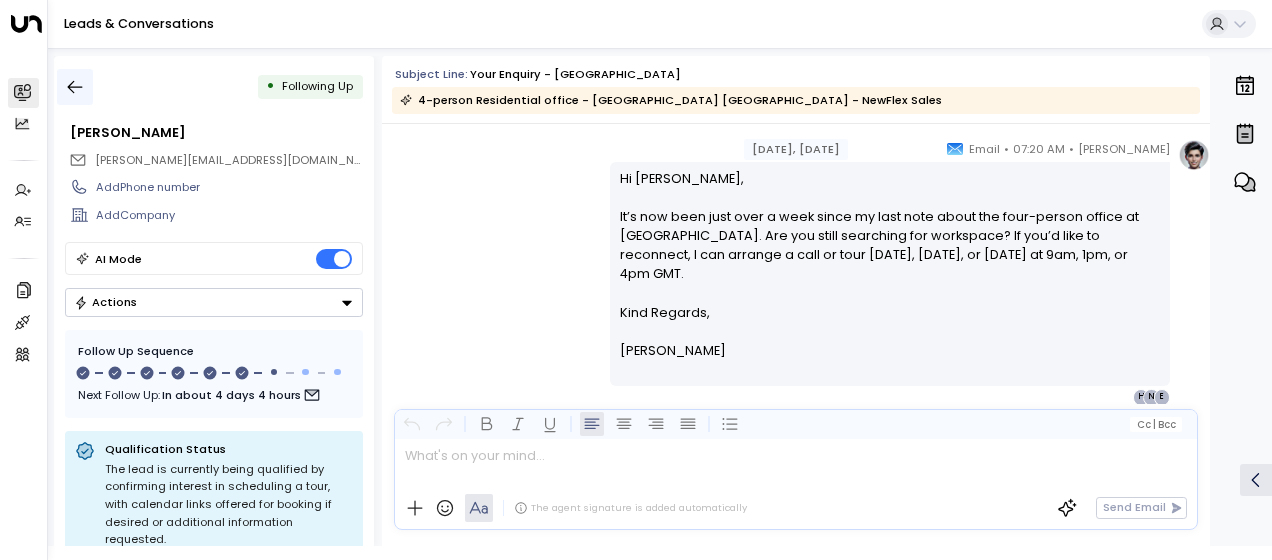 click 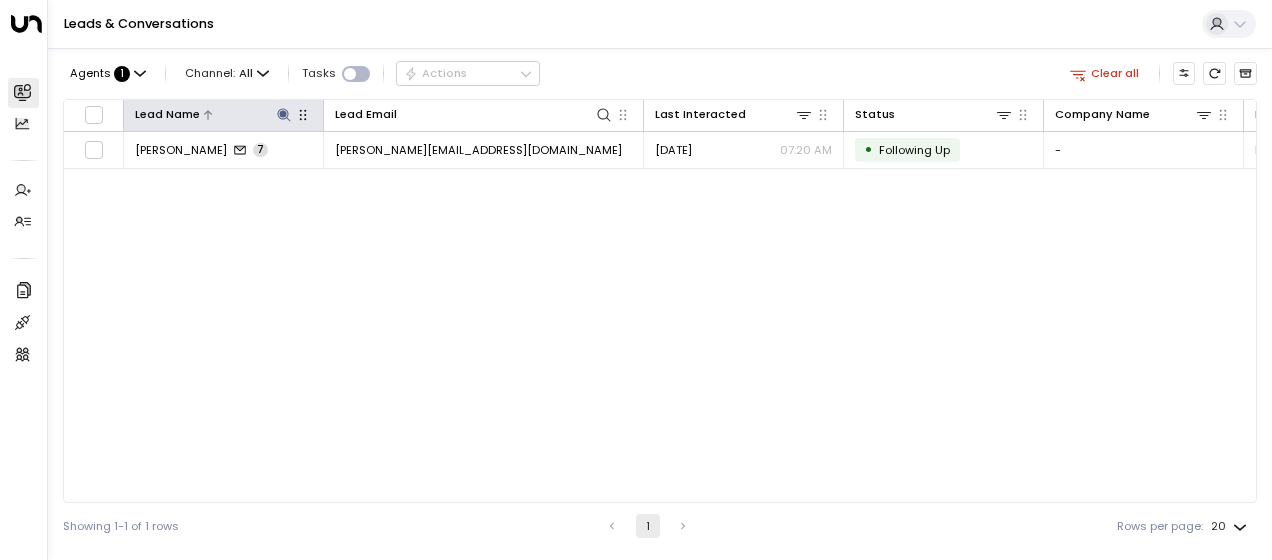 click 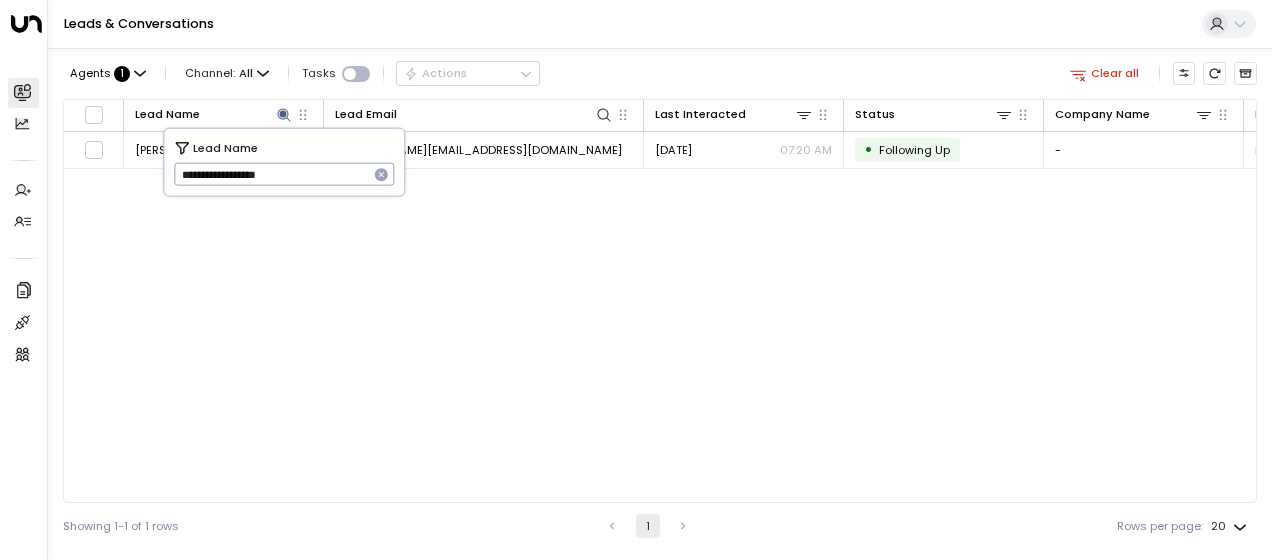click on "**********" at bounding box center (271, 174) 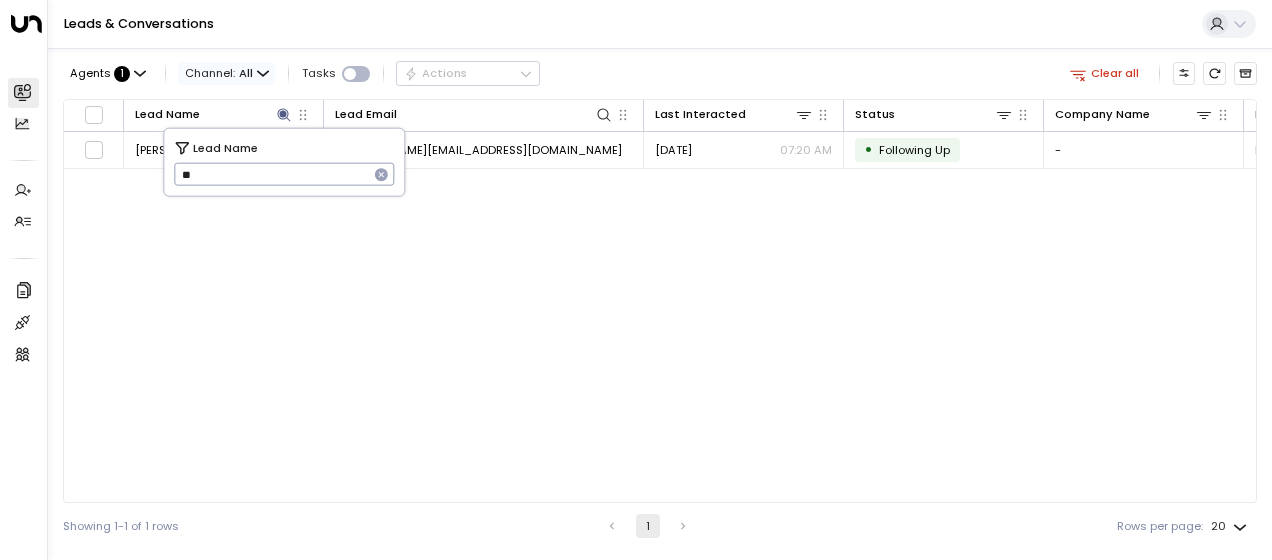 type on "*" 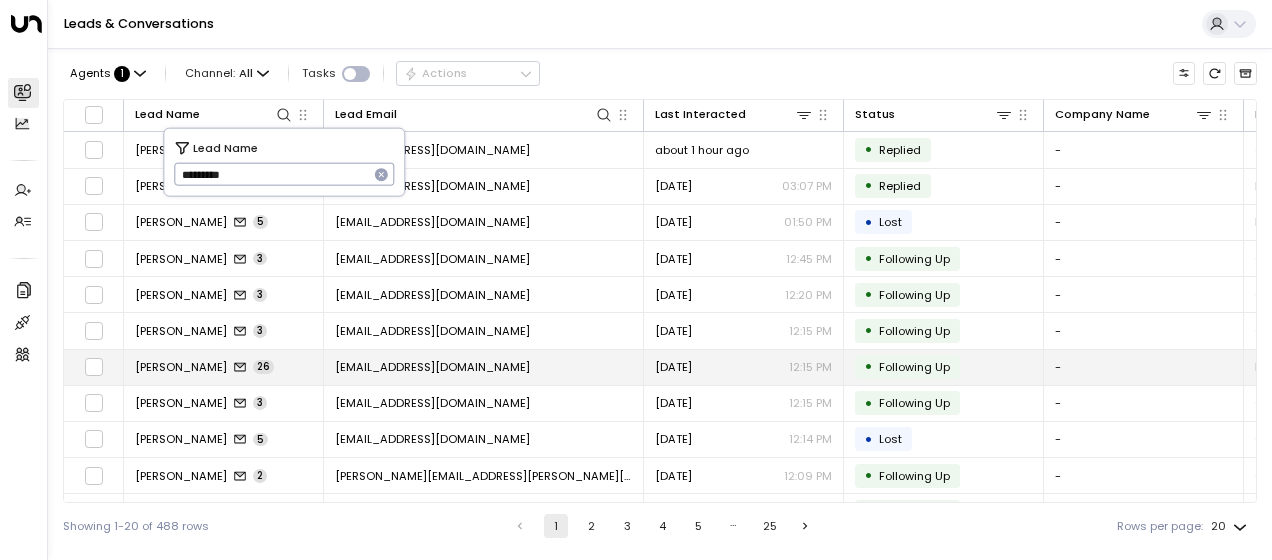 type on "*********" 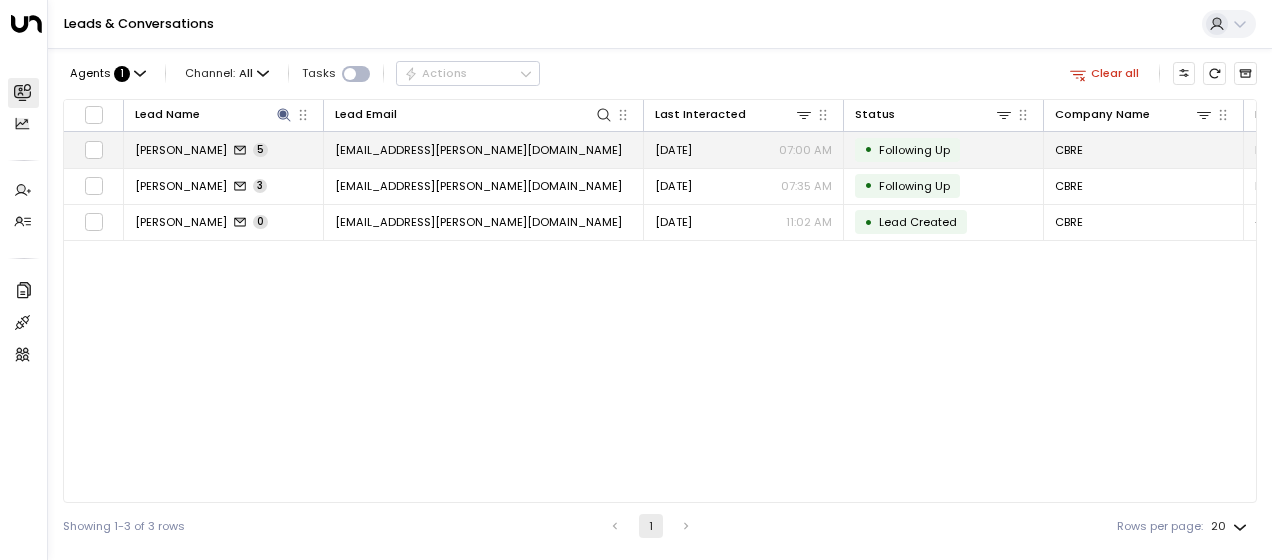 click on "[EMAIL_ADDRESS][PERSON_NAME][DOMAIN_NAME]" at bounding box center (478, 150) 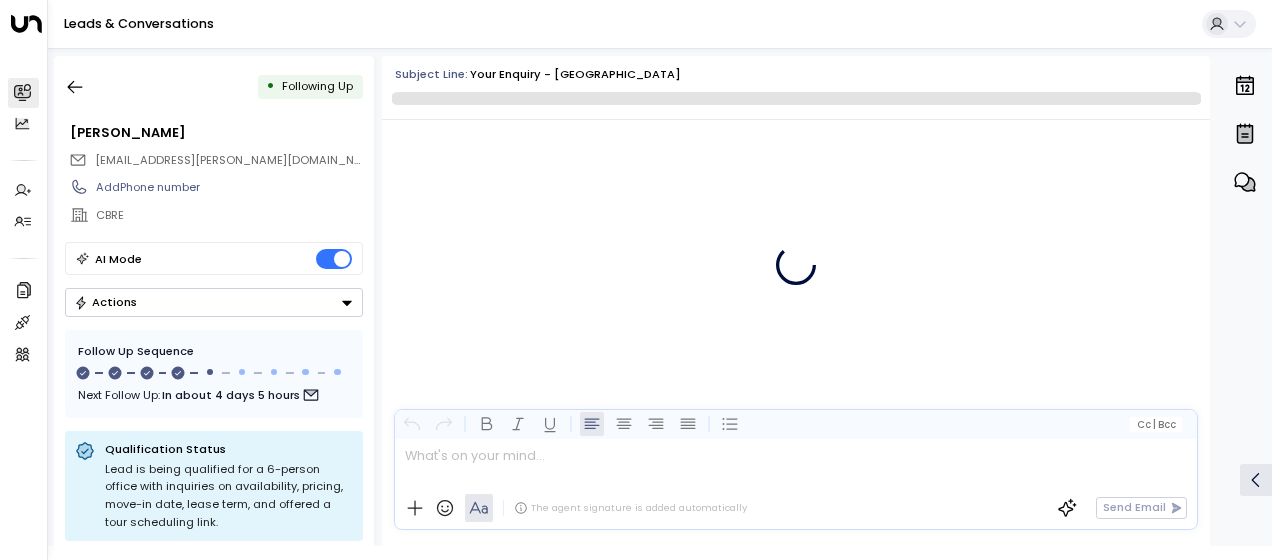 scroll, scrollTop: 3154, scrollLeft: 0, axis: vertical 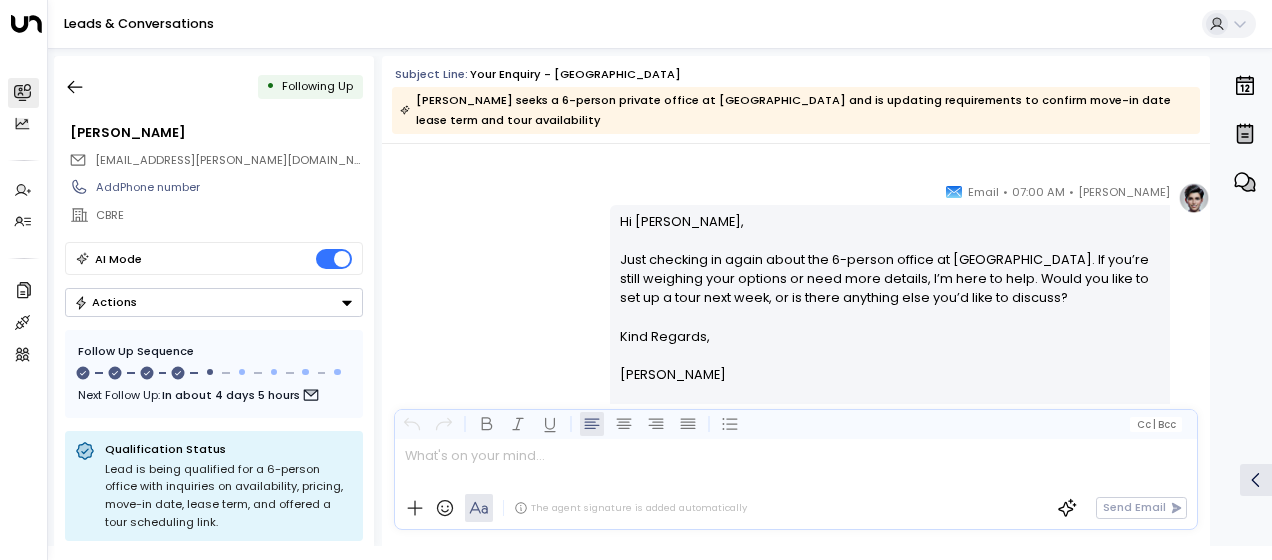 drag, startPoint x: 618, startPoint y: 216, endPoint x: 710, endPoint y: 372, distance: 181.1077 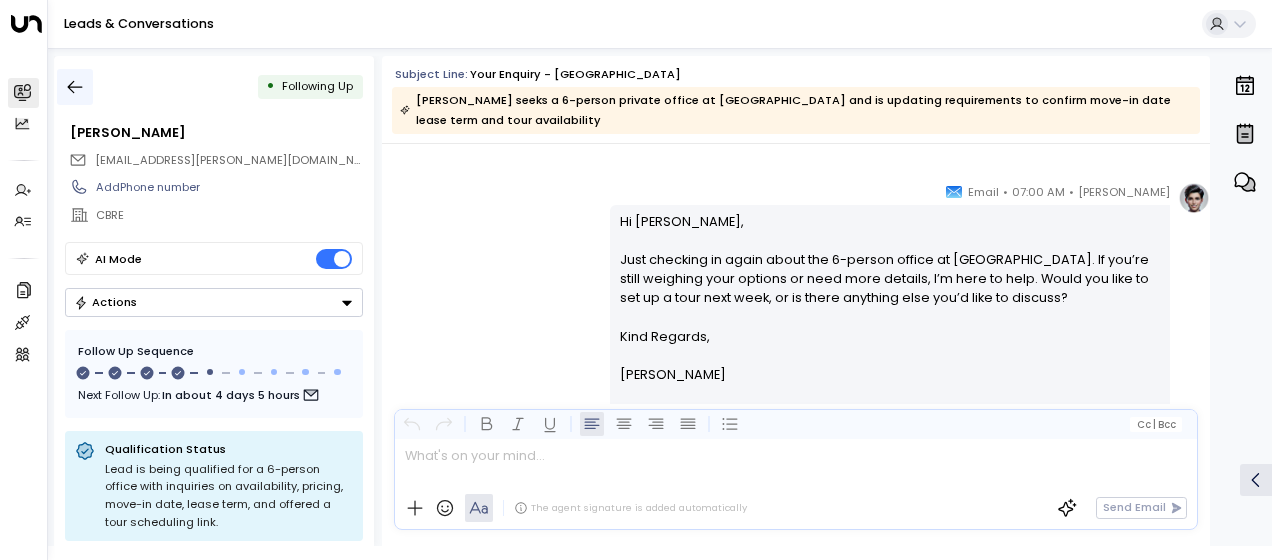 click 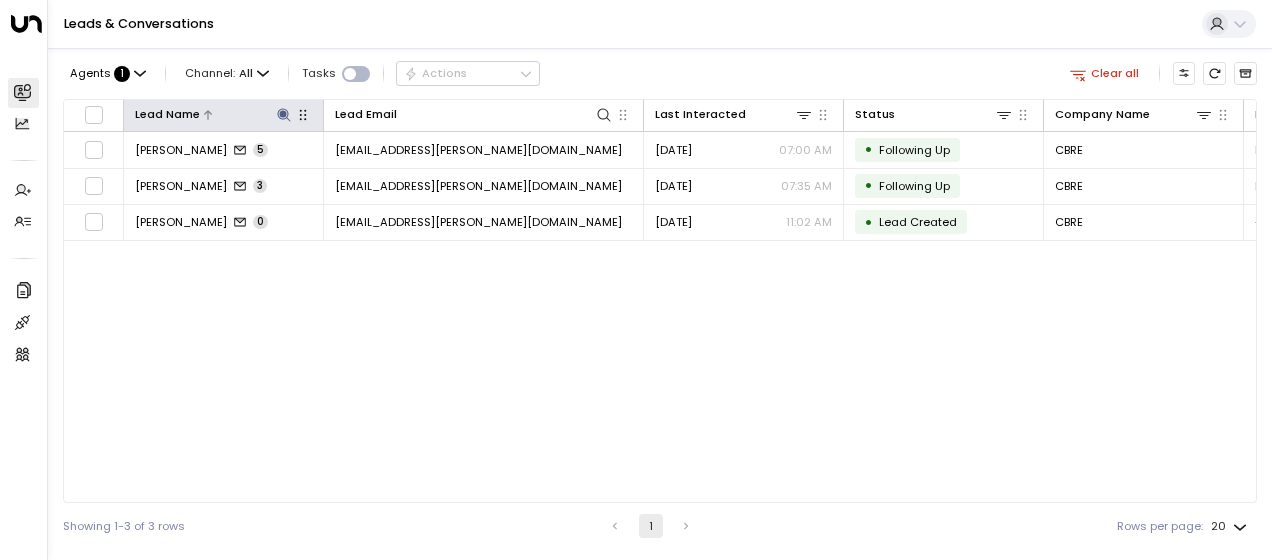 click 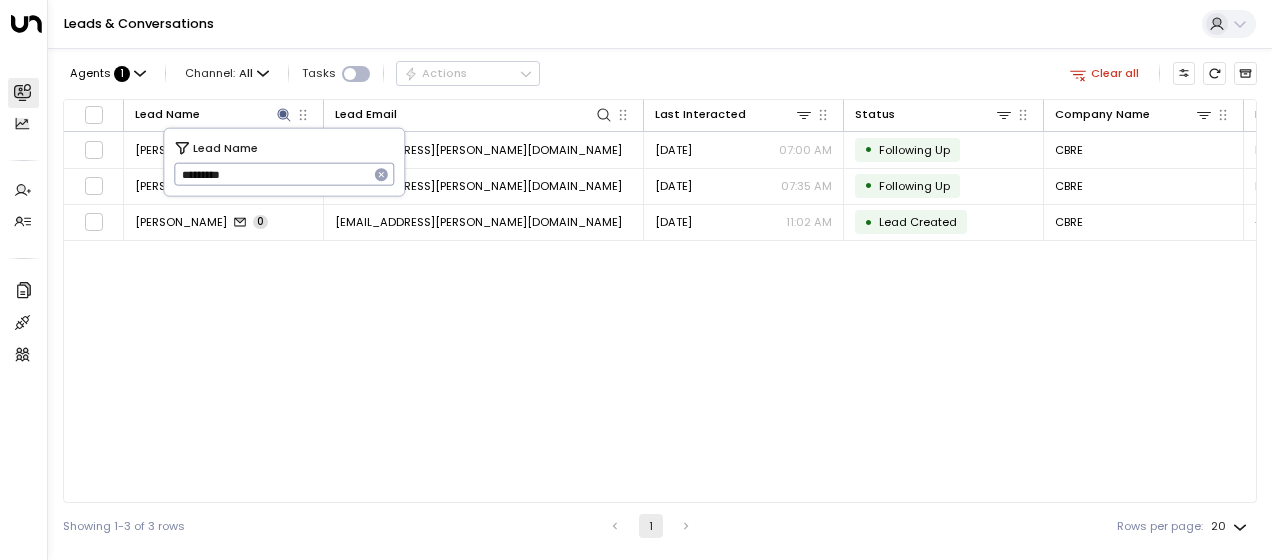 click on "*********" at bounding box center [271, 174] 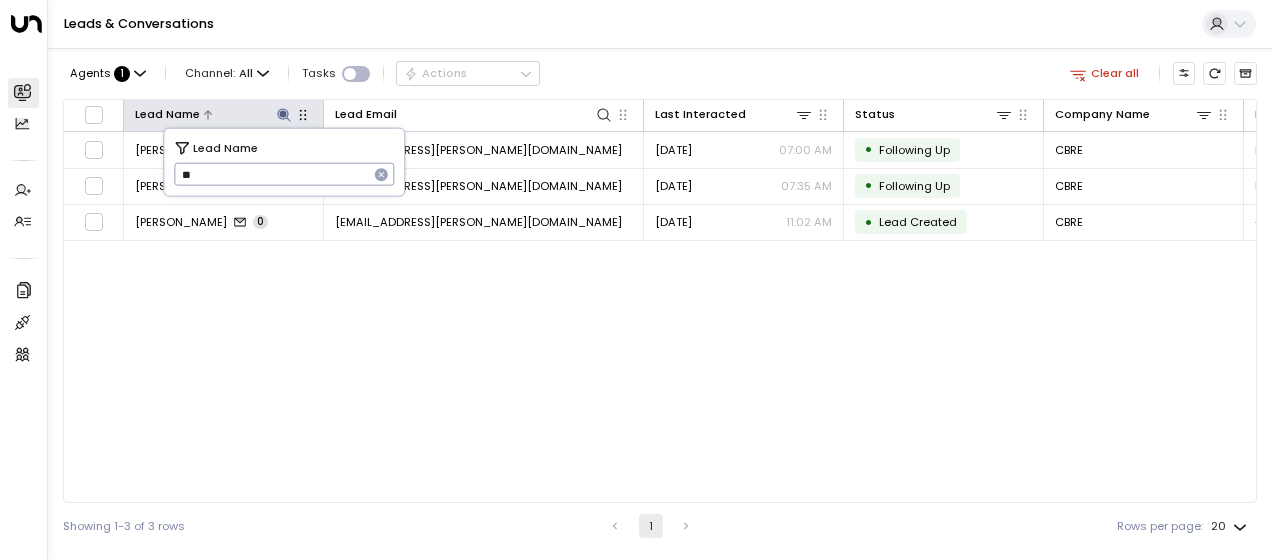 type on "*" 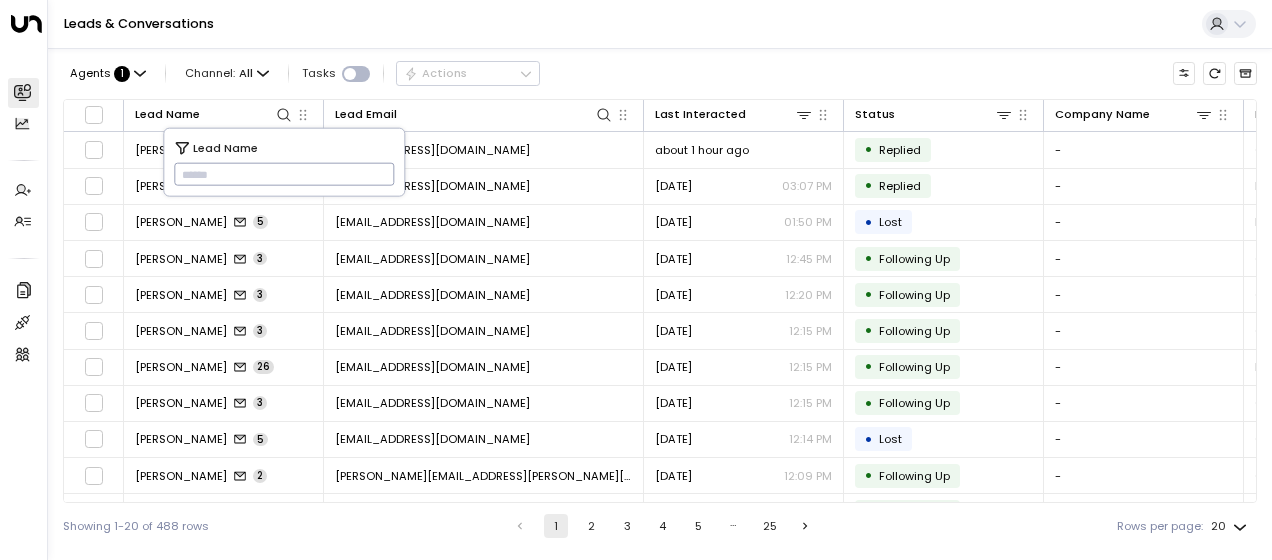 click at bounding box center [284, 174] 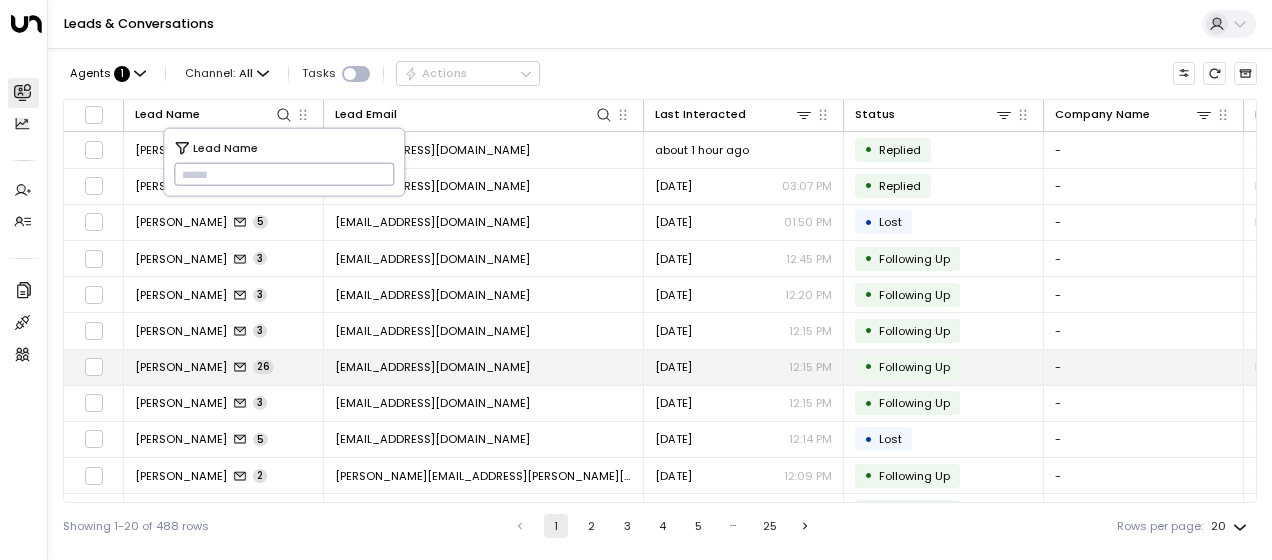 type on "**********" 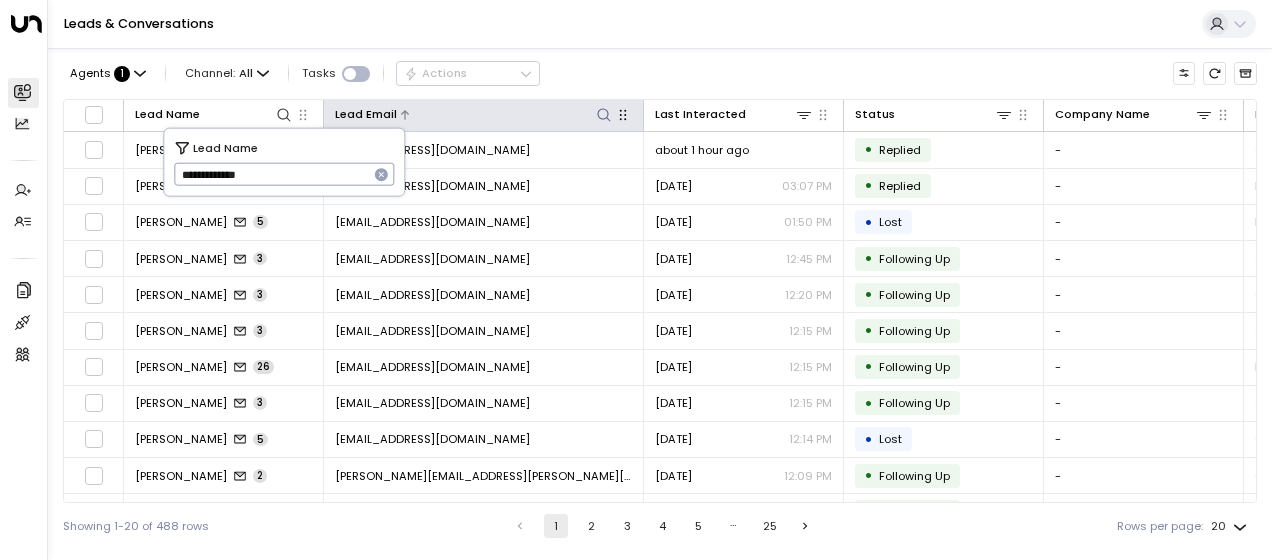 click on "Lead Email" at bounding box center (366, 114) 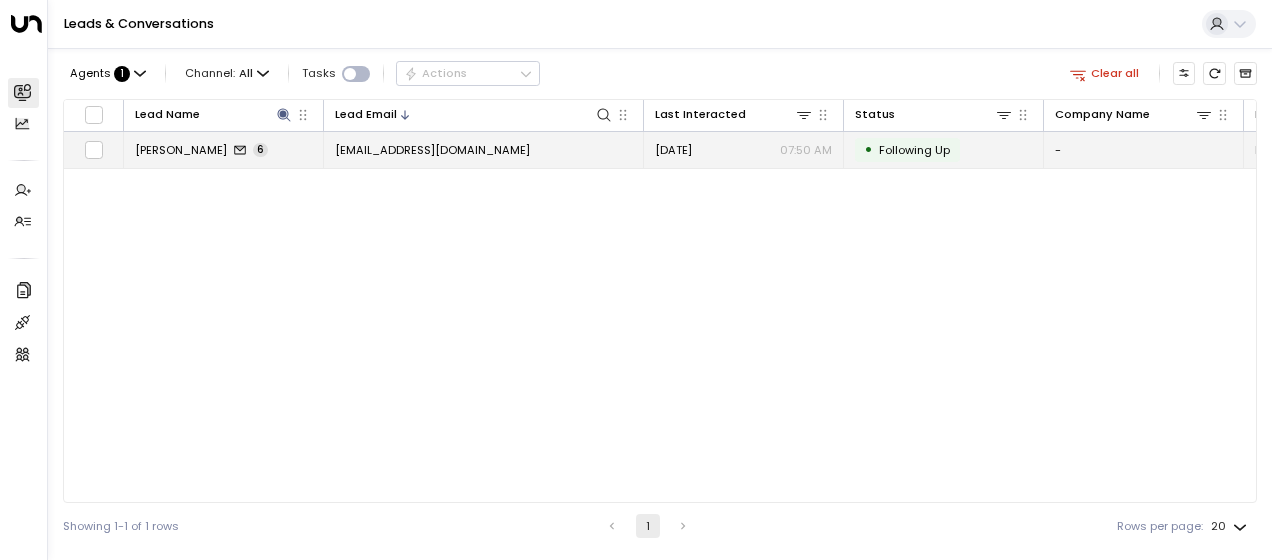 click on "[EMAIL_ADDRESS][DOMAIN_NAME]" at bounding box center (432, 150) 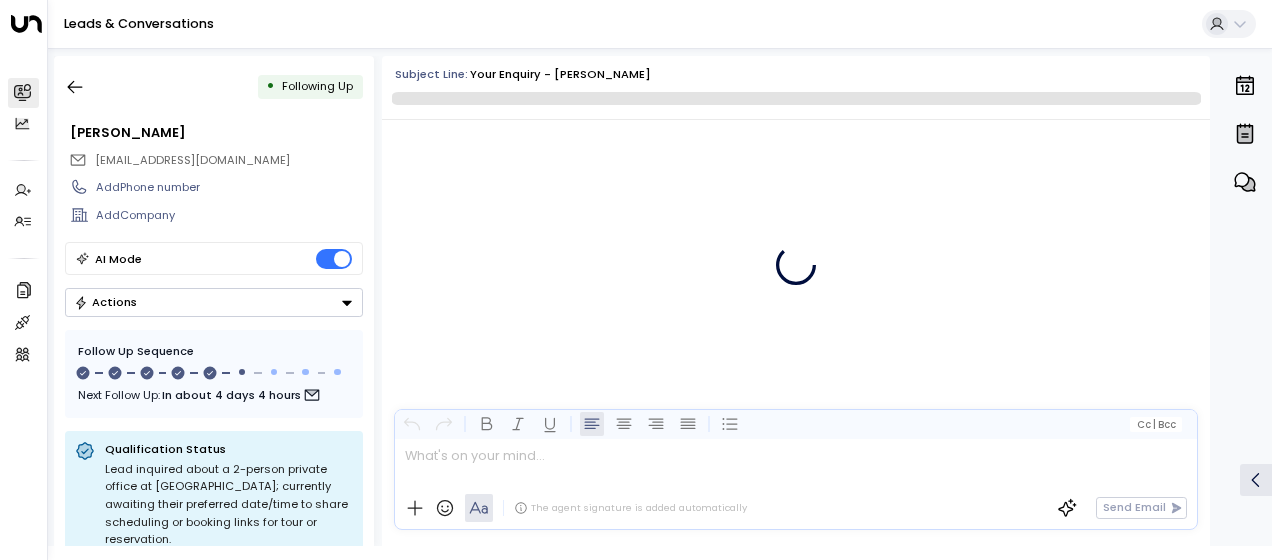 scroll, scrollTop: 3829, scrollLeft: 0, axis: vertical 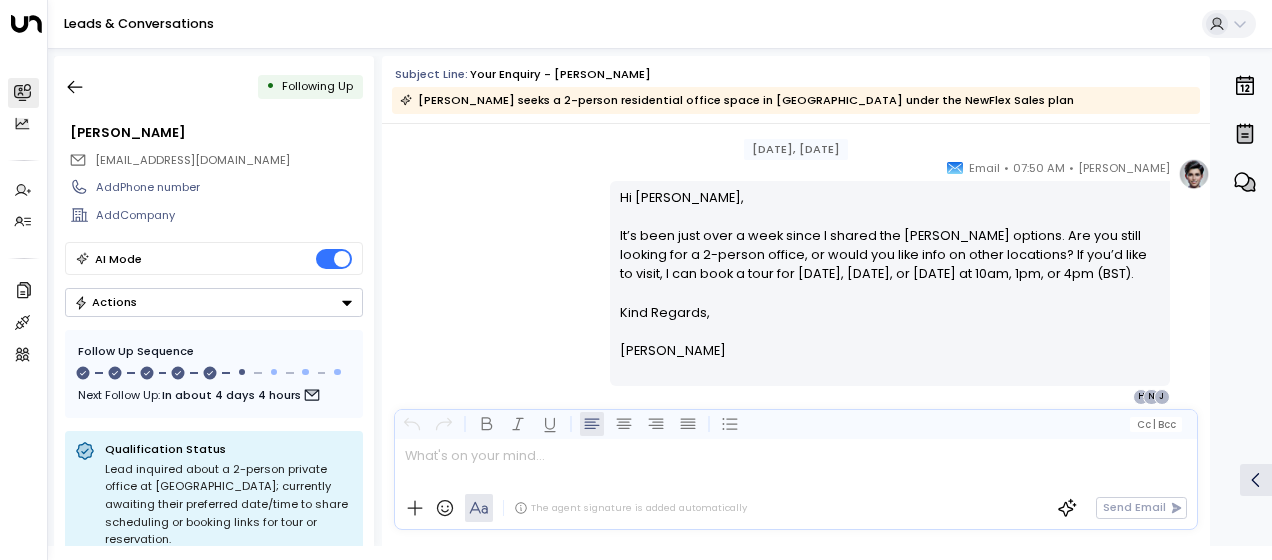 drag, startPoint x: 615, startPoint y: 307, endPoint x: 682, endPoint y: 400, distance: 114.62112 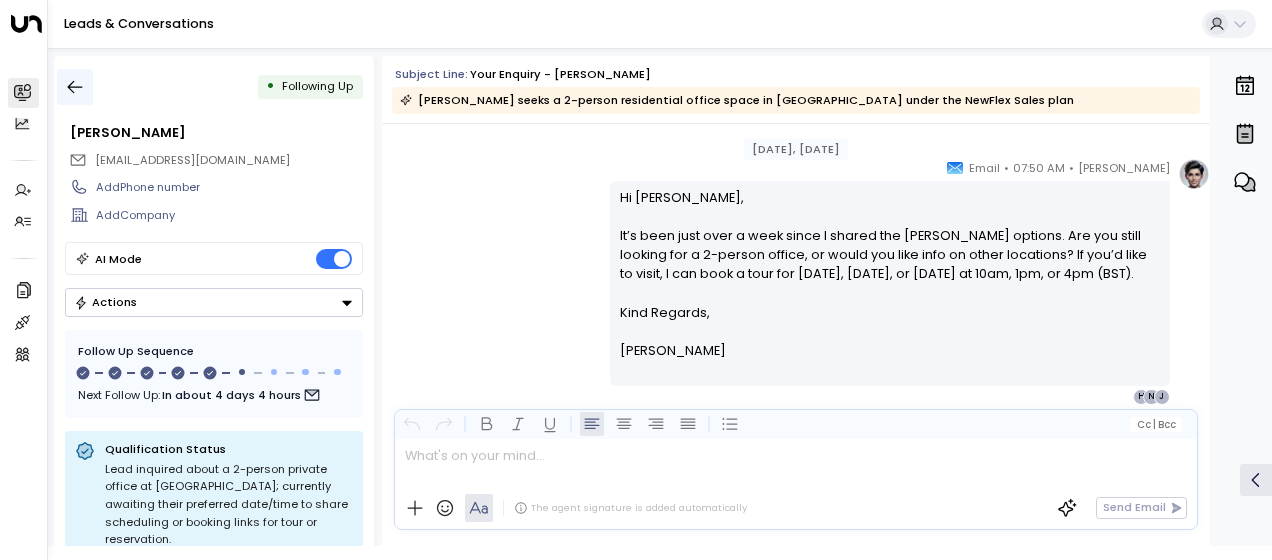 click 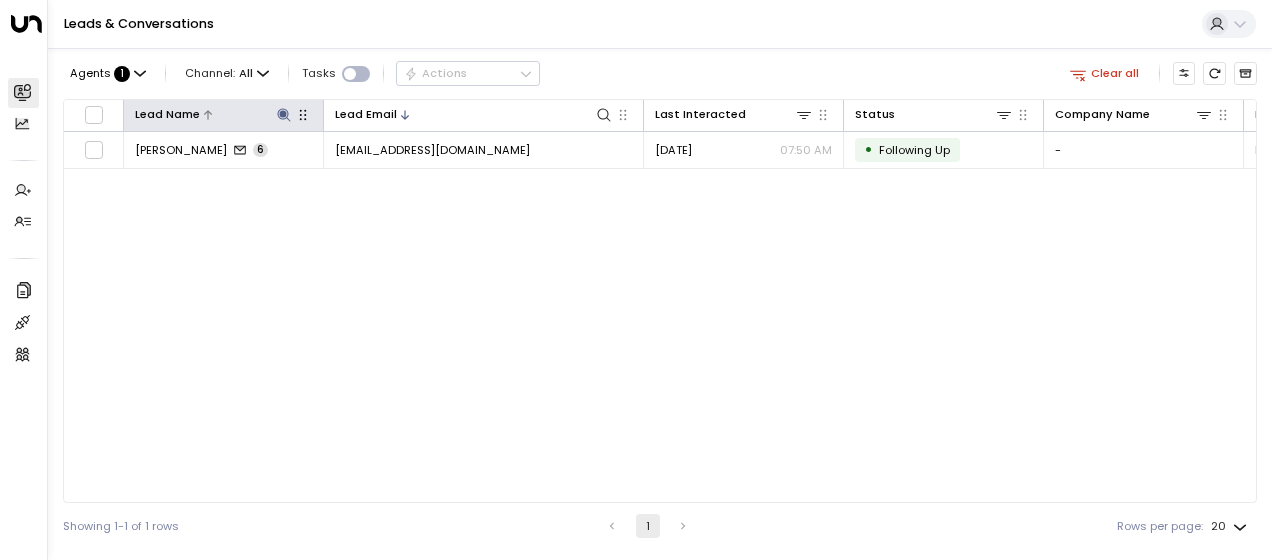 click 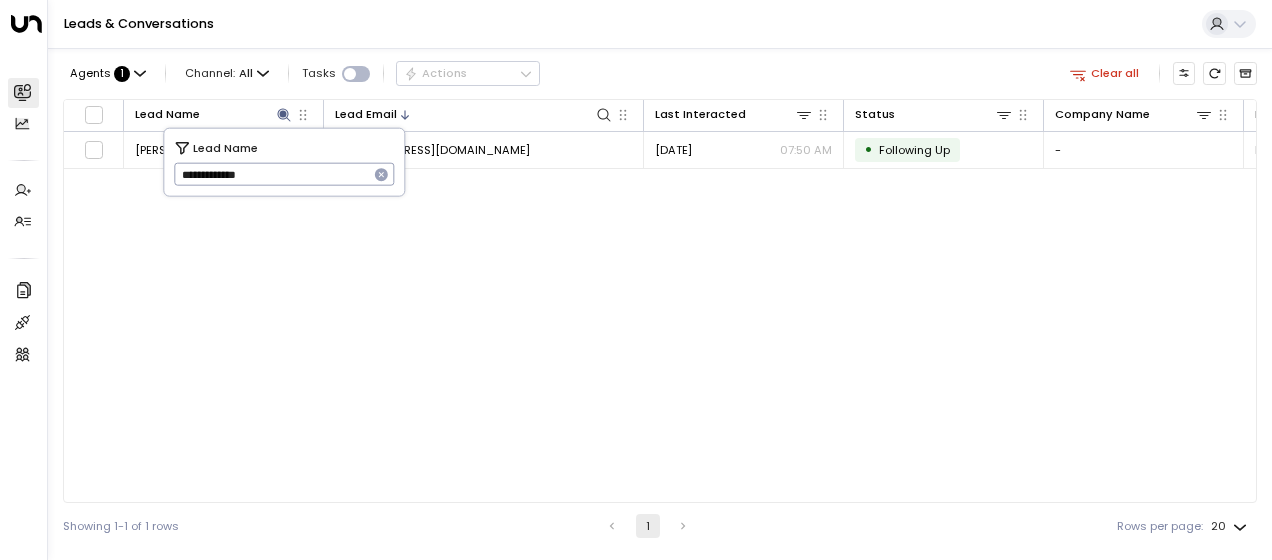 click on "**********" at bounding box center [271, 174] 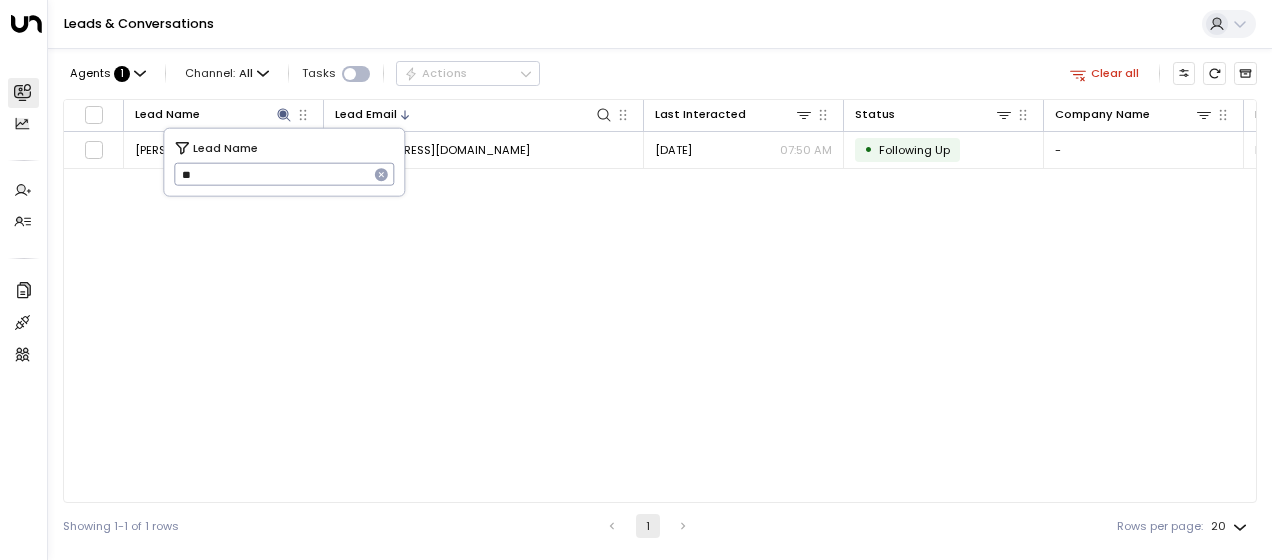 type on "*" 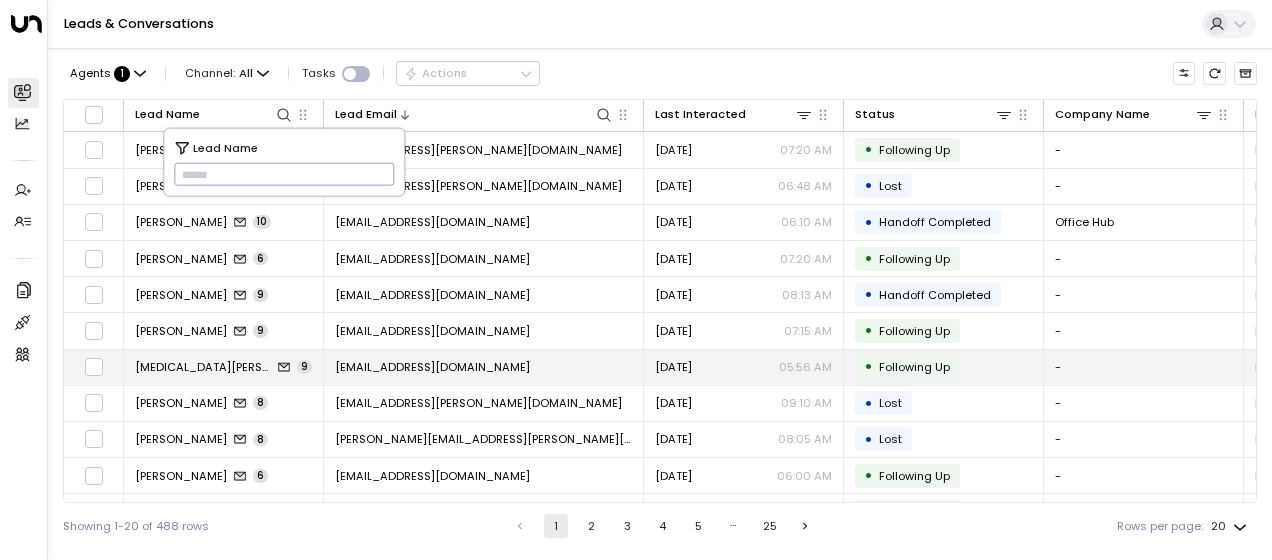 type on "**********" 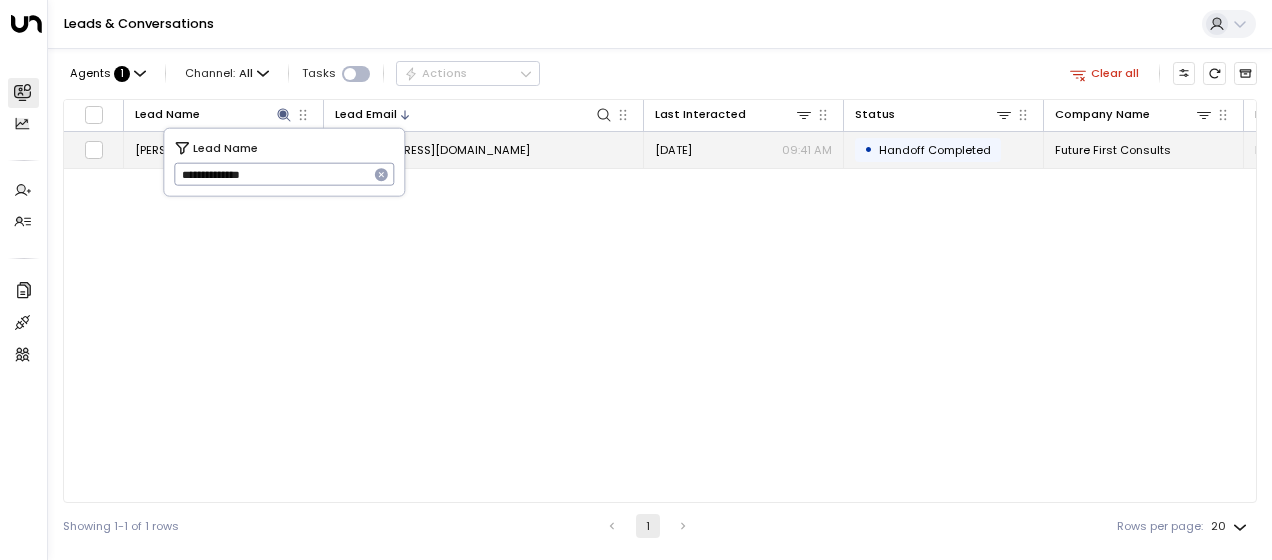 click on "[EMAIL_ADDRESS][DOMAIN_NAME]" at bounding box center (432, 150) 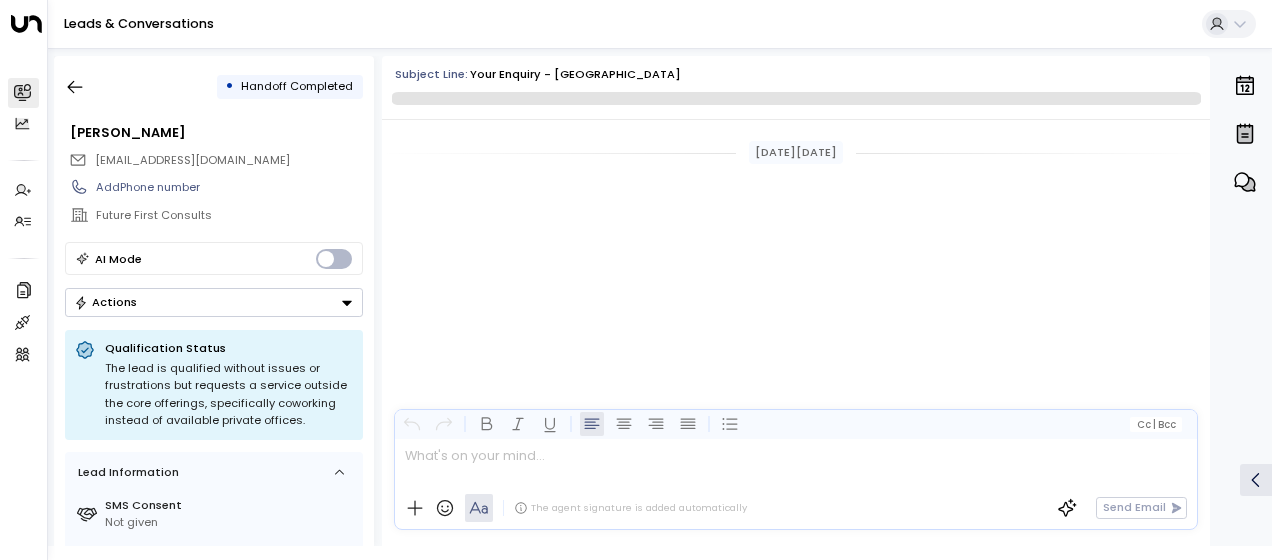 scroll, scrollTop: 460, scrollLeft: 0, axis: vertical 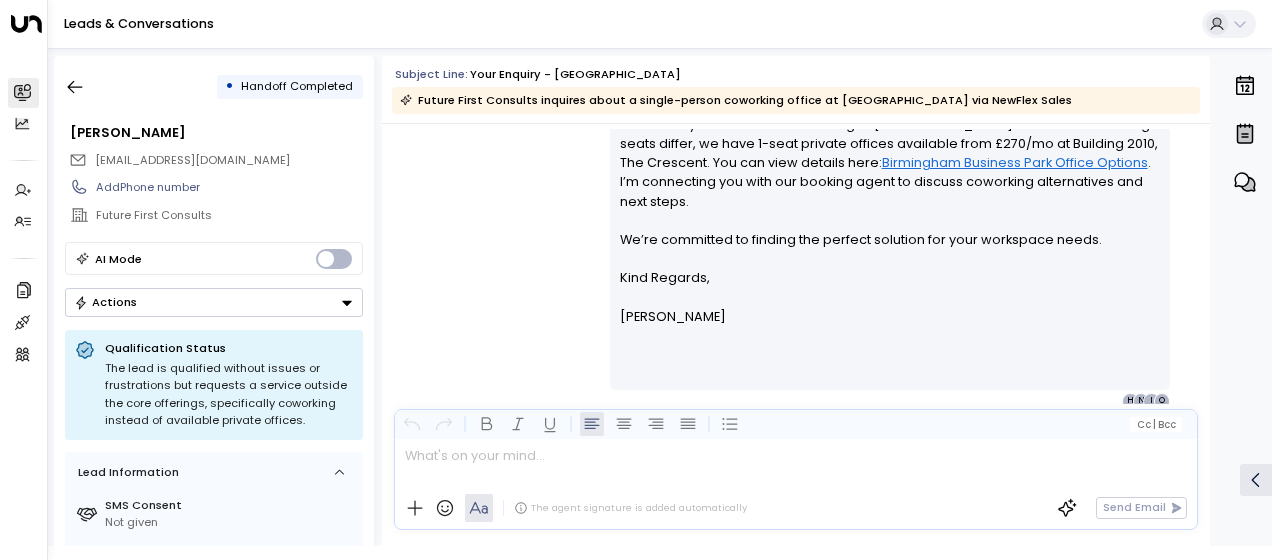 click on "[PERSON_NAME] • 09:41 AM • Email Hi [PERSON_NAME], Thanks for your interest in coworking at [GEOGRAPHIC_DATA]. While our coworking seats differ, we have 1-seat private offices available from £270/mo at Building 2010, The Crescent. You can view details here:  [GEOGRAPHIC_DATA] Office Options . I’m connecting you with our booking agent to discuss coworking alternatives and next steps. We’re committed to finding the perfect solution for your workspace needs. Kind Regards, [PERSON_NAME] ________________________________________________________________________________________________________________________________________________________________________________________________________uniti_thread_id_3ca9352c-2654-4e85-be6c-194df290f4ca O I N H" at bounding box center [796, 228] 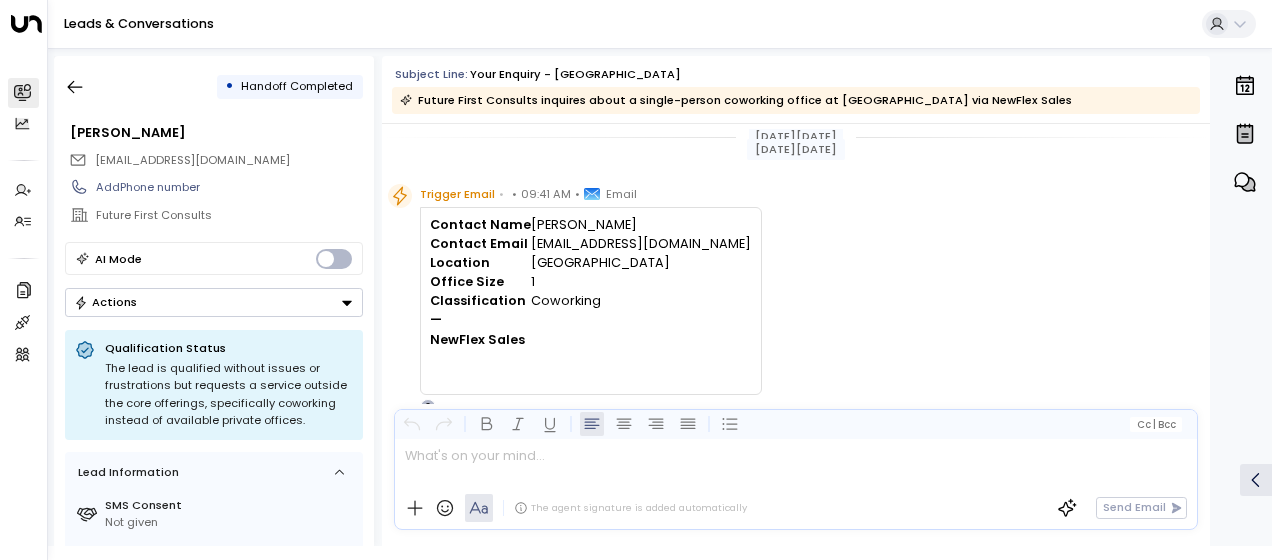scroll, scrollTop: 0, scrollLeft: 0, axis: both 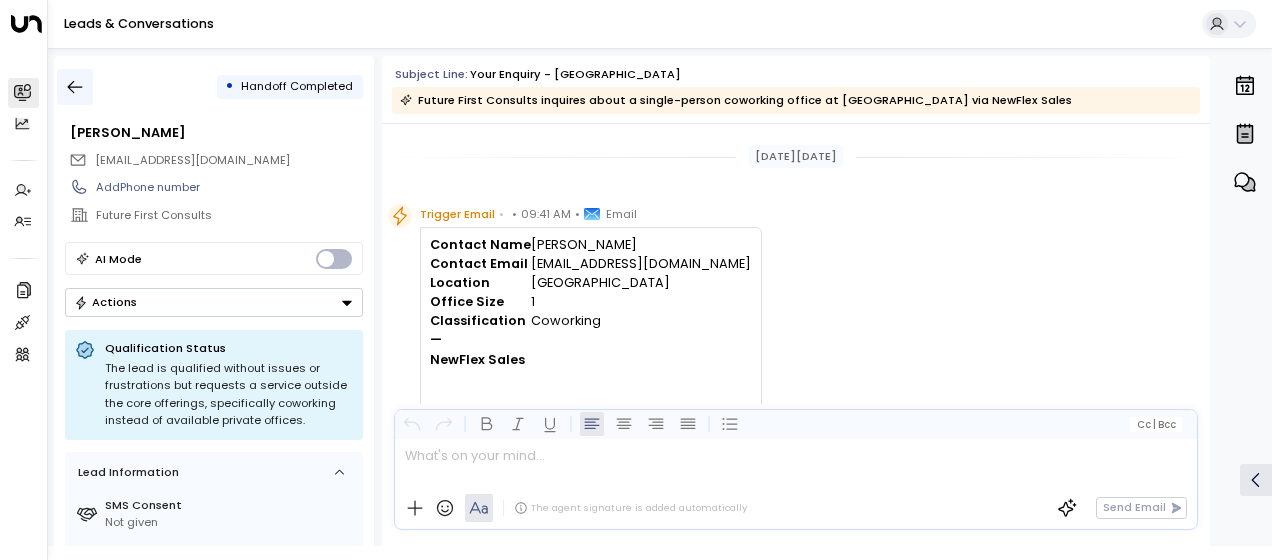 click 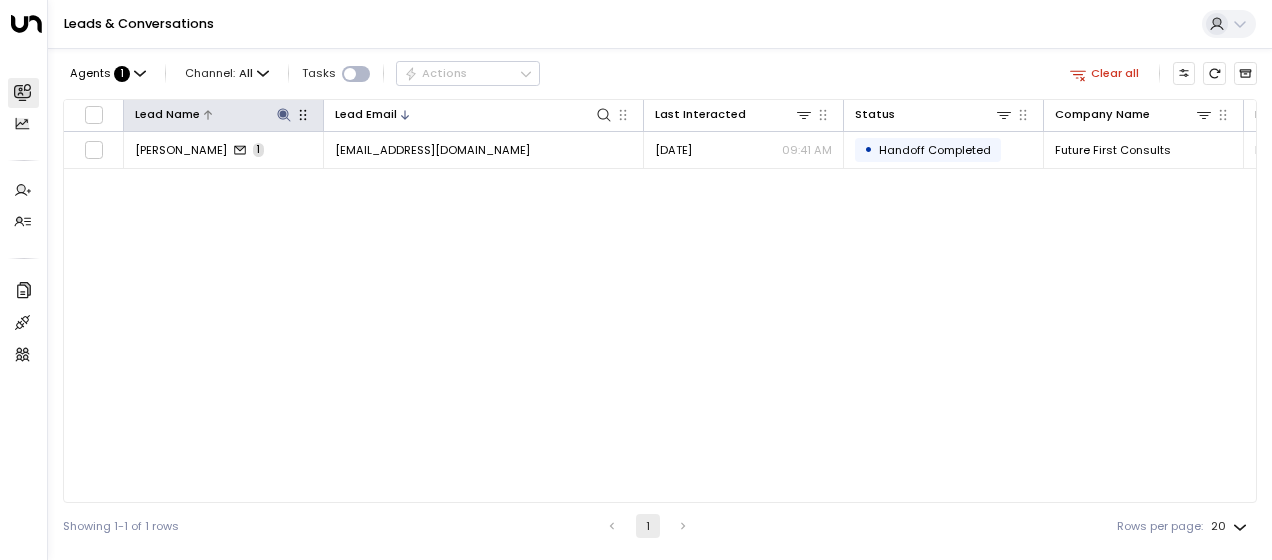 click 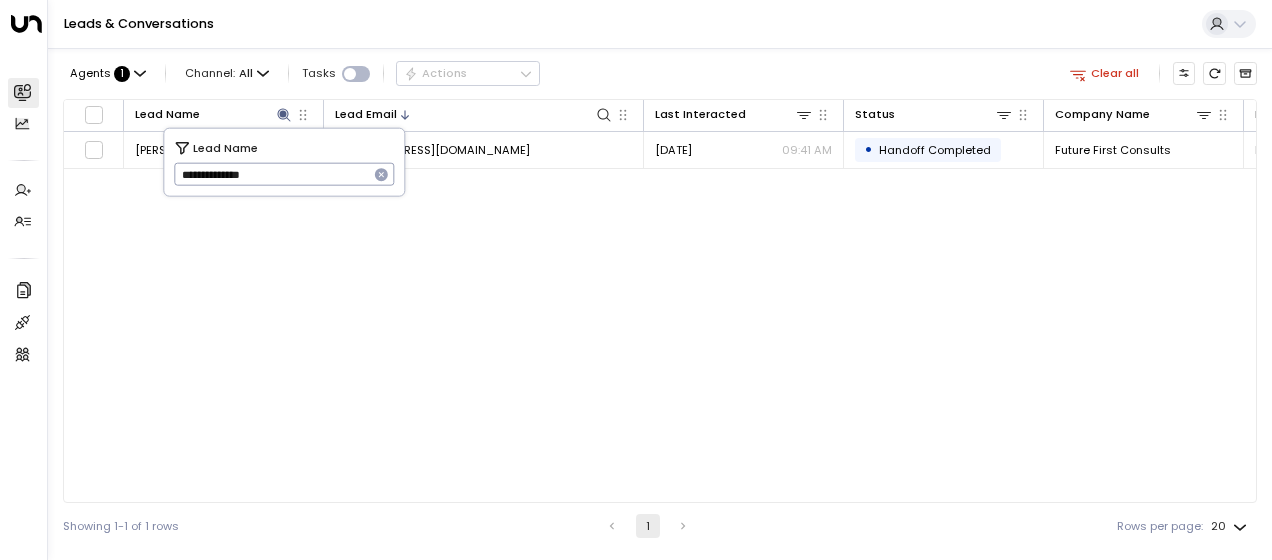 click on "**********" at bounding box center (271, 174) 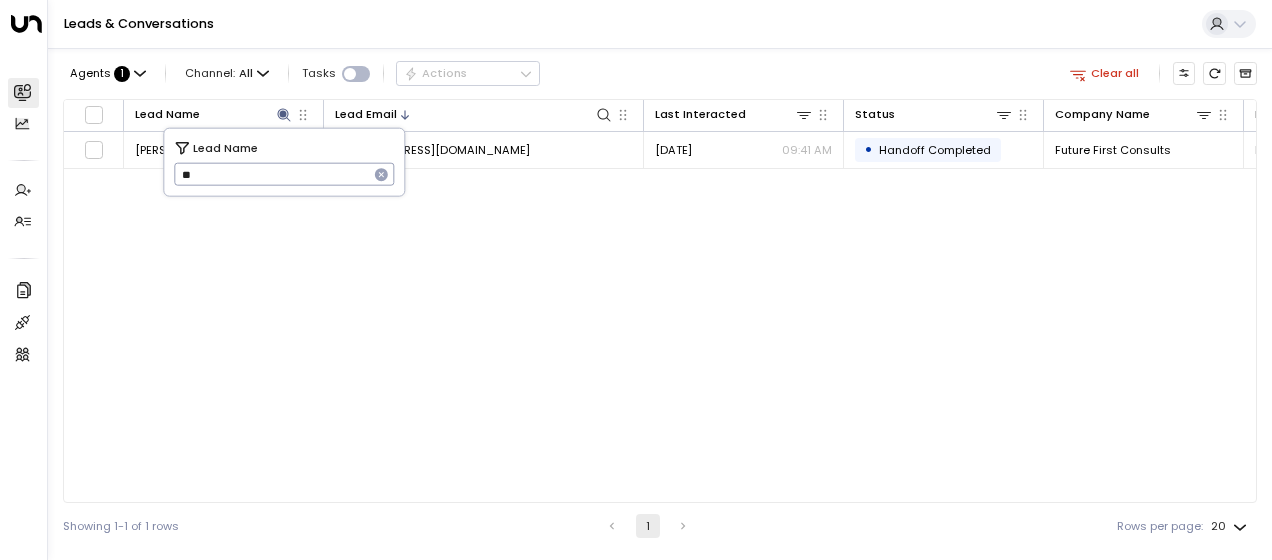 type on "*" 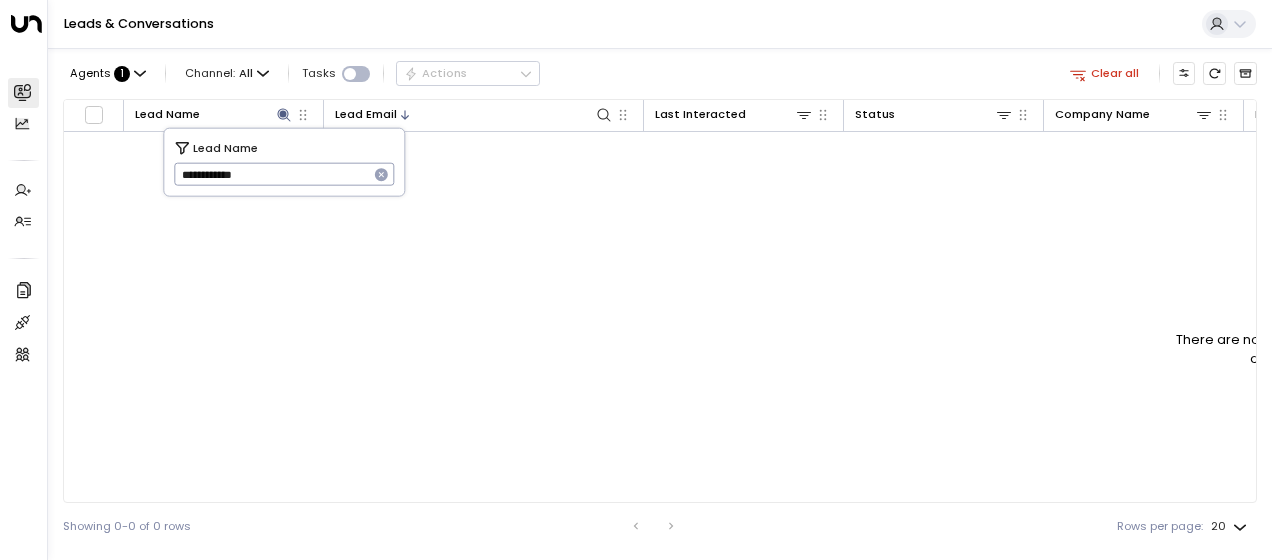 click on "**********" at bounding box center (271, 174) 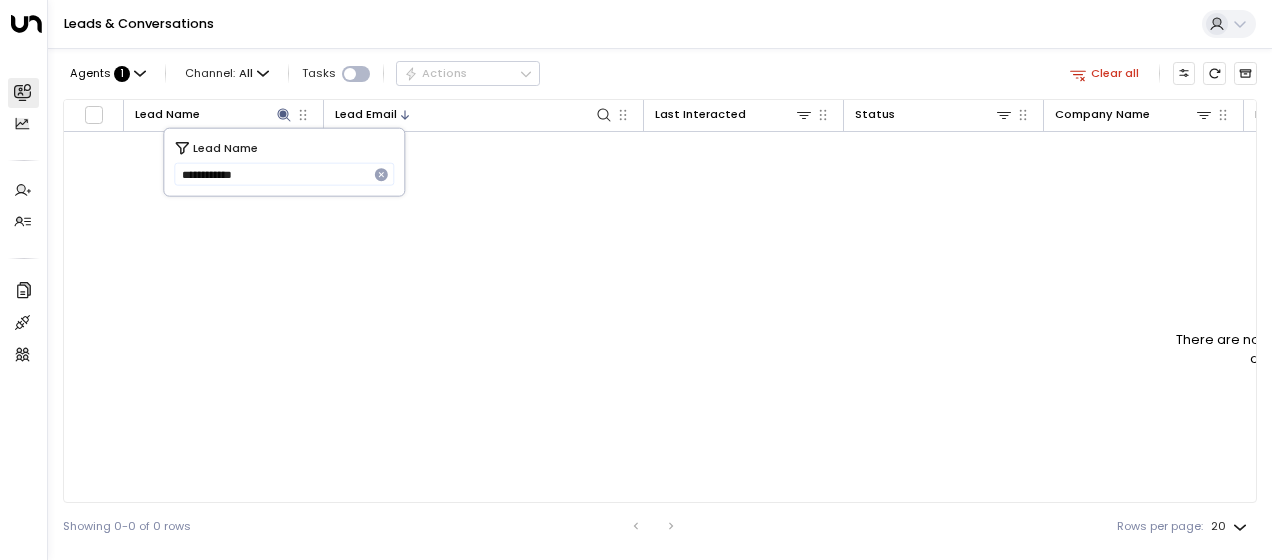click on "**********" at bounding box center [284, 162] 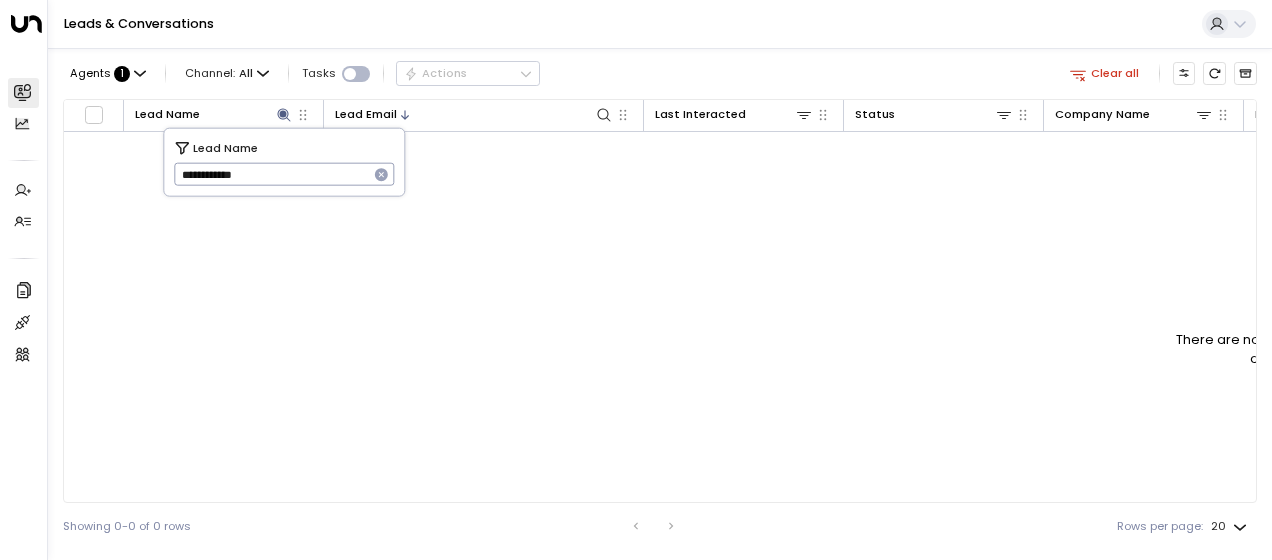 drag, startPoint x: 279, startPoint y: 169, endPoint x: 130, endPoint y: 172, distance: 149.0302 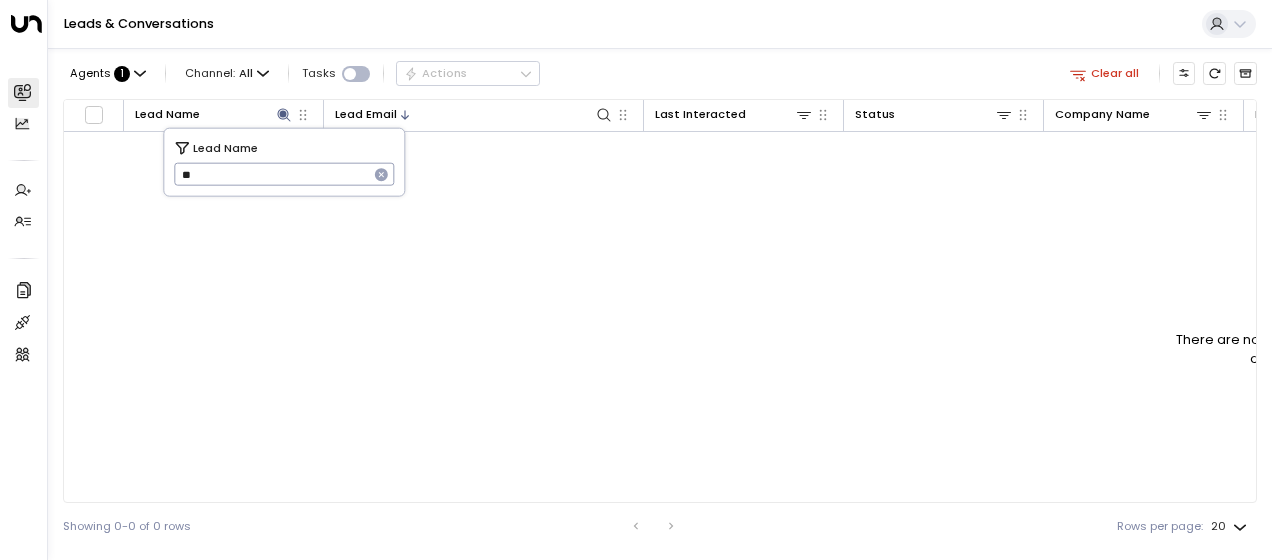 type on "*" 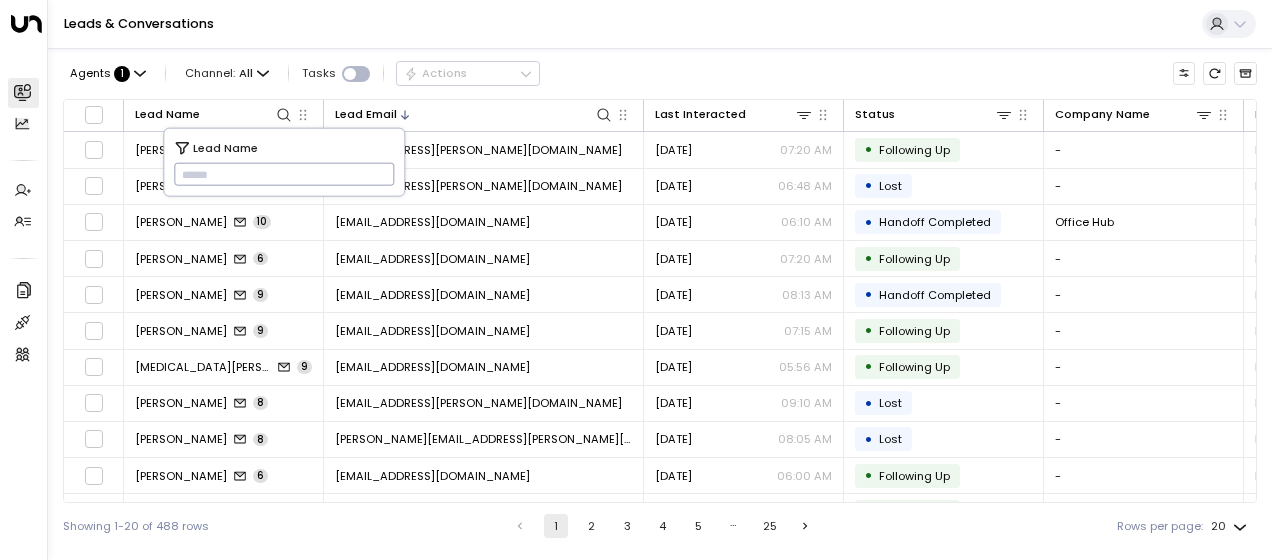 click at bounding box center (284, 174) 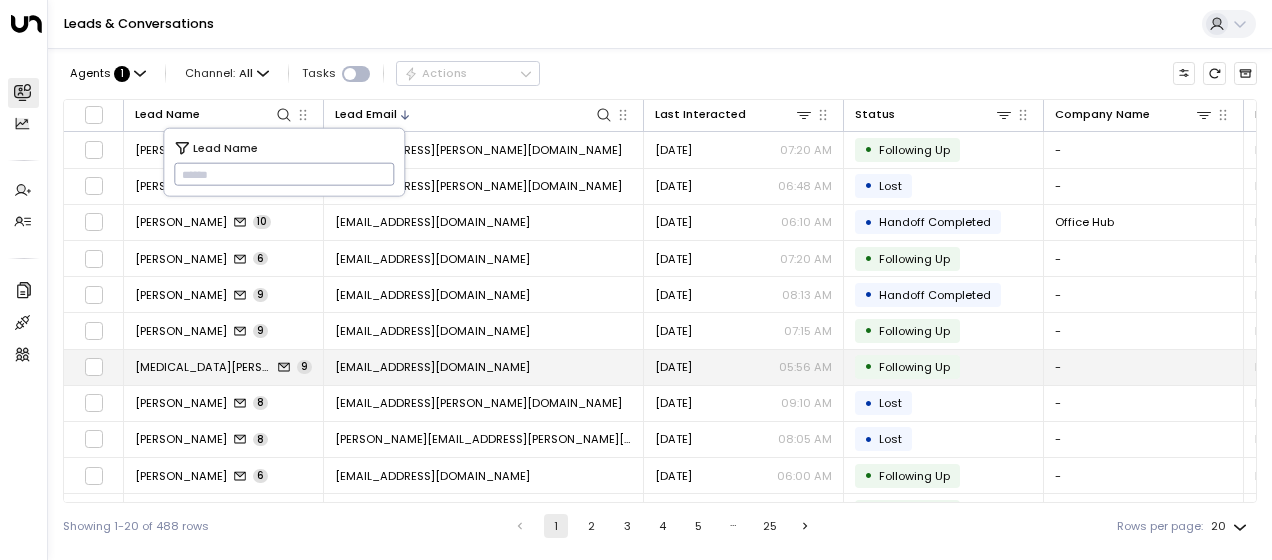 type on "**********" 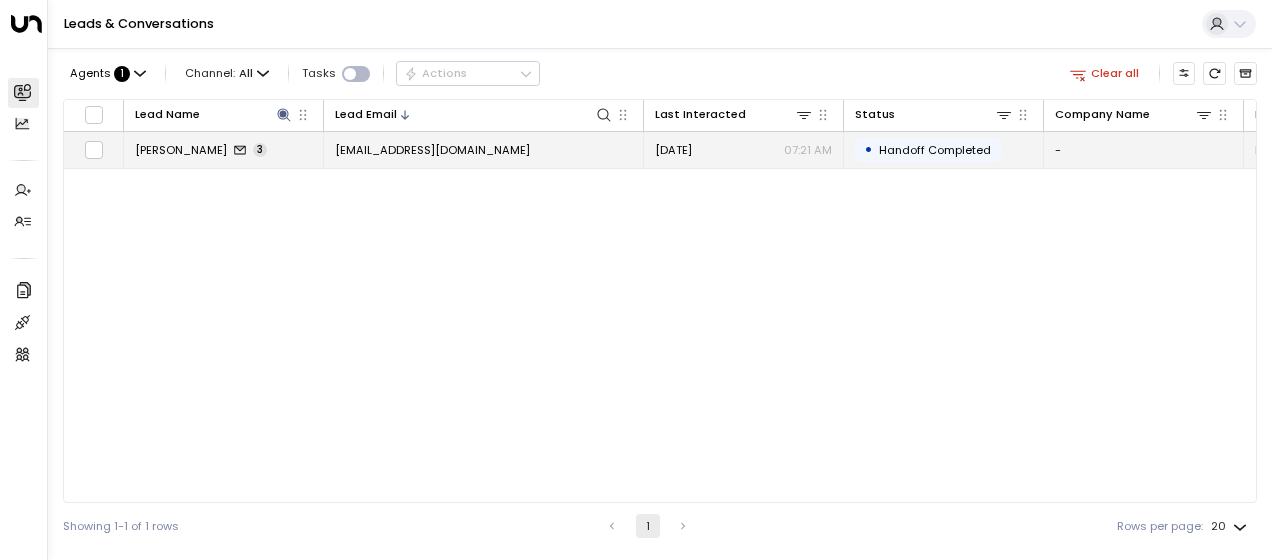 click on "[EMAIL_ADDRESS][DOMAIN_NAME]" at bounding box center [432, 150] 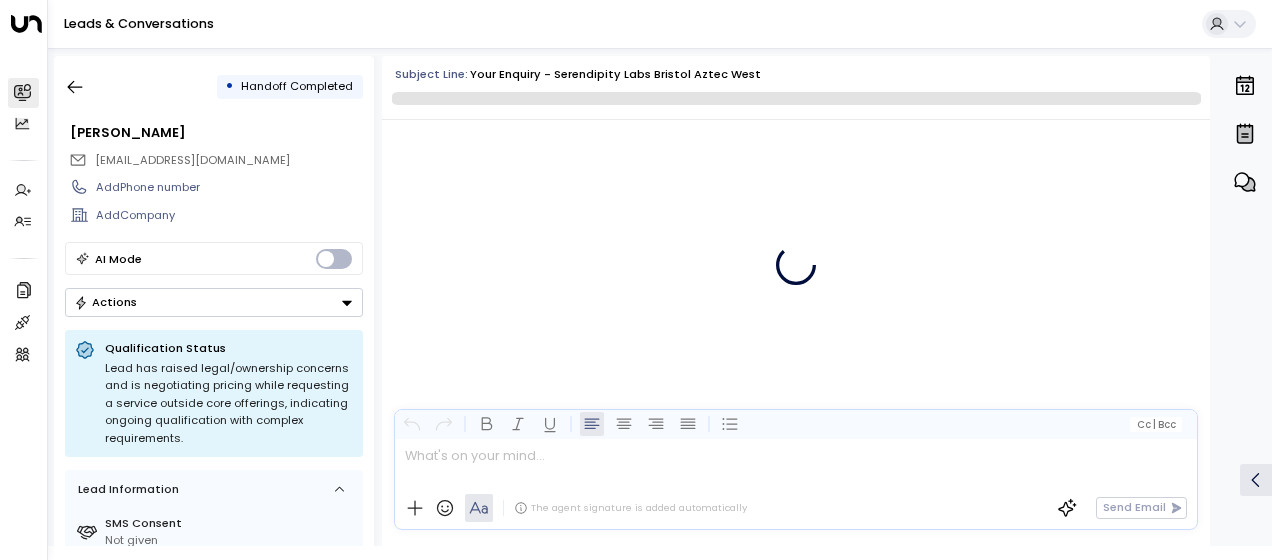 scroll, scrollTop: 1458, scrollLeft: 0, axis: vertical 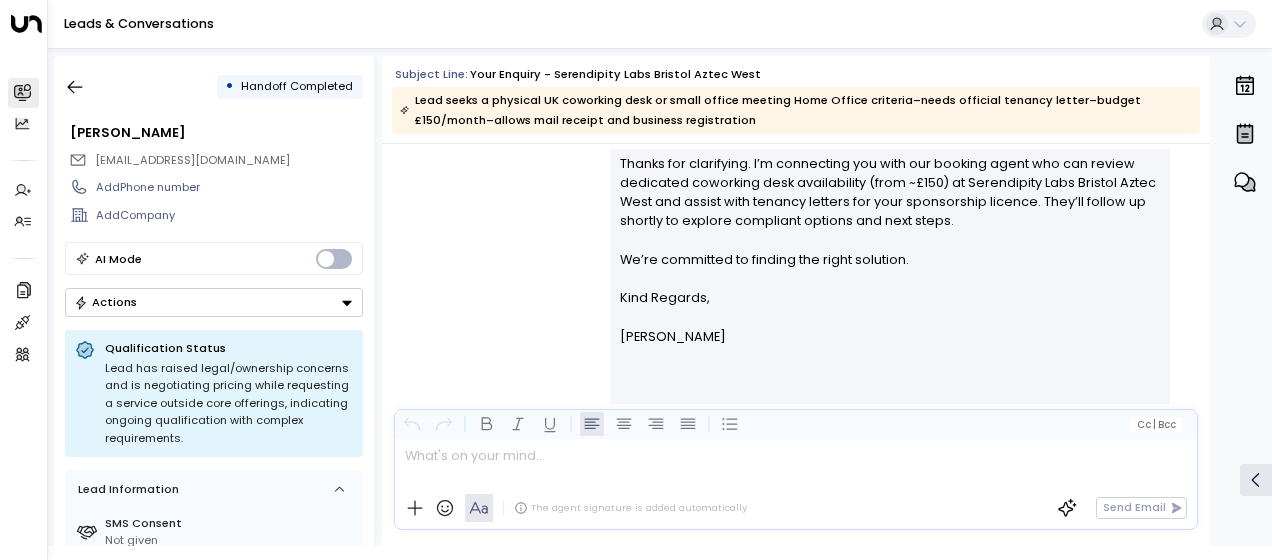 click on "[PERSON_NAME] • 07:21 AM • Email Hi [PERSON_NAME], Thanks for clarifying. I’m connecting you with our booking agent who can review dedicated coworking desk availability (from ~£150) at Serendipity Labs Bristol Aztec West and assist with tenancy letters for your sponsorship licence. They’ll follow up shortly to explore compliant options and next steps. We’re committed to finding the right solution. Kind Regards, [PERSON_NAME] ________________________________________________________________________________________________________________________________________________________________________________________________________uniti_thread_id_2484cd49-e34c-4490-a73a-d65ecfcdfad9 O P N H" at bounding box center (796, 257) 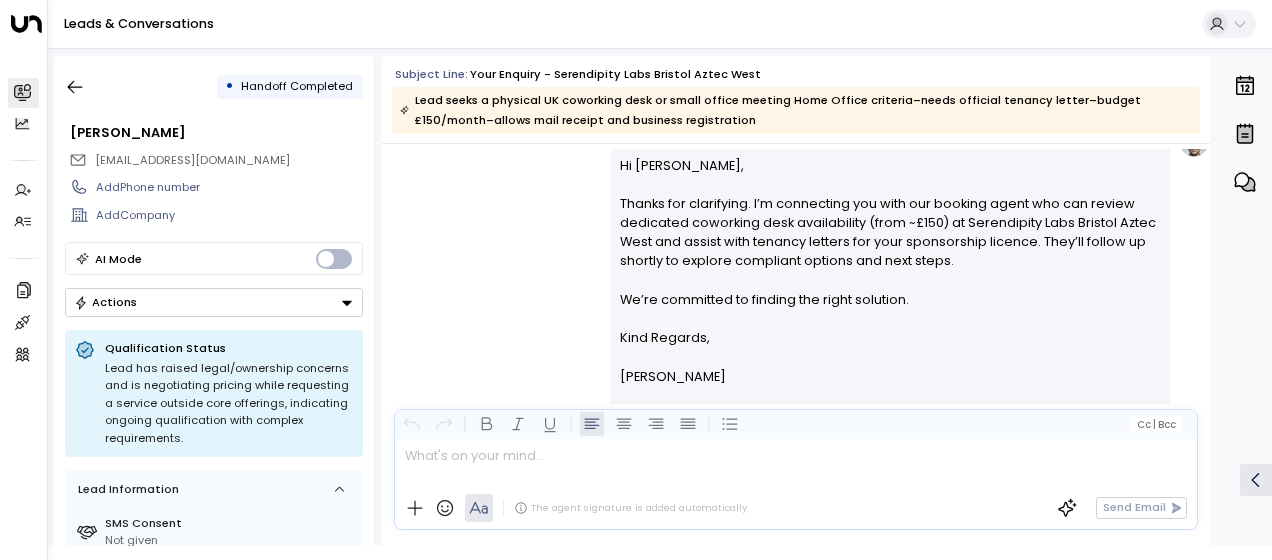 click on "[PERSON_NAME] • 07:21 AM • Email Hi [PERSON_NAME], Thanks for clarifying. I’m connecting you with our booking agent who can review dedicated coworking desk availability (from ~£150) at Serendipity Labs Bristol Aztec West and assist with tenancy letters for your sponsorship licence. They’ll follow up shortly to explore compliant options and next steps. We’re committed to finding the right solution. Kind Regards, [PERSON_NAME] ________________________________________________________________________________________________________________________________________________________________________________________________________uniti_thread_id_2484cd49-e34c-4490-a73a-d65ecfcdfad9 O P N H" at bounding box center [796, 297] 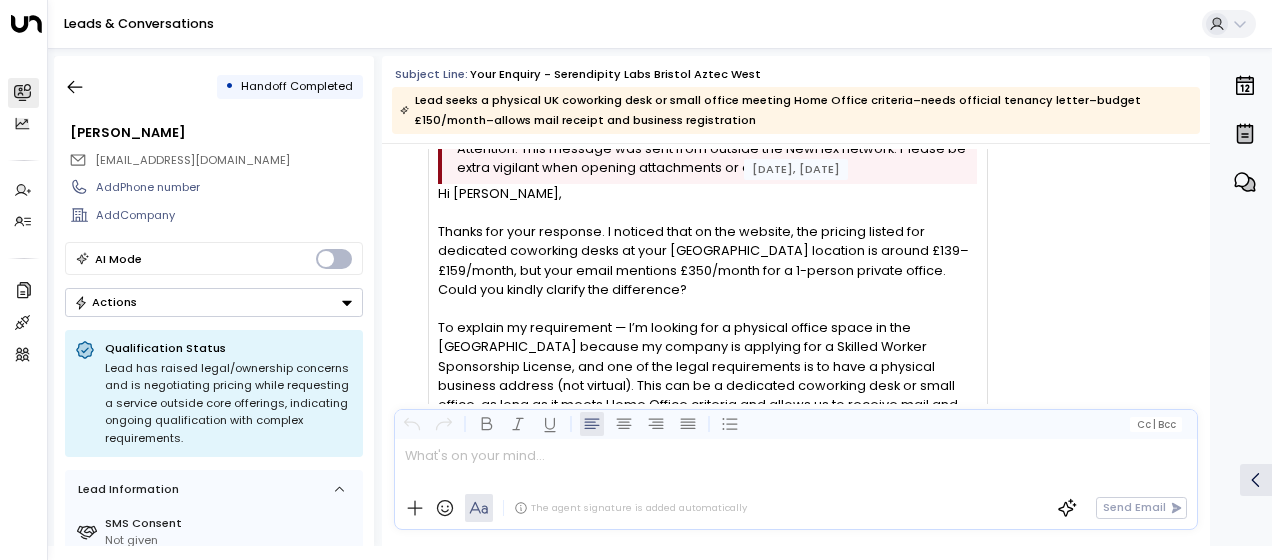 scroll, scrollTop: 830, scrollLeft: 0, axis: vertical 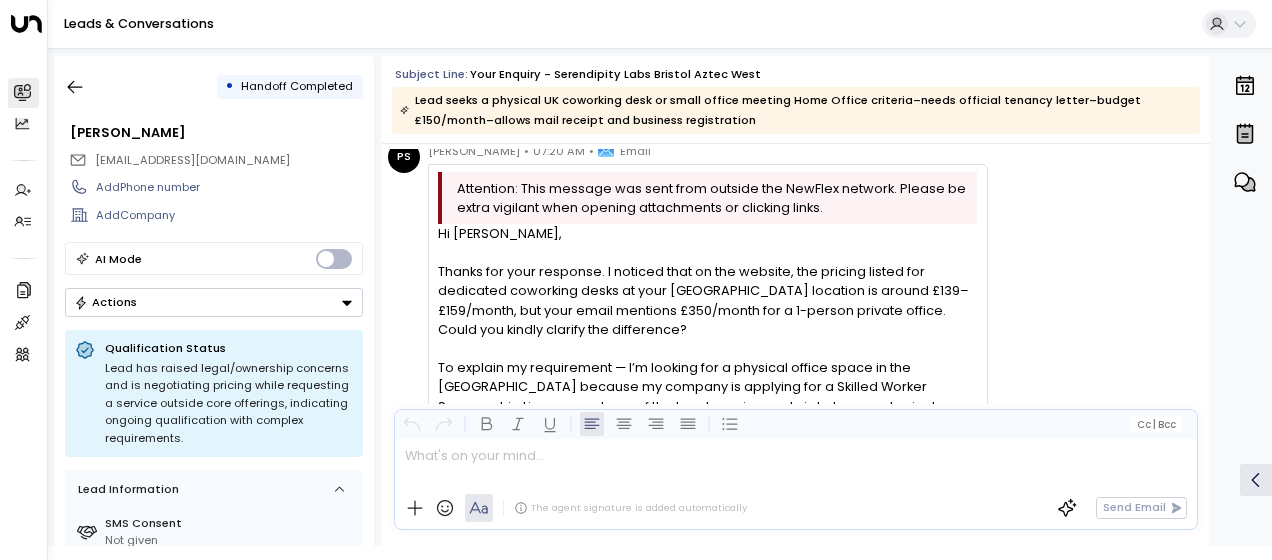click on "PS [PERSON_NAME] • 07:20 AM • Email Attention: This message was sent from outside the NewFlex network. Please be extra vigilant when opening attachments or clicking links. Hi [PERSON_NAME], Thanks for your response. I noticed that on the website, the pricing listed for dedicated coworking desks at your [GEOGRAPHIC_DATA] location is around £139–£159/month, but your email mentions £350/month for a 1-person private office. Could you kindly clarify the difference? To explain my requirement — I’m looking for a physical office space in the [GEOGRAPHIC_DATA] because my company is applying for a Skilled Worker Sponsorship License, and one of the legal requirements is to have a physical business address (not virtual). This can be a dedicated coworking desk or small office, as long as it meets Home Office criteria and allows us to receive mail and register our business at that location. Best regards, [PERSON_NAME] O" at bounding box center [799, 407] 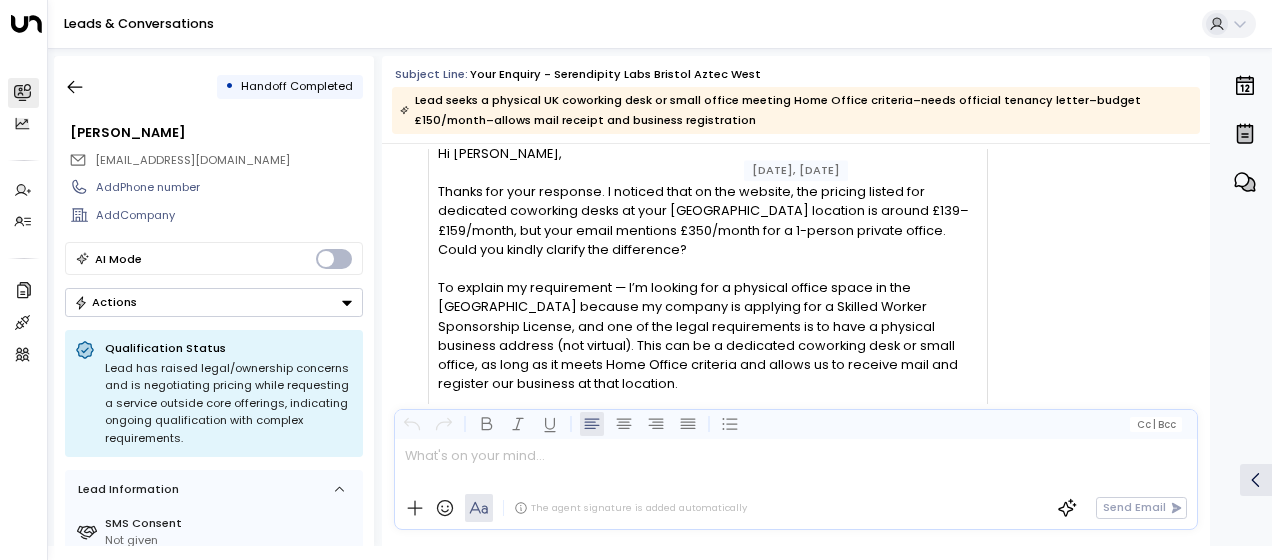 scroll, scrollTop: 870, scrollLeft: 0, axis: vertical 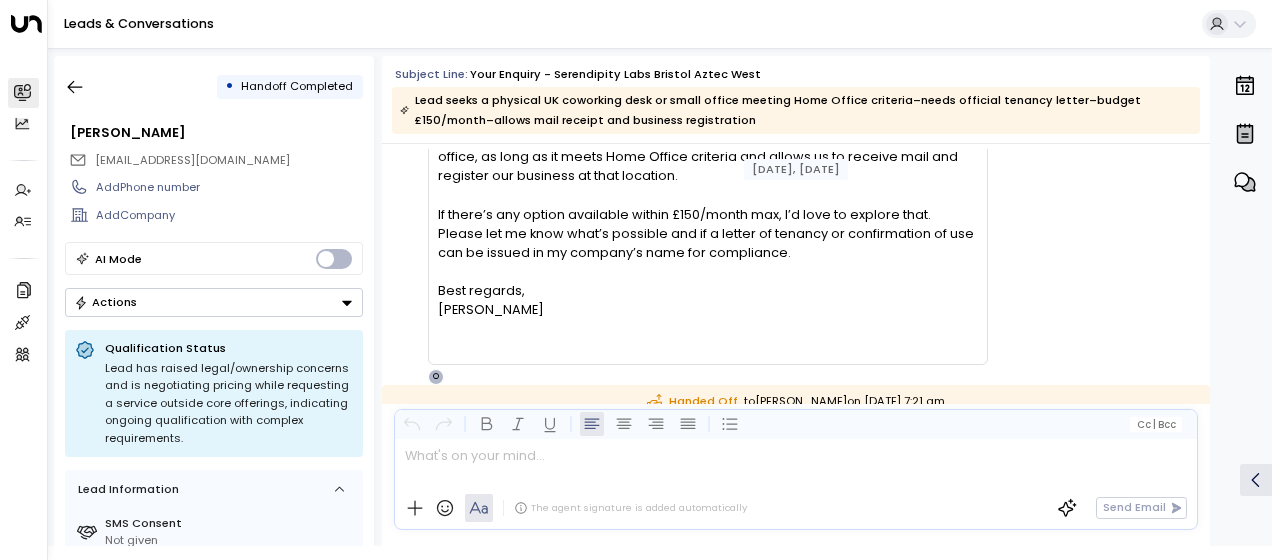 drag, startPoint x: 439, startPoint y: 190, endPoint x: 568, endPoint y: 280, distance: 157.29272 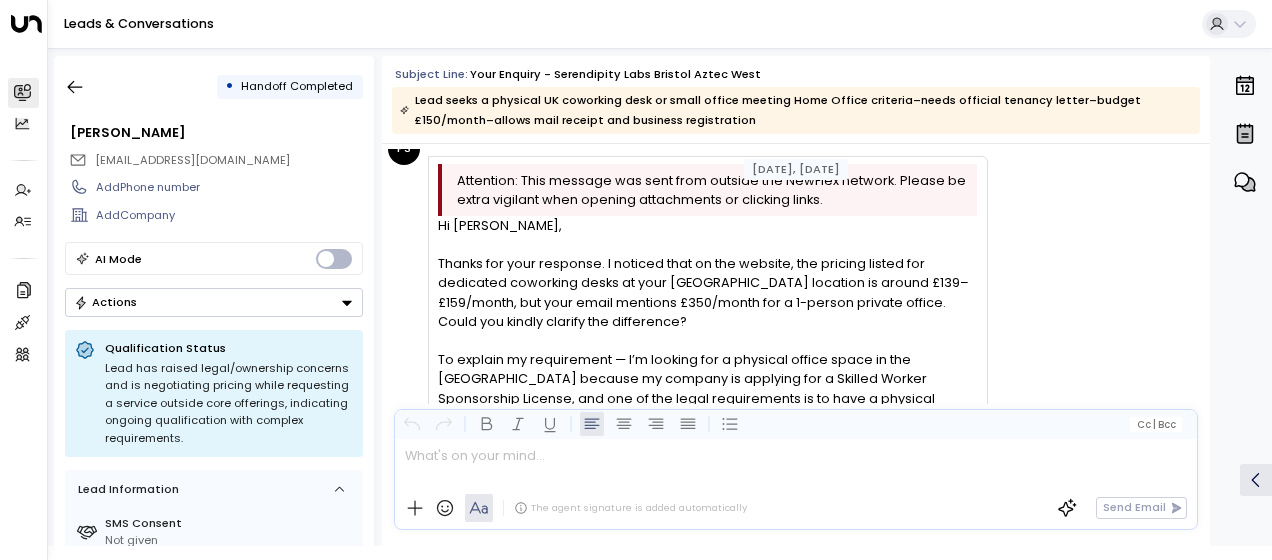 scroll, scrollTop: 798, scrollLeft: 0, axis: vertical 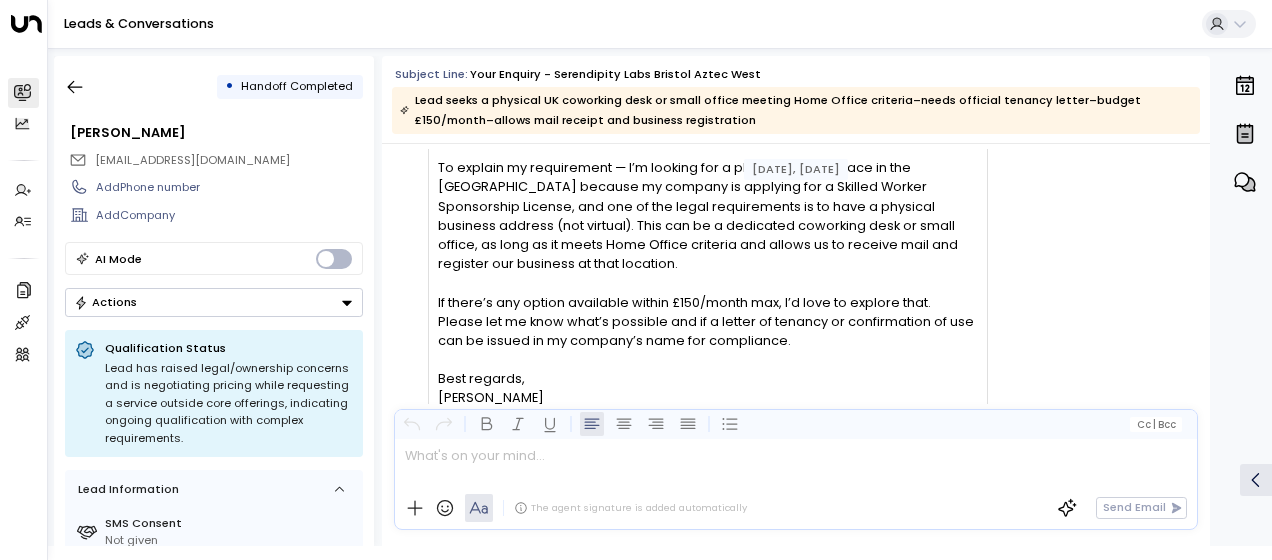 drag, startPoint x: 436, startPoint y: 260, endPoint x: 549, endPoint y: 384, distance: 167.76471 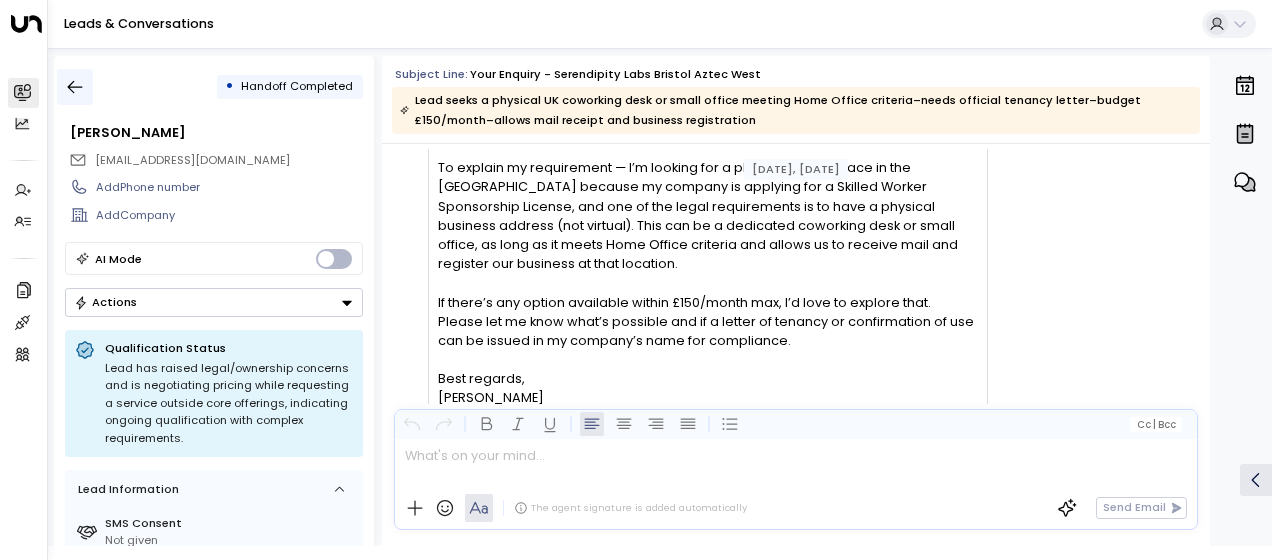 click 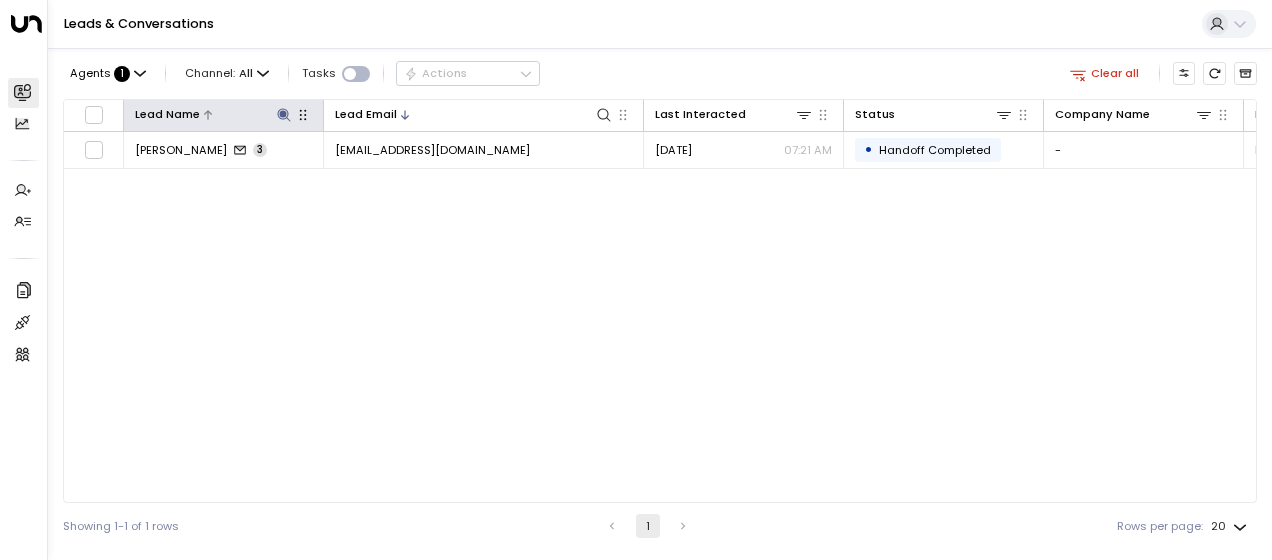 click 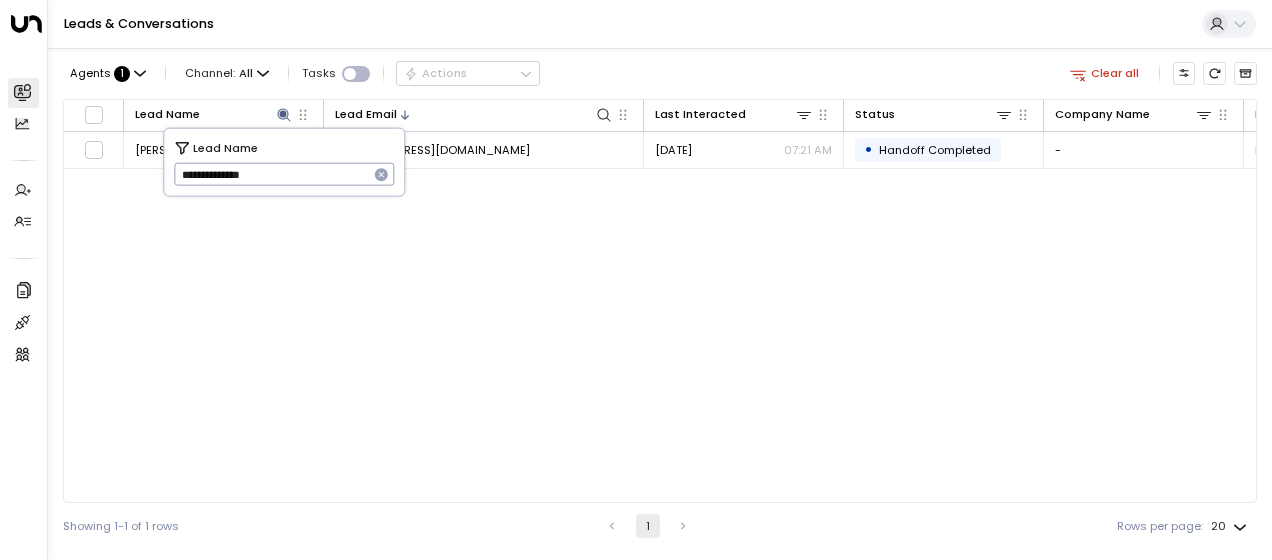 drag, startPoint x: 180, startPoint y: 174, endPoint x: 350, endPoint y: 172, distance: 170.01176 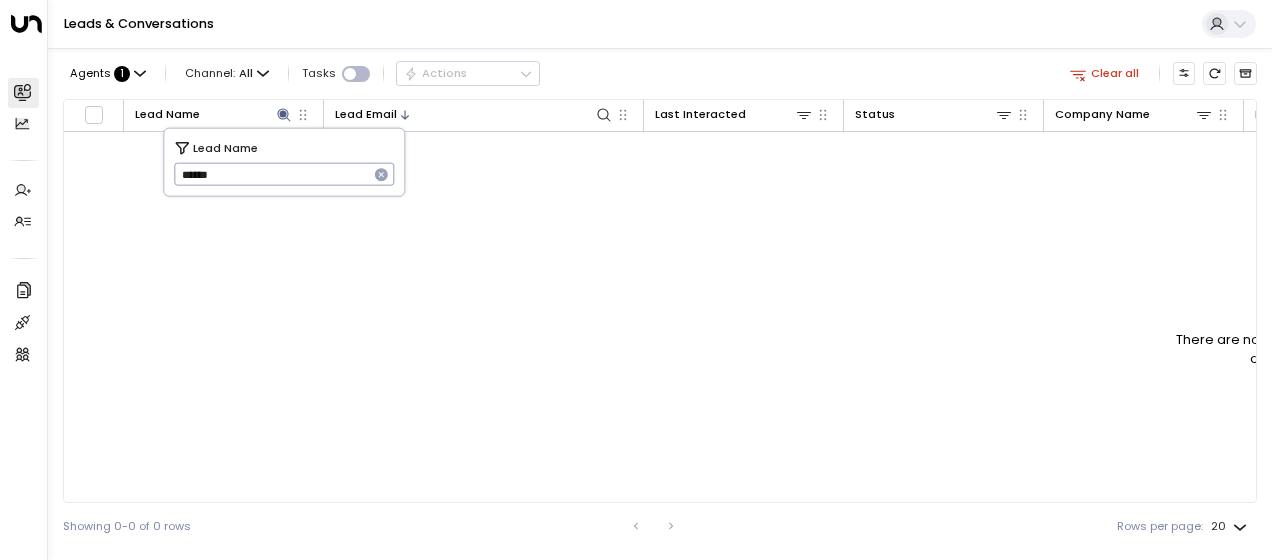 click on "******" at bounding box center (271, 174) 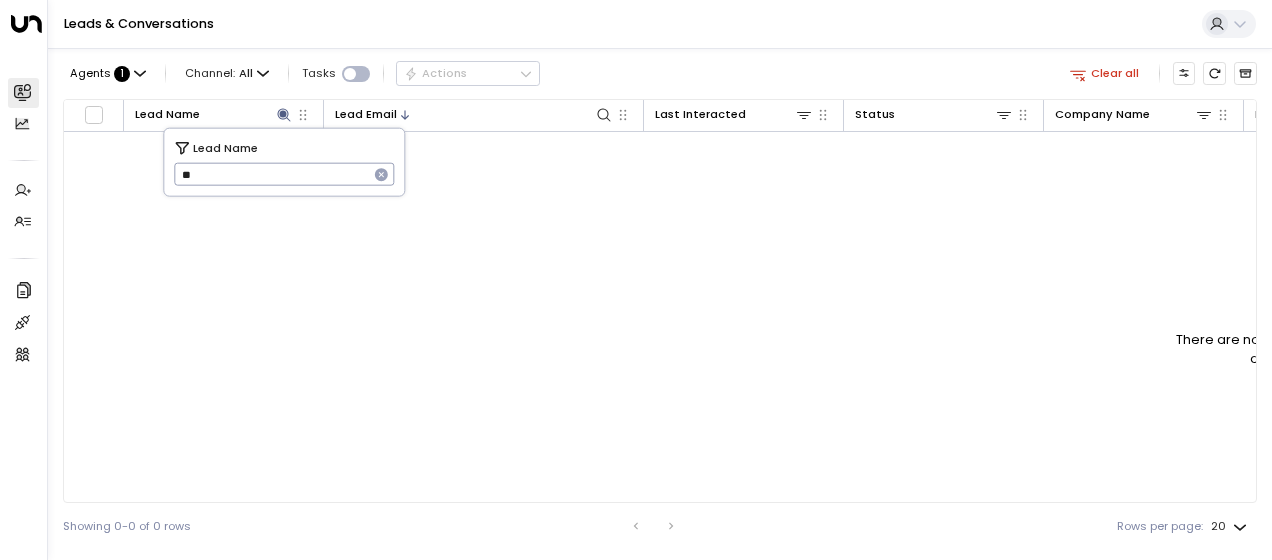 type on "*" 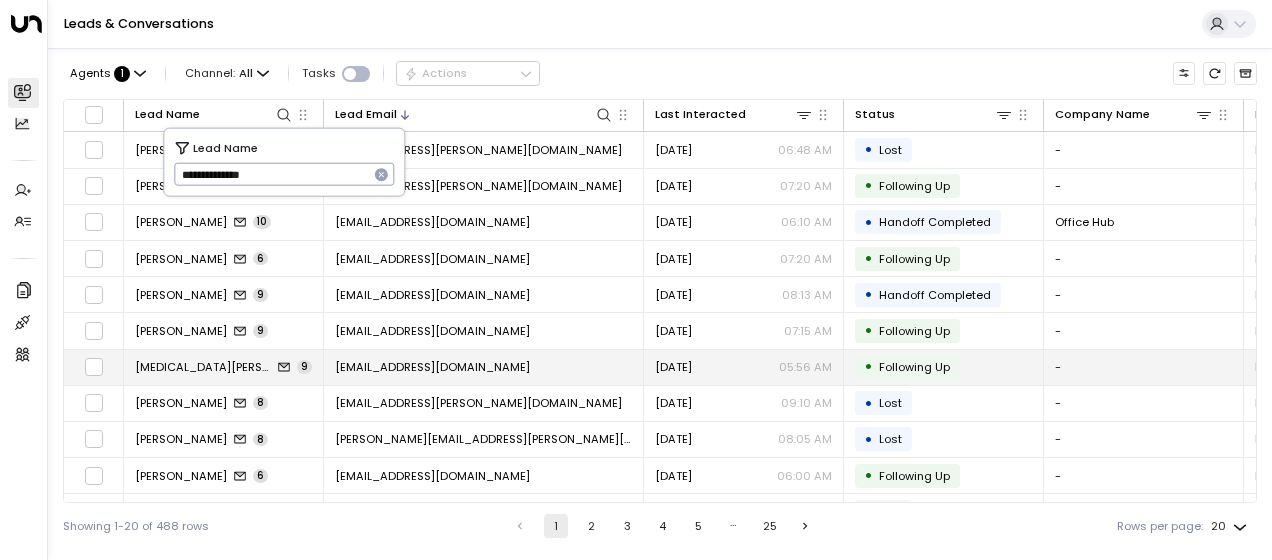 type on "**********" 